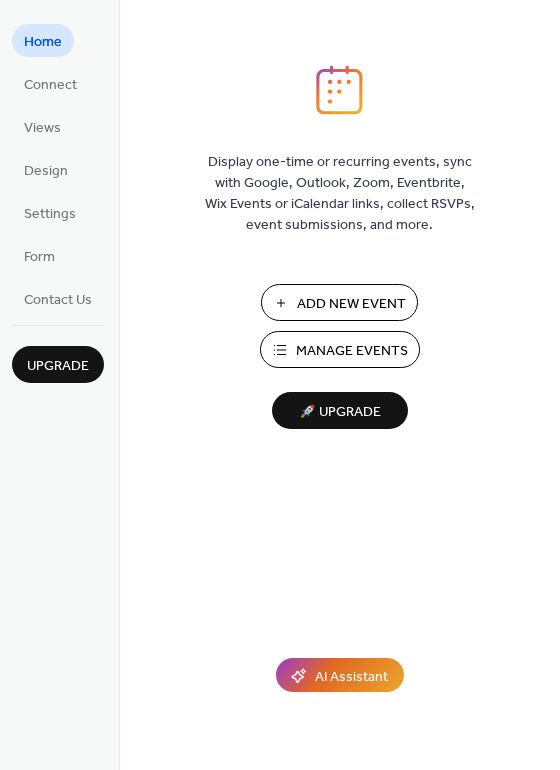 scroll, scrollTop: 0, scrollLeft: 0, axis: both 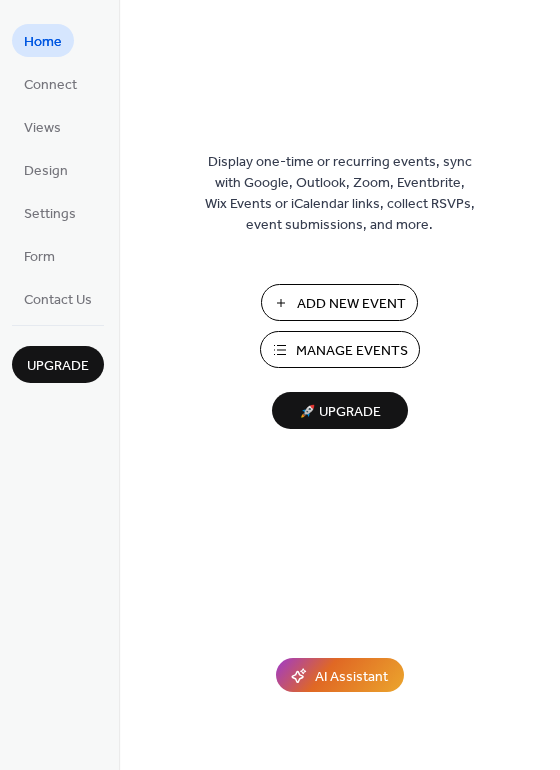 click on "Add New Event" at bounding box center (351, 304) 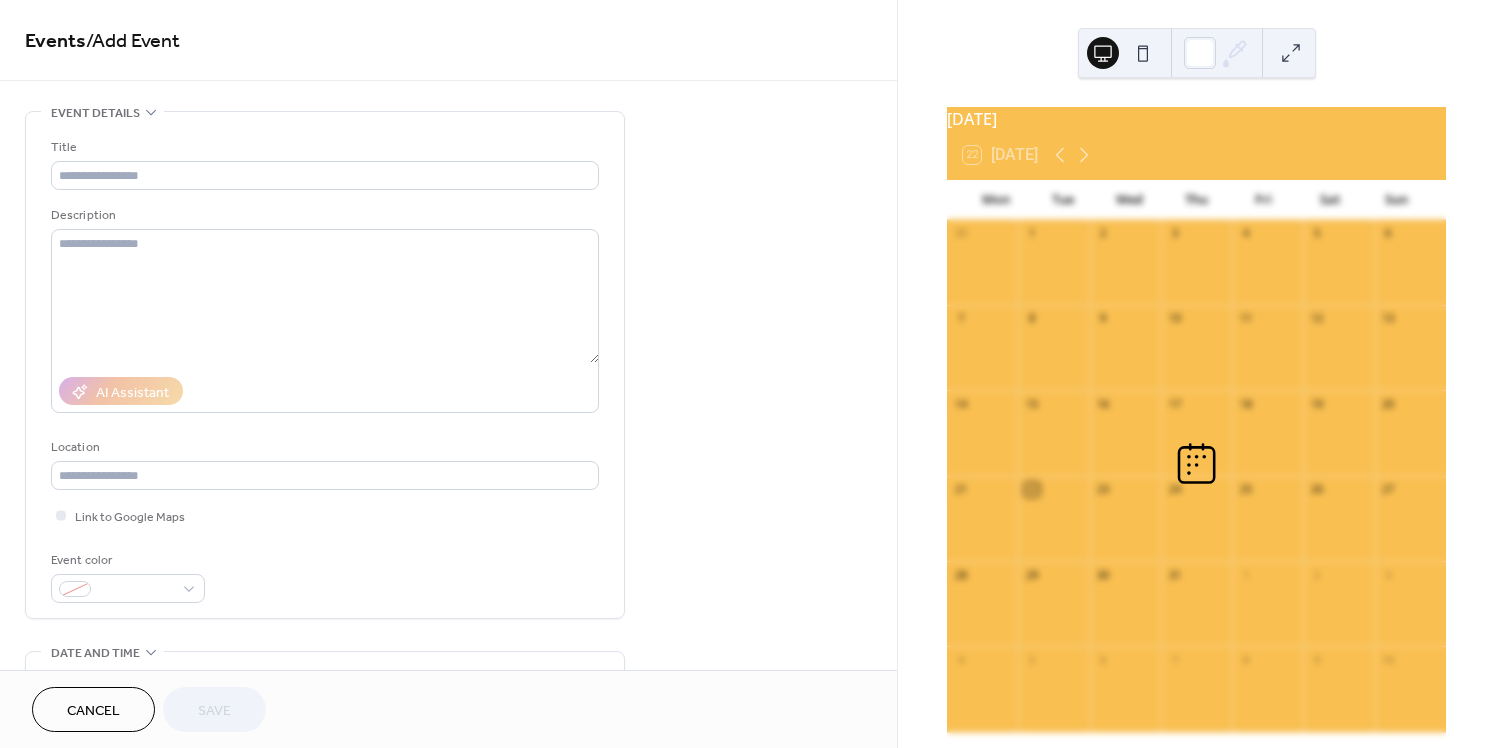 scroll, scrollTop: 0, scrollLeft: 0, axis: both 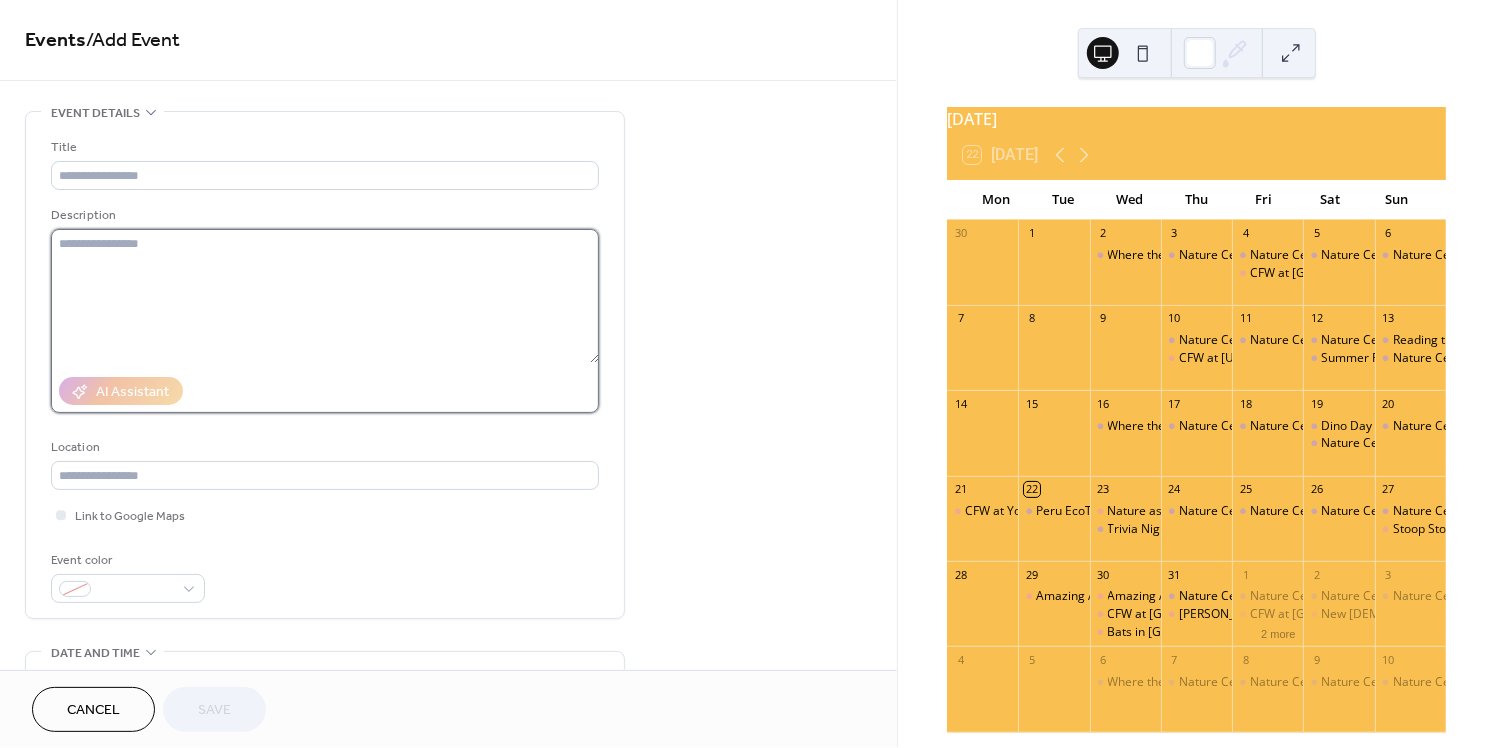 click at bounding box center (325, 296) 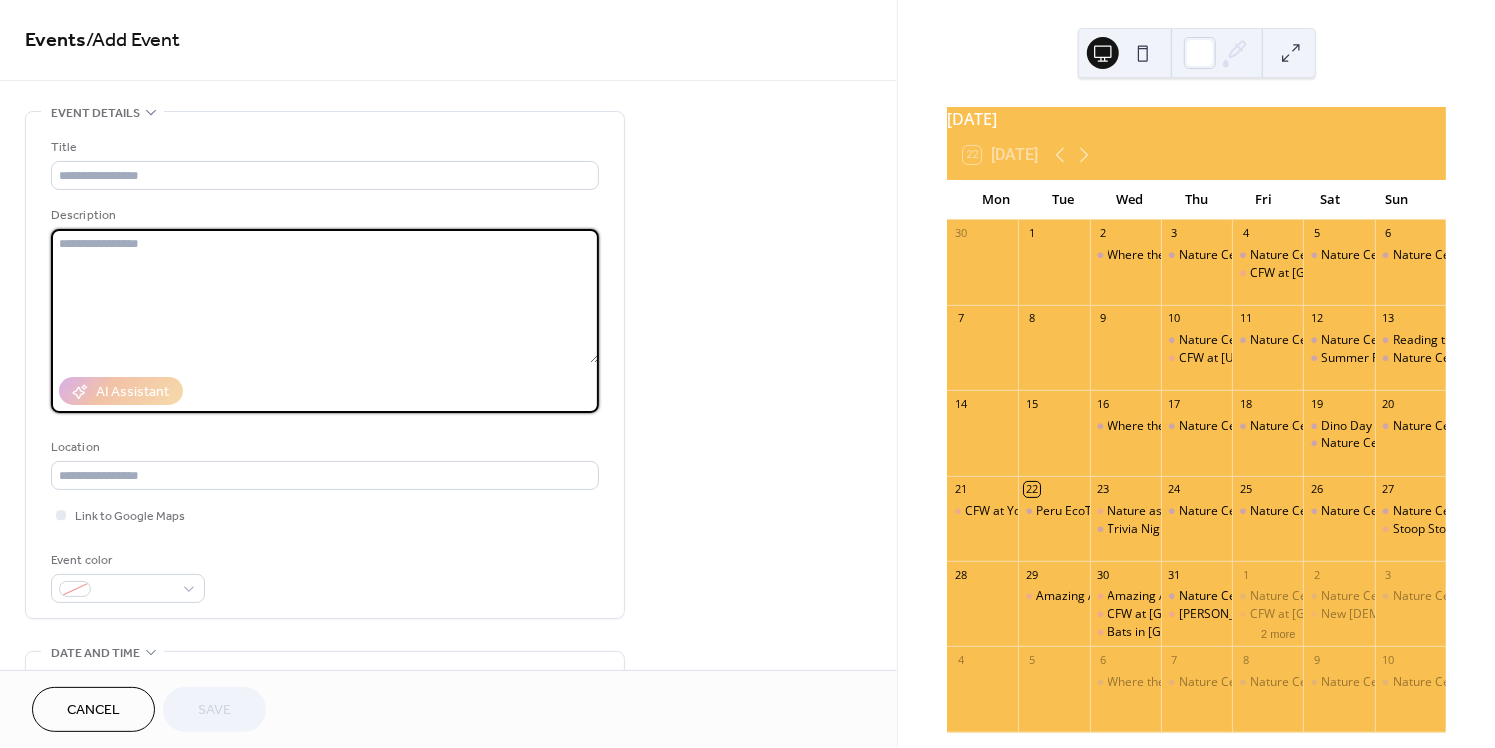 paste on "**********" 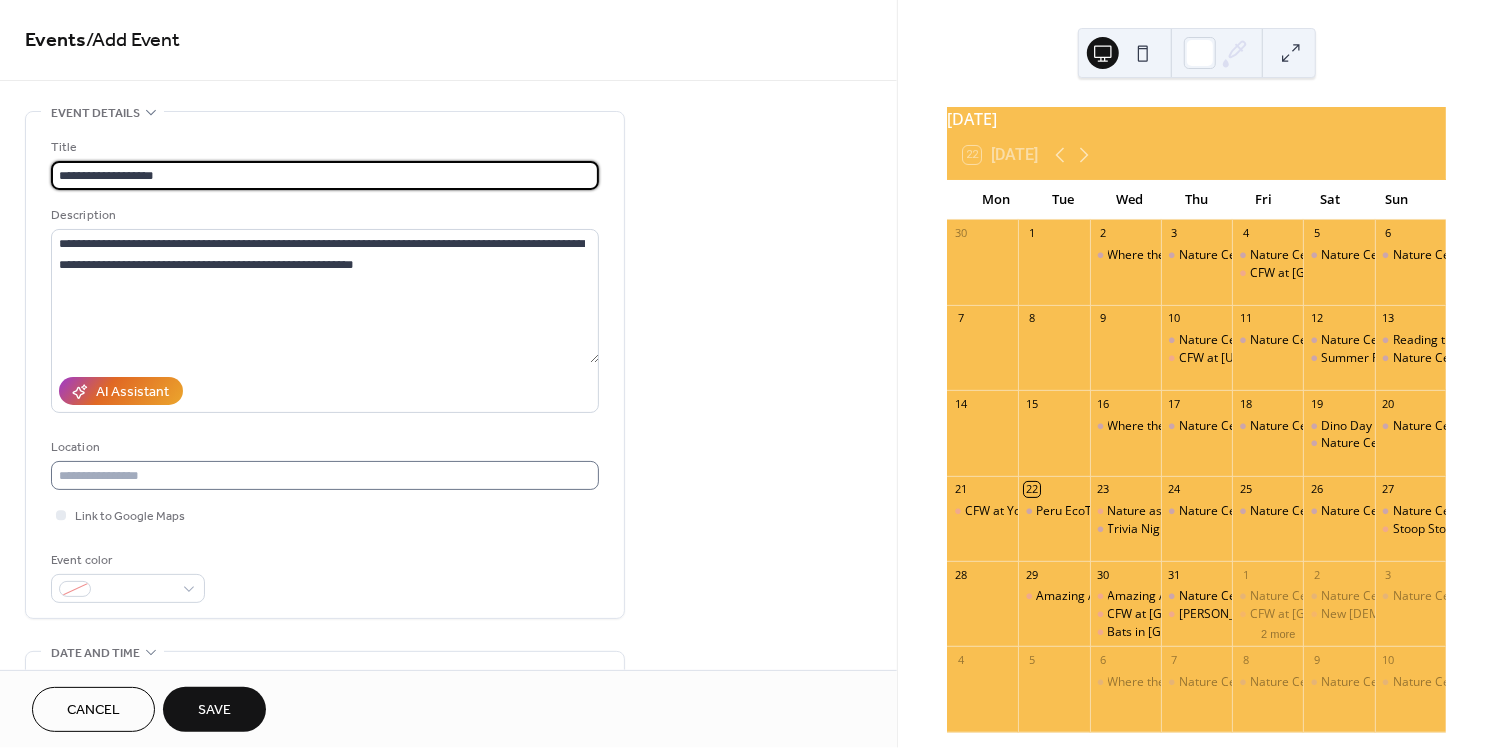 type on "**********" 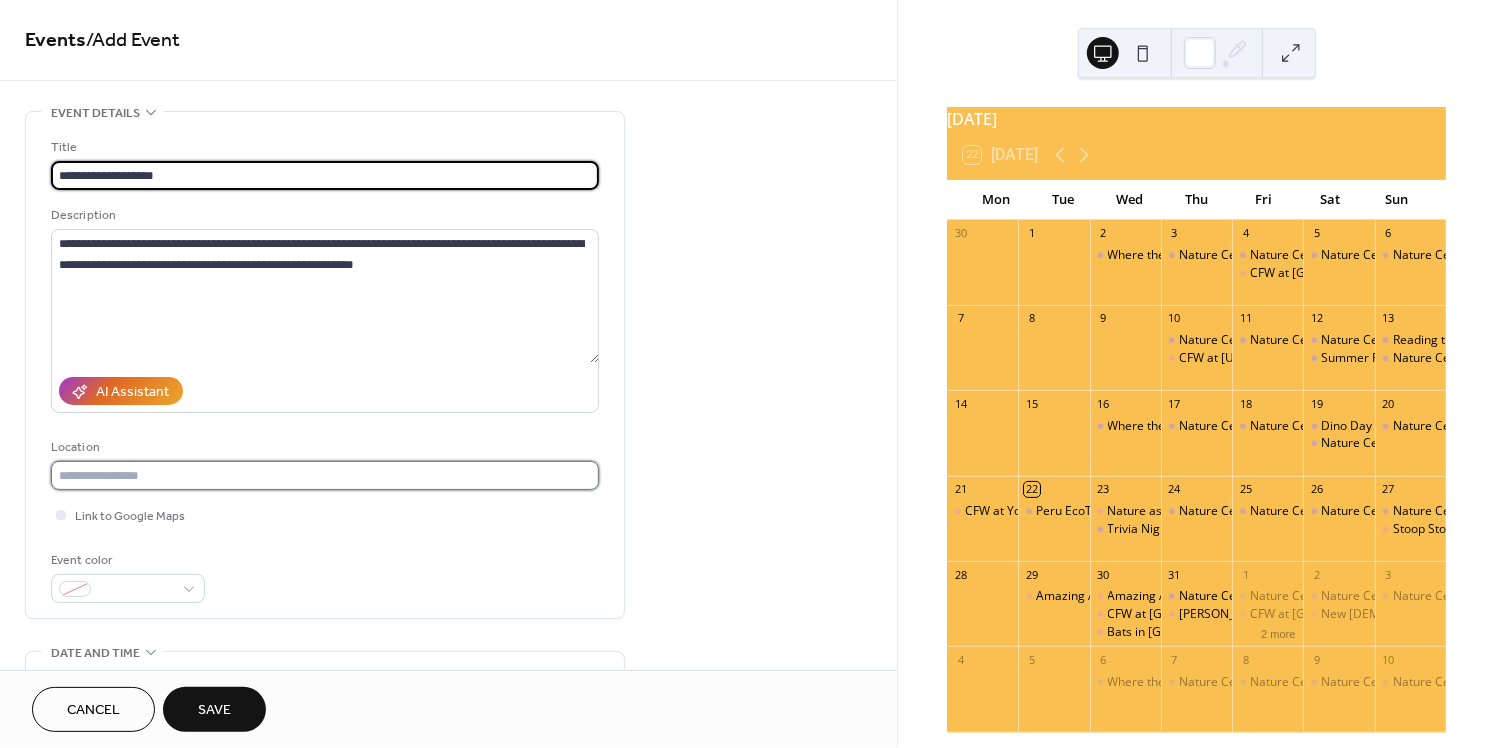 click at bounding box center (325, 475) 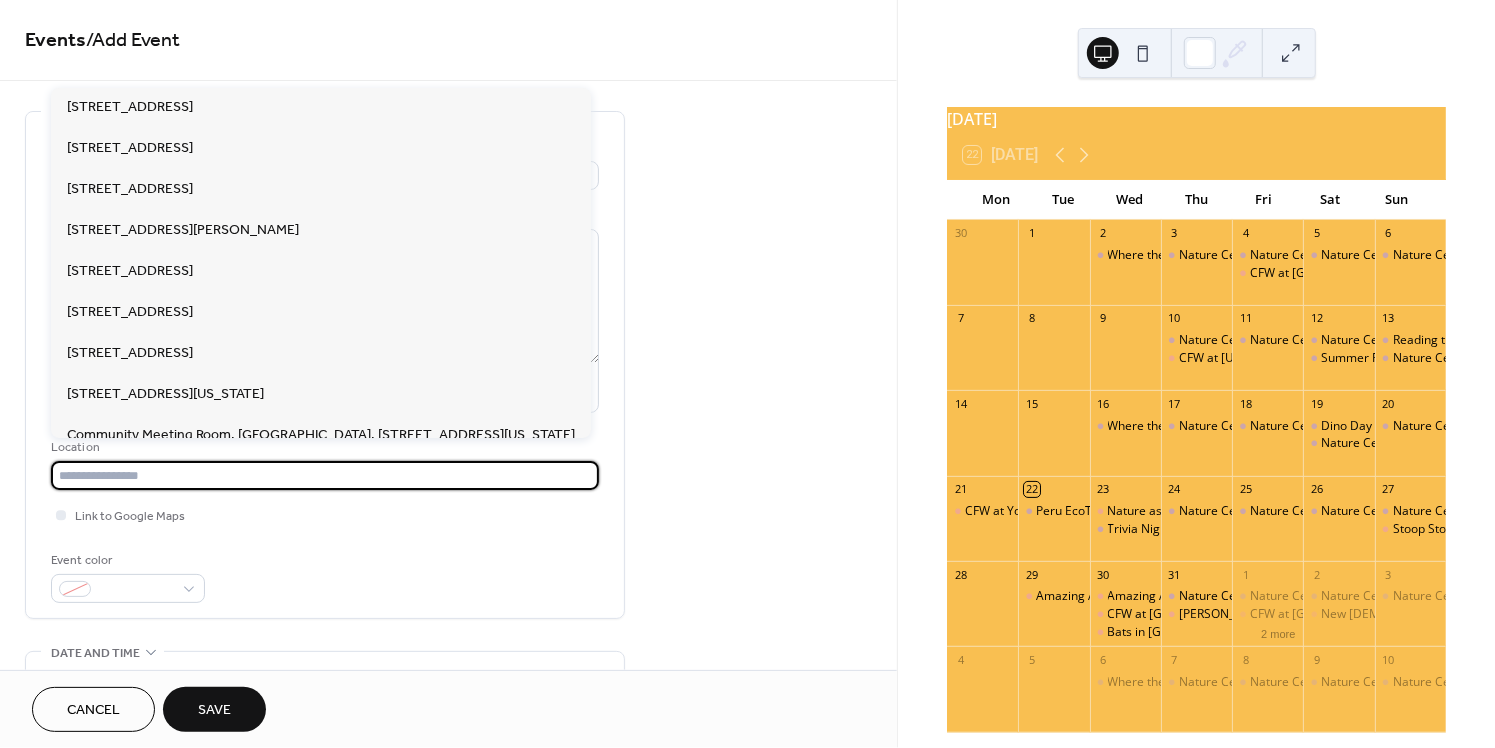 paste on "**********" 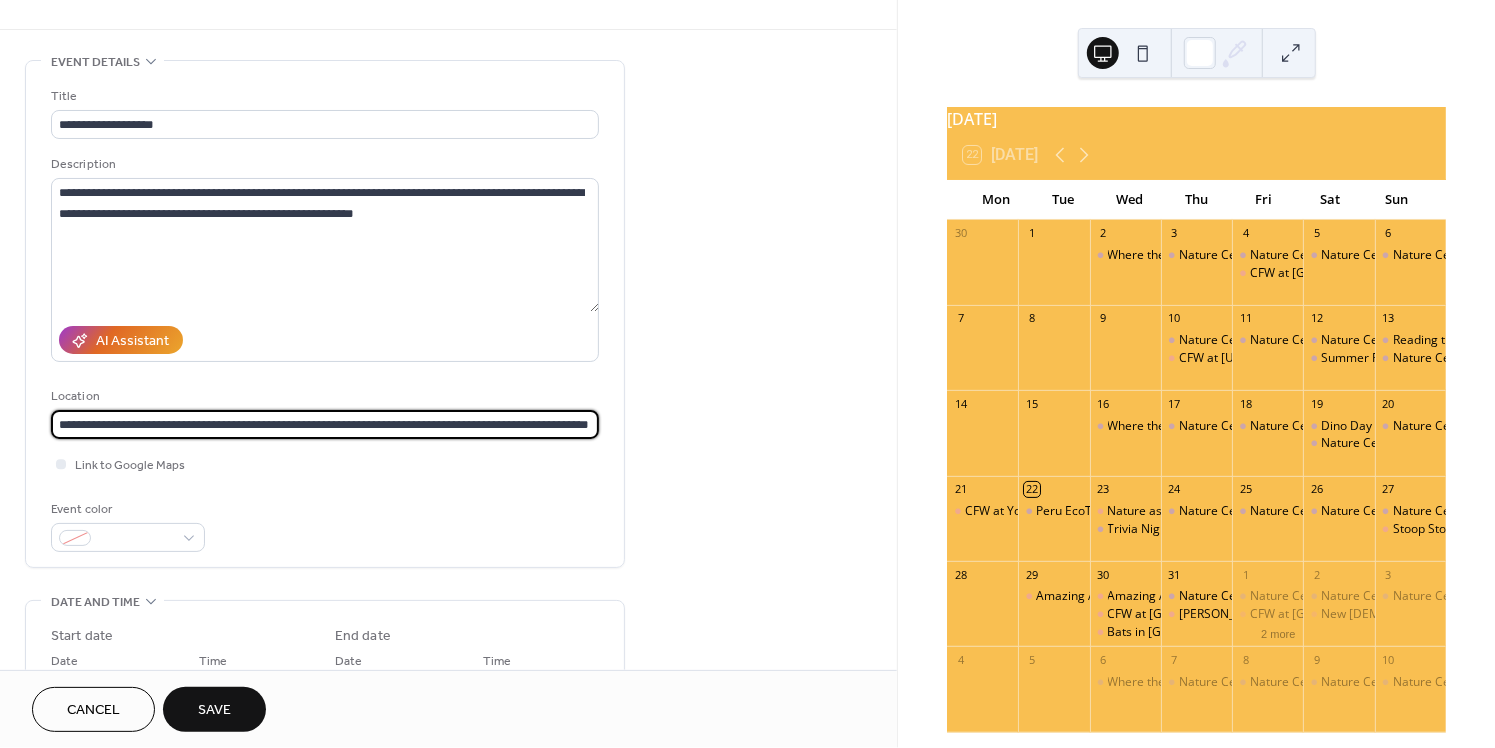 scroll, scrollTop: 54, scrollLeft: 0, axis: vertical 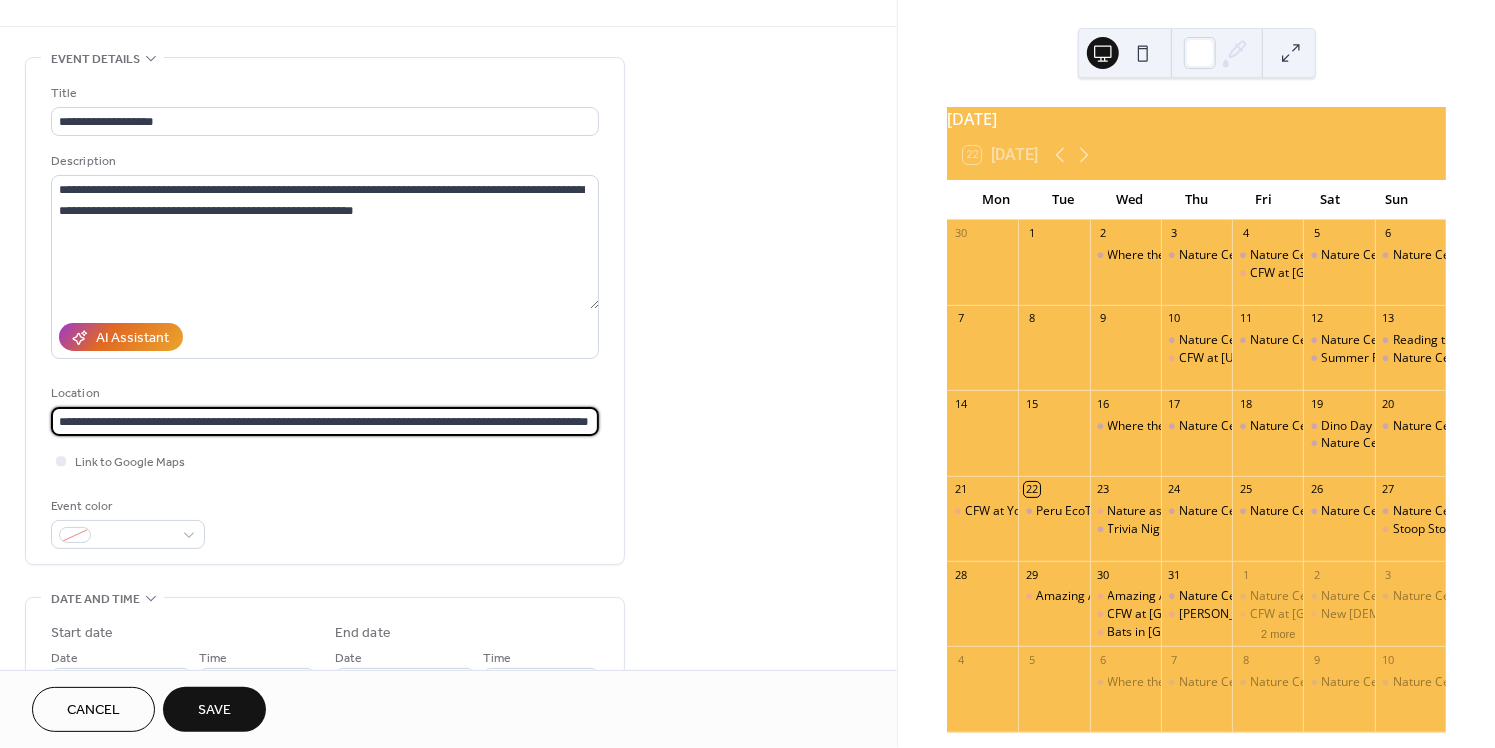 click on "**********" at bounding box center (325, 421) 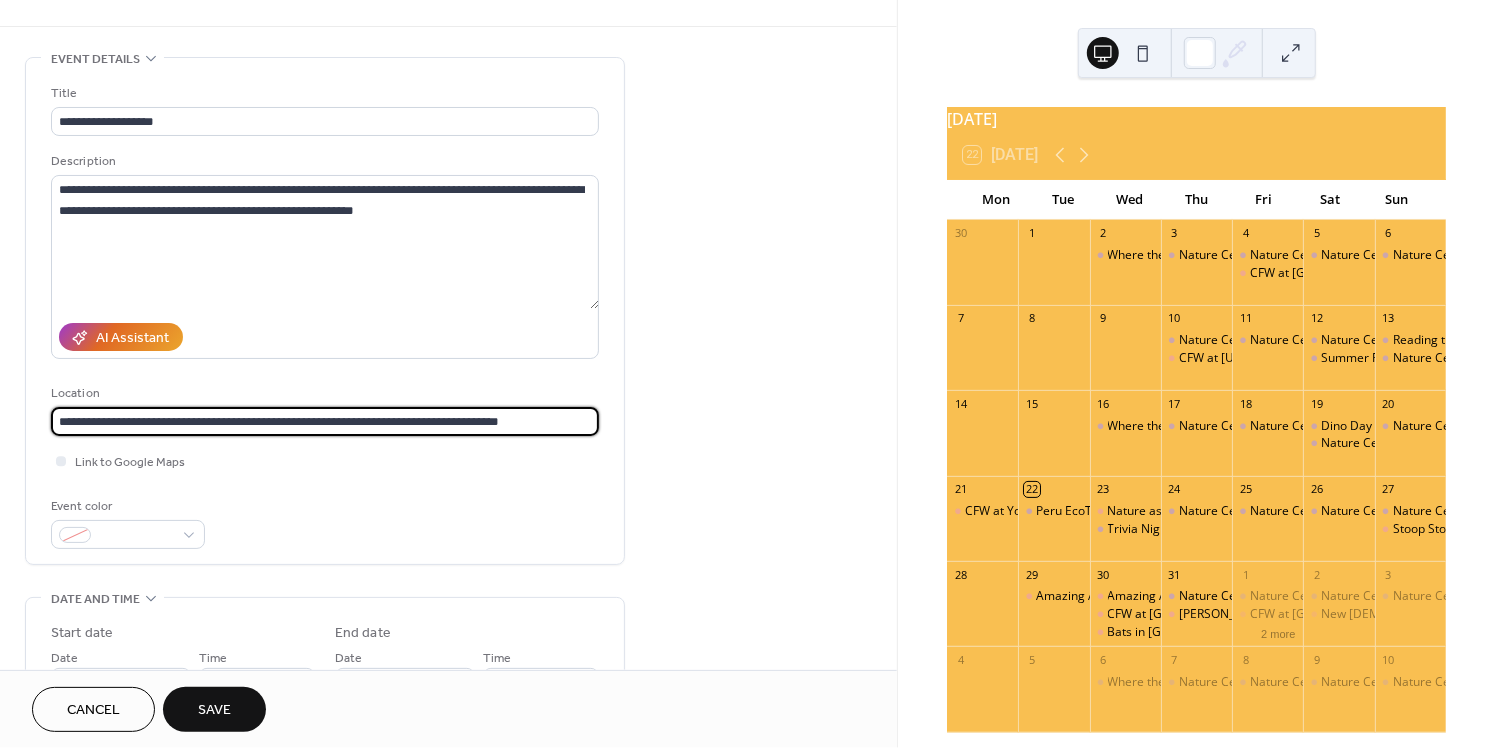 drag, startPoint x: 337, startPoint y: 419, endPoint x: 291, endPoint y: 421, distance: 46.043457 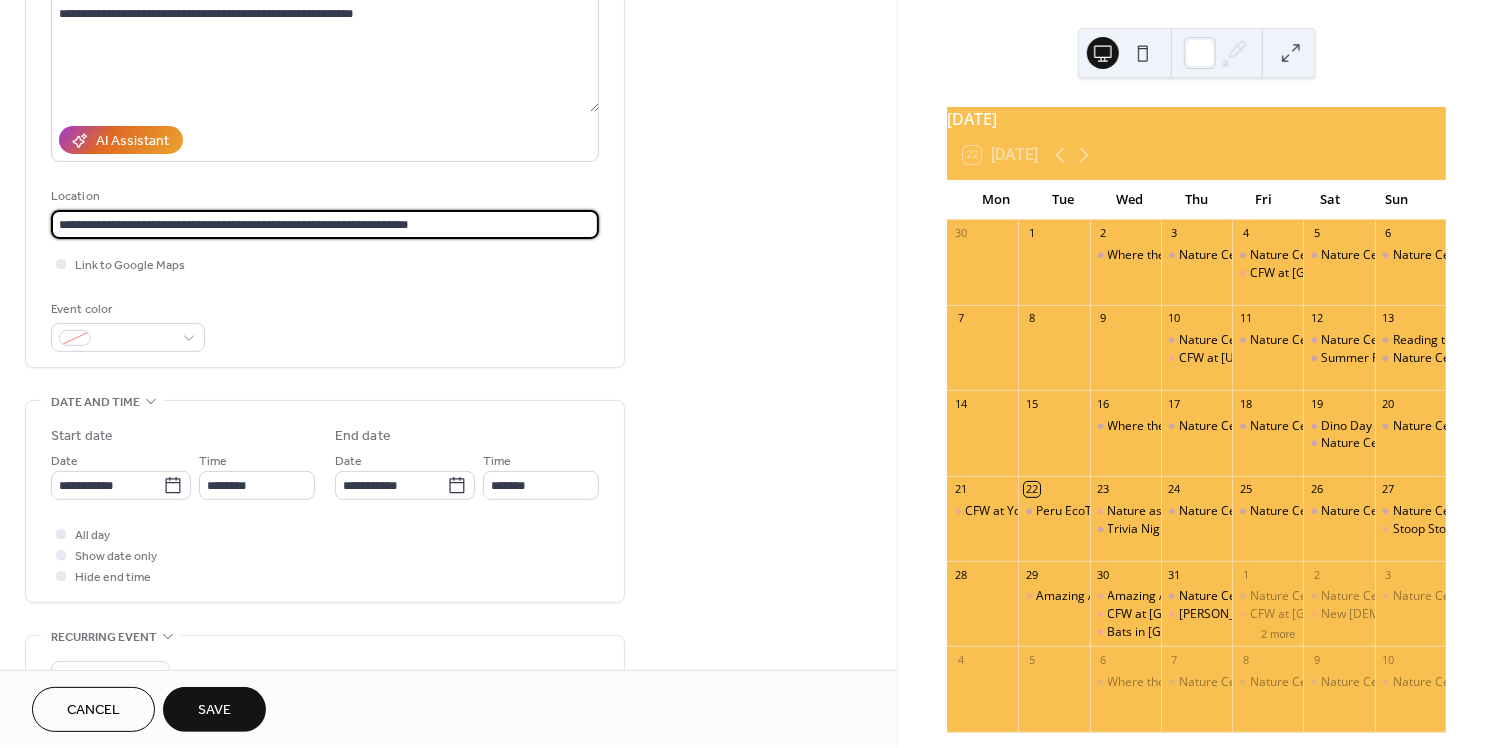 scroll, scrollTop: 252, scrollLeft: 0, axis: vertical 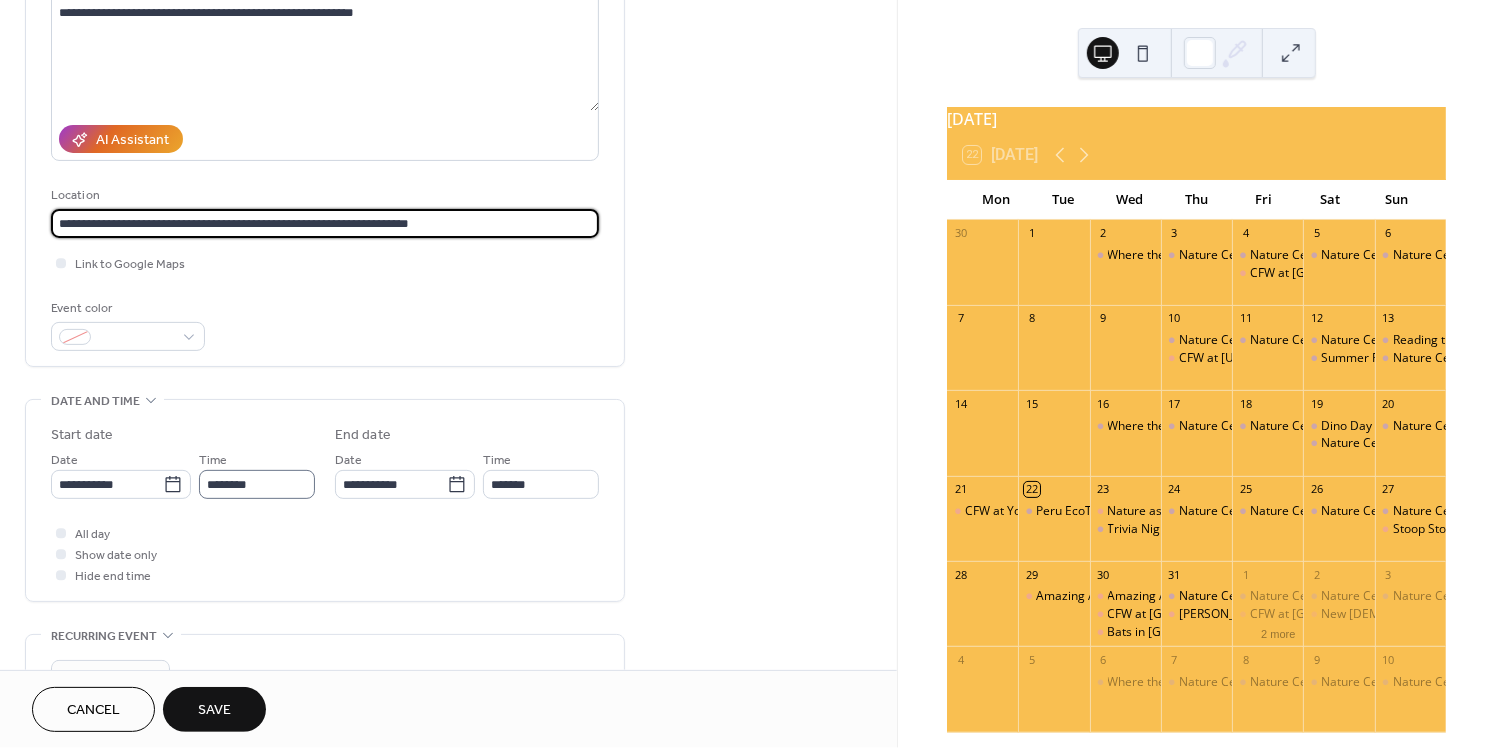 type on "**********" 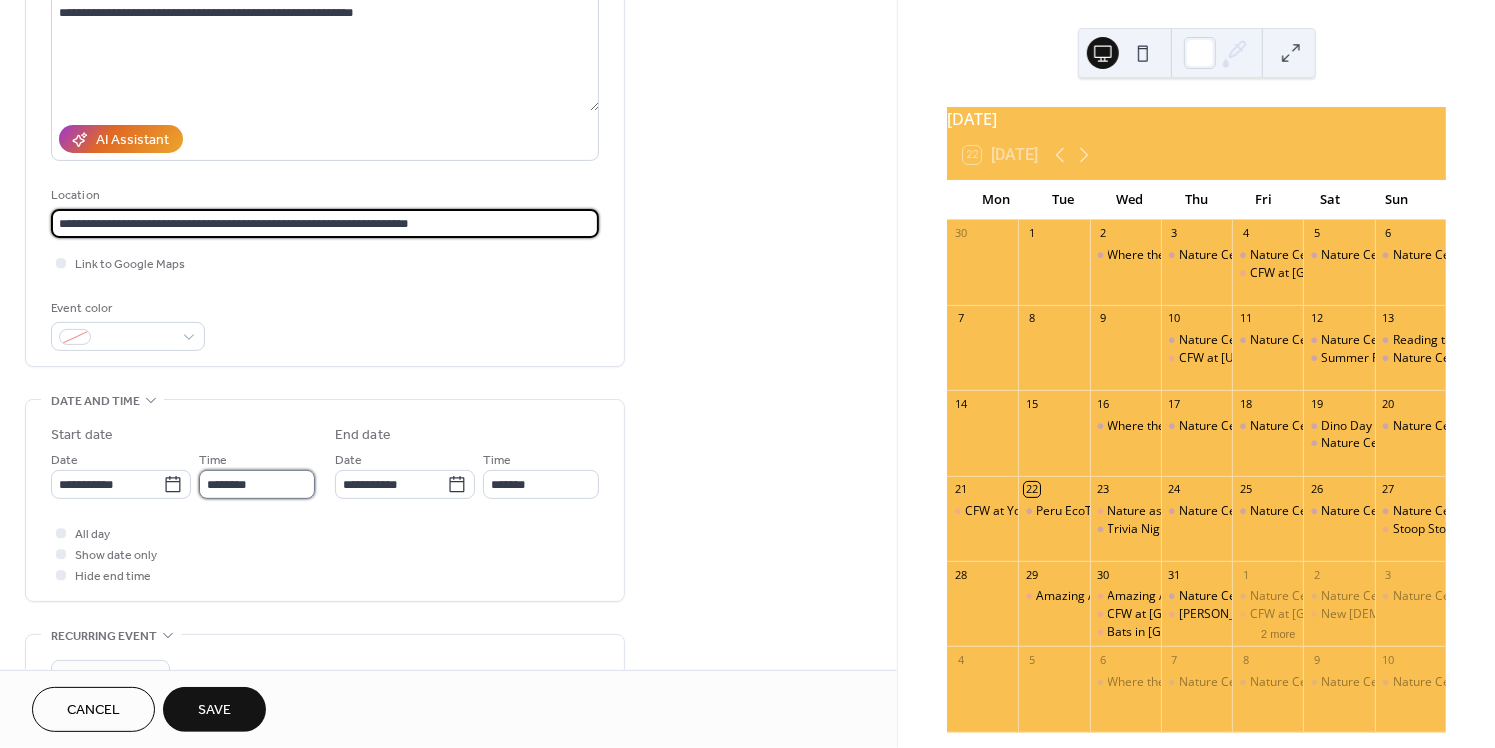click on "********" at bounding box center [257, 484] 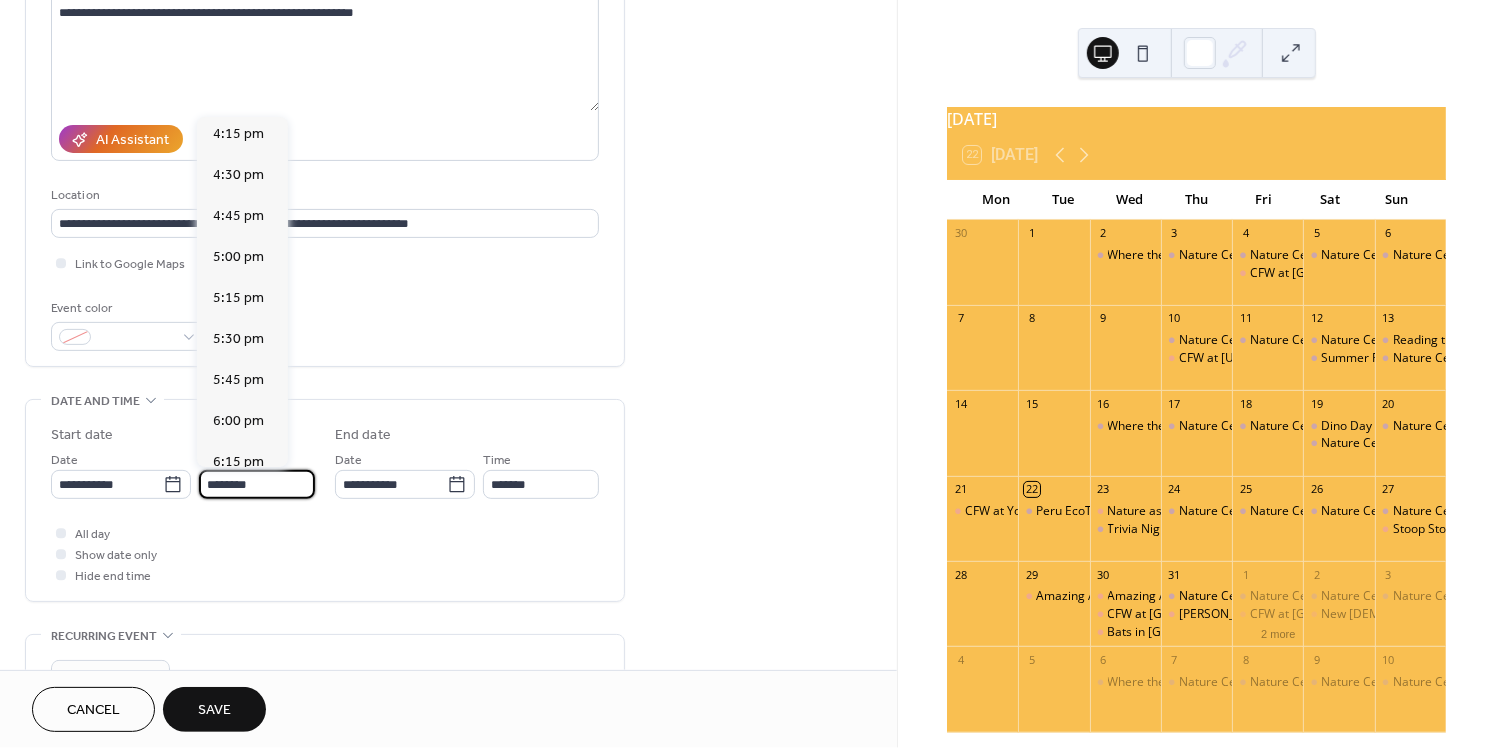 scroll, scrollTop: 2663, scrollLeft: 0, axis: vertical 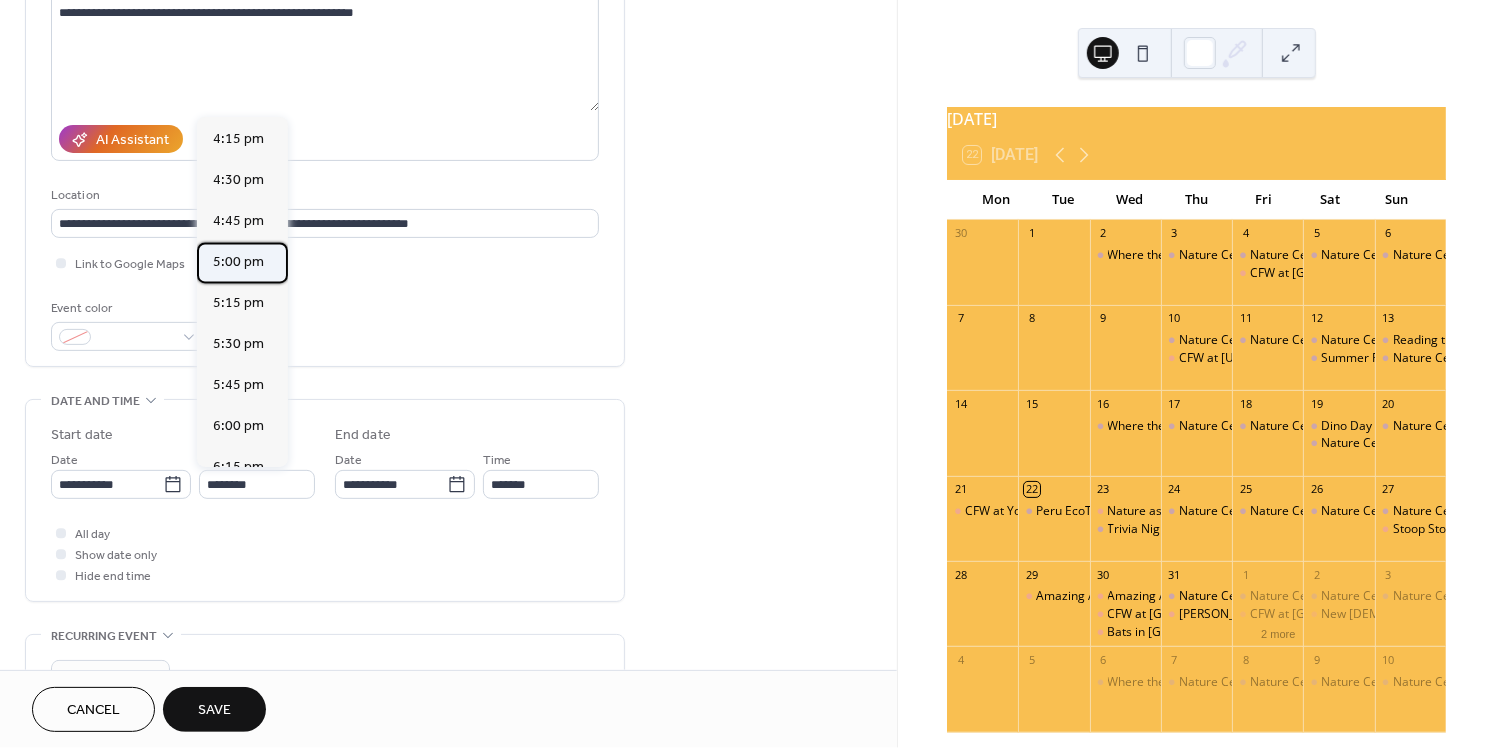 click on "5:00 pm" at bounding box center [238, 261] 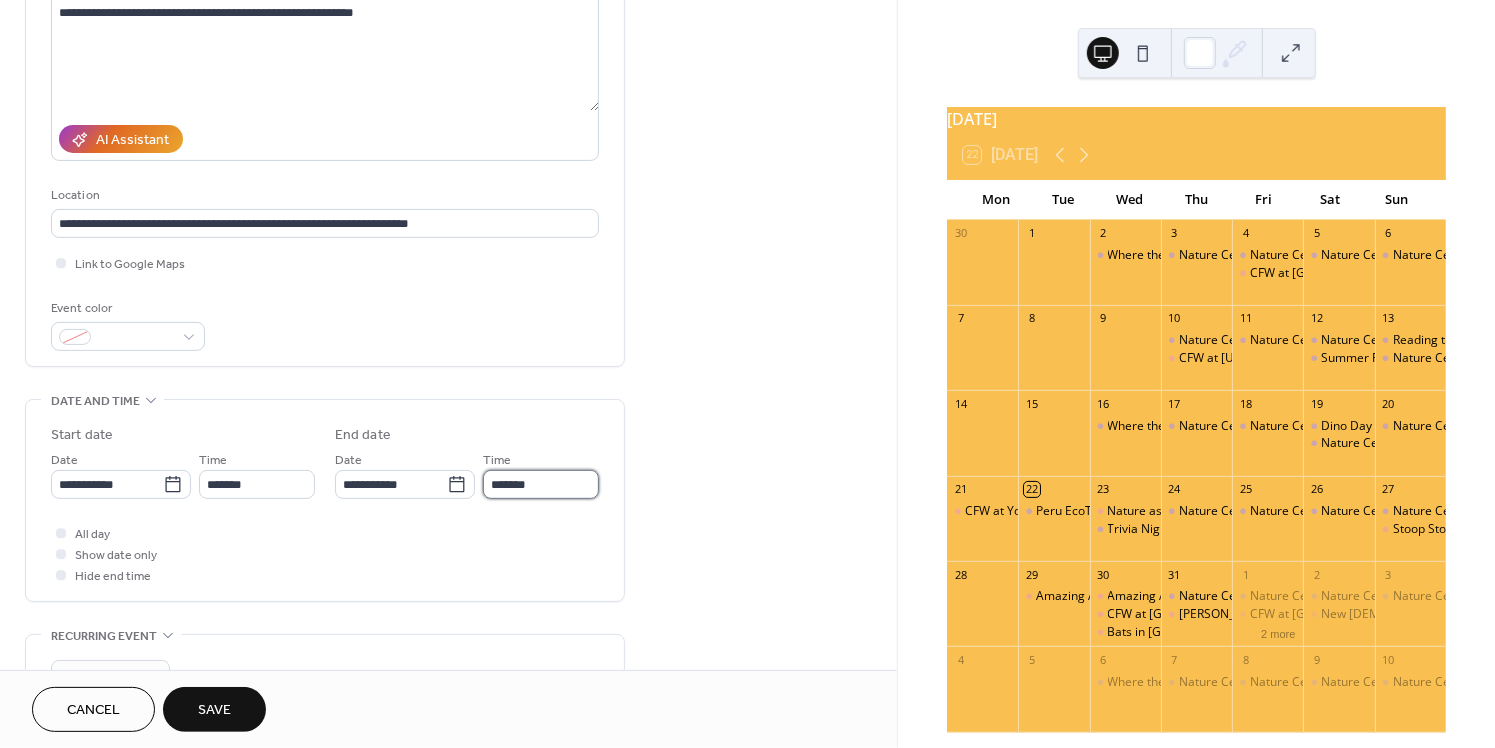 click on "*******" at bounding box center (541, 484) 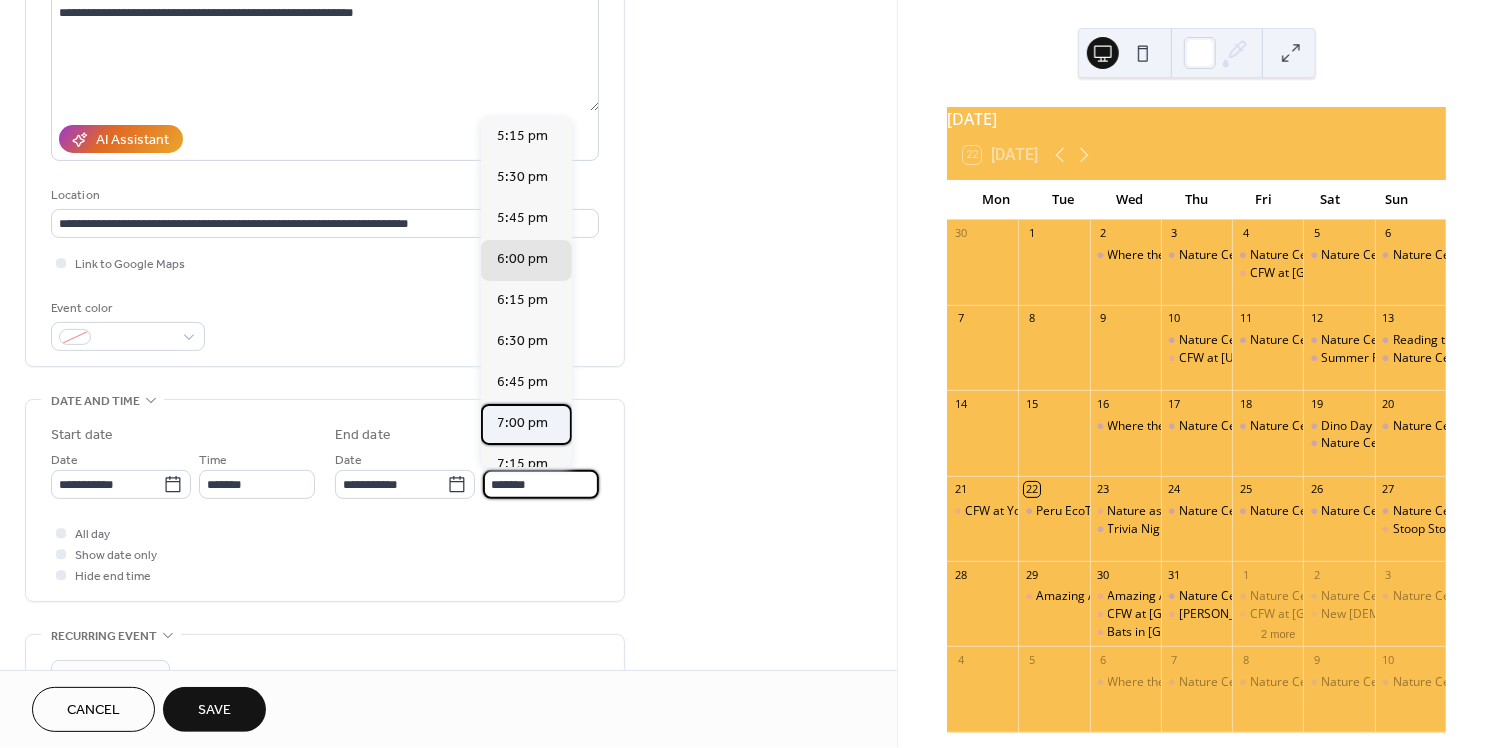 click on "7:00 pm" at bounding box center [522, 423] 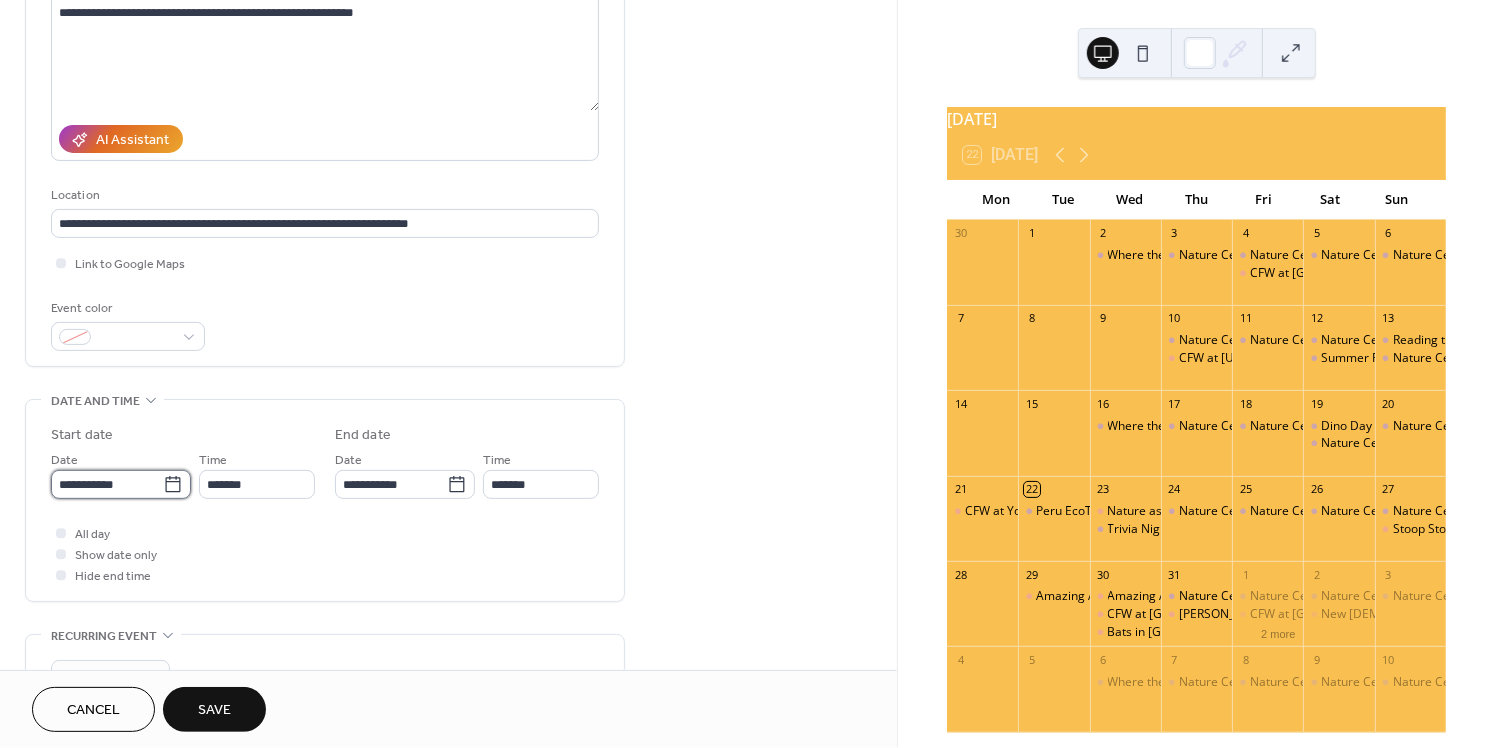 click on "**********" at bounding box center [107, 484] 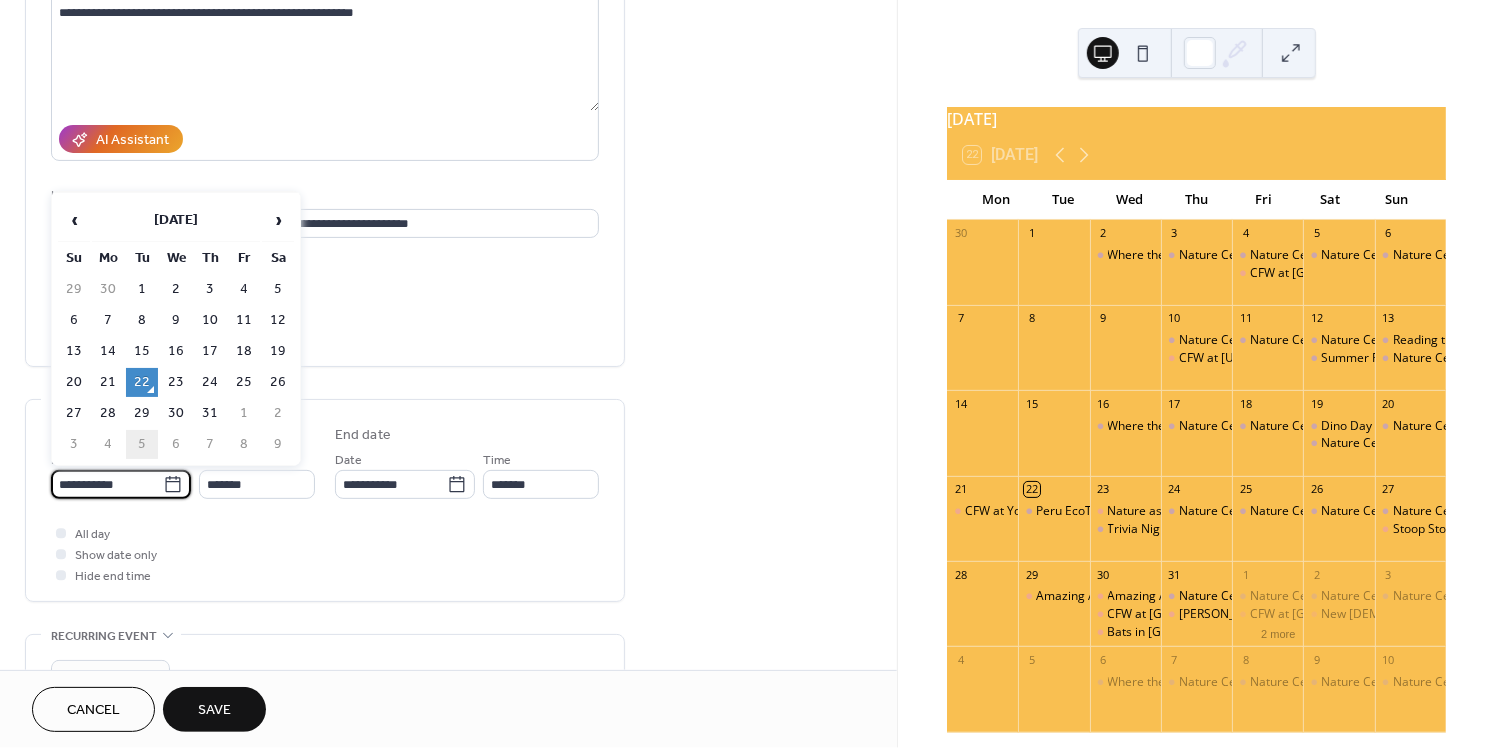 click on "5" at bounding box center (142, 444) 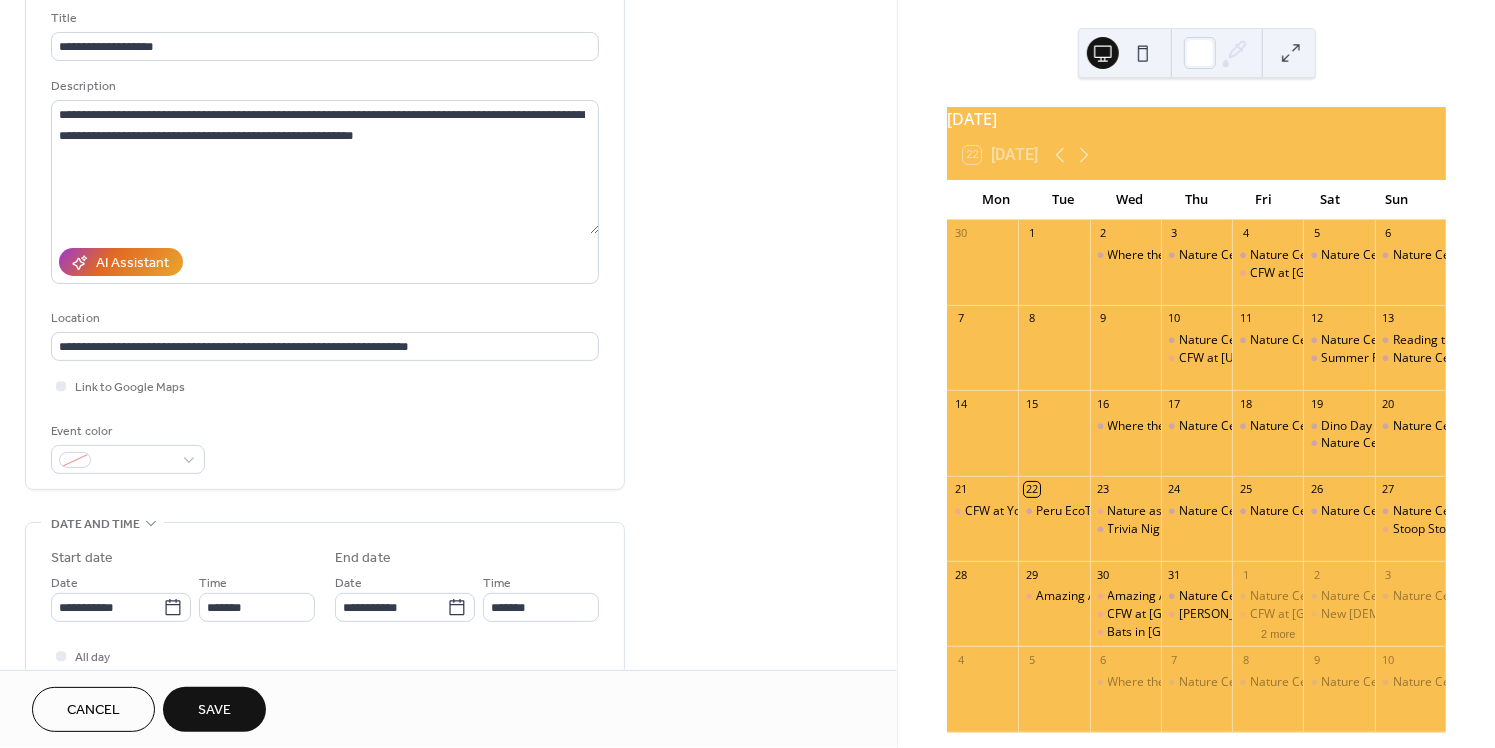 scroll, scrollTop: 82, scrollLeft: 0, axis: vertical 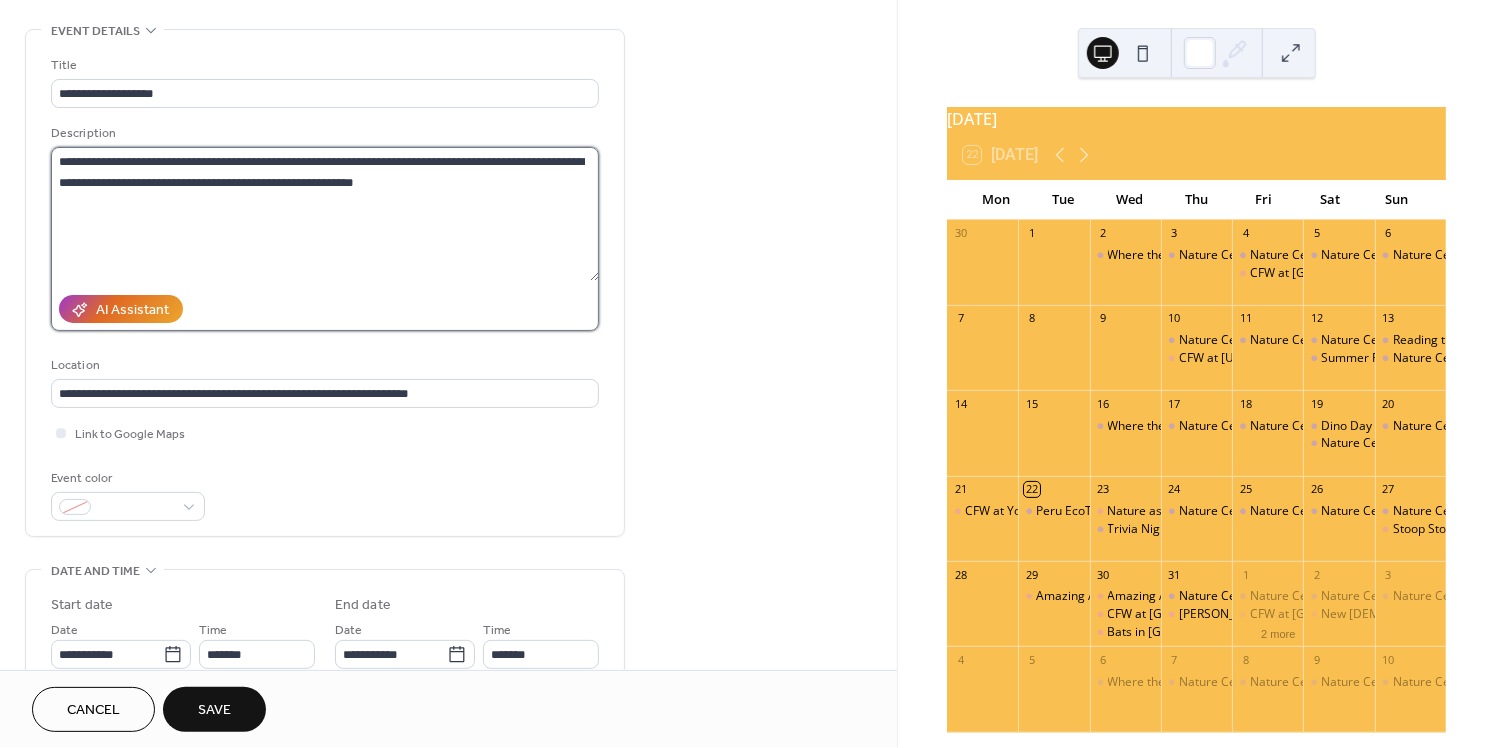 click on "**********" at bounding box center (325, 214) 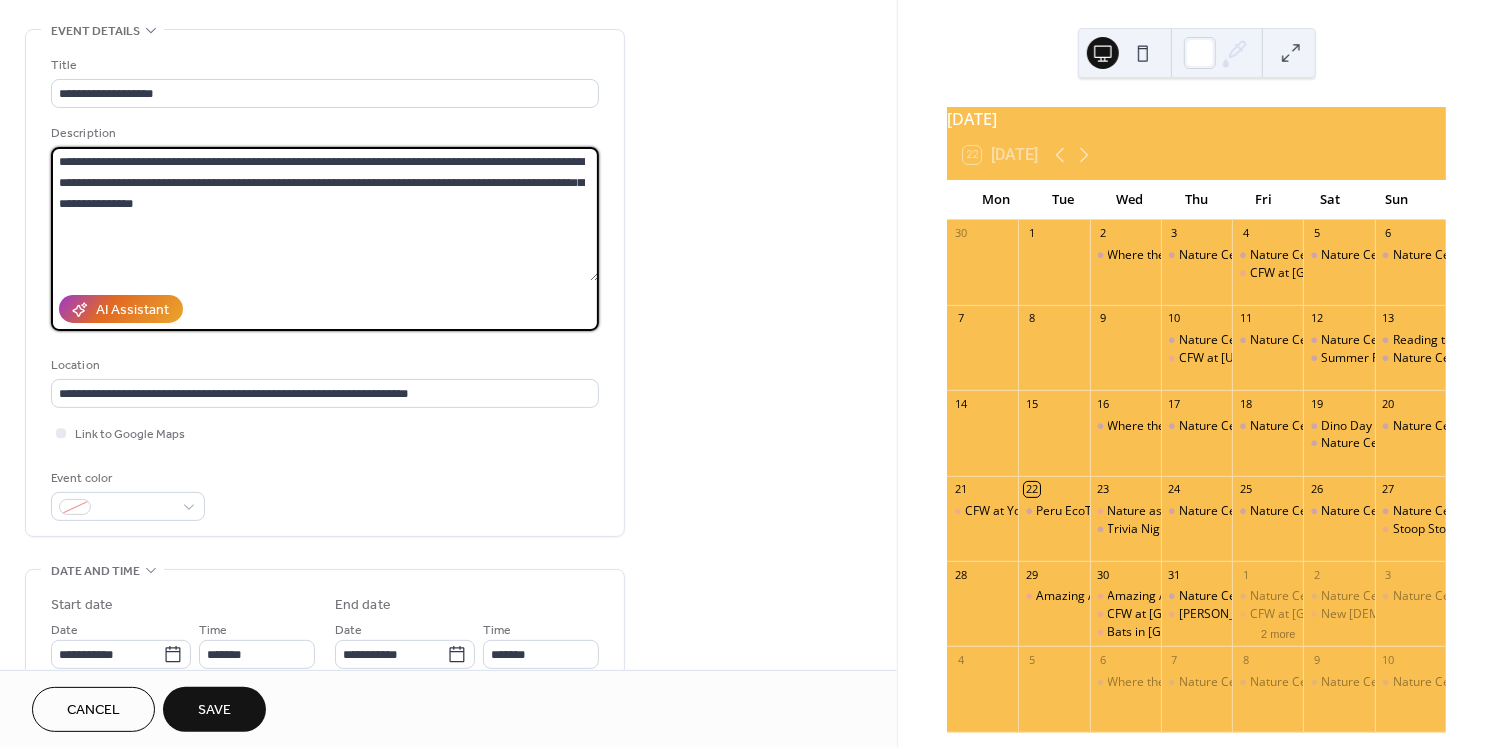 paste on "**********" 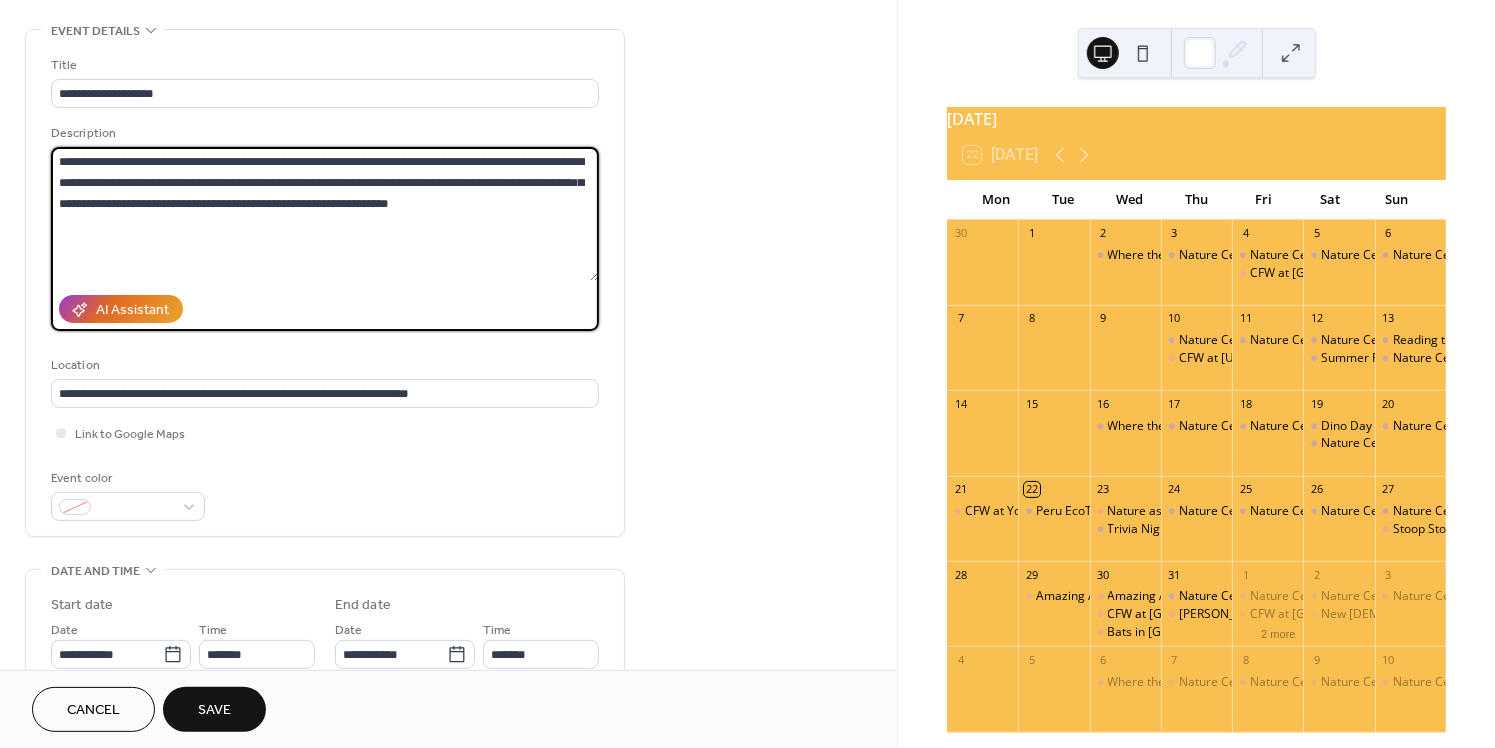 click on "**********" at bounding box center [325, 214] 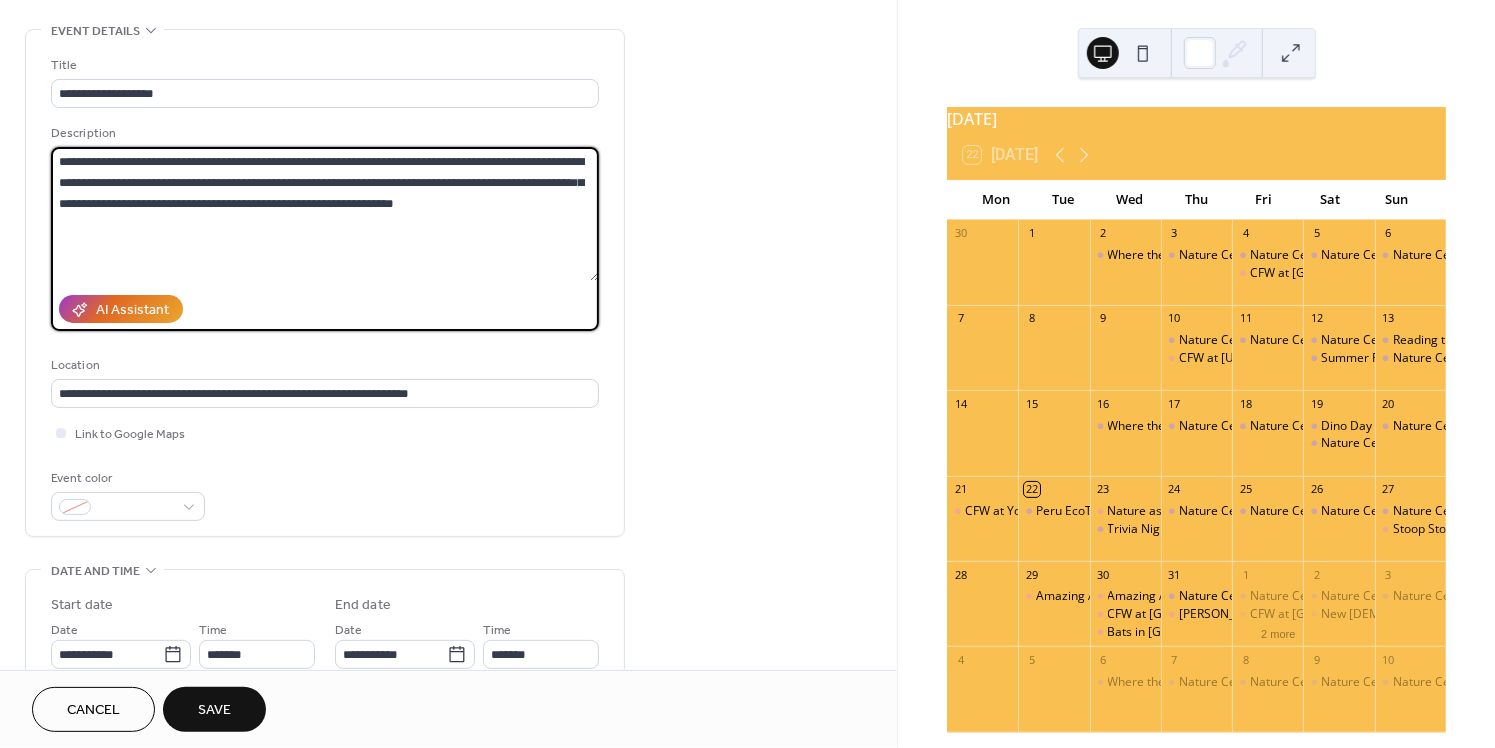 click on "**********" at bounding box center (325, 214) 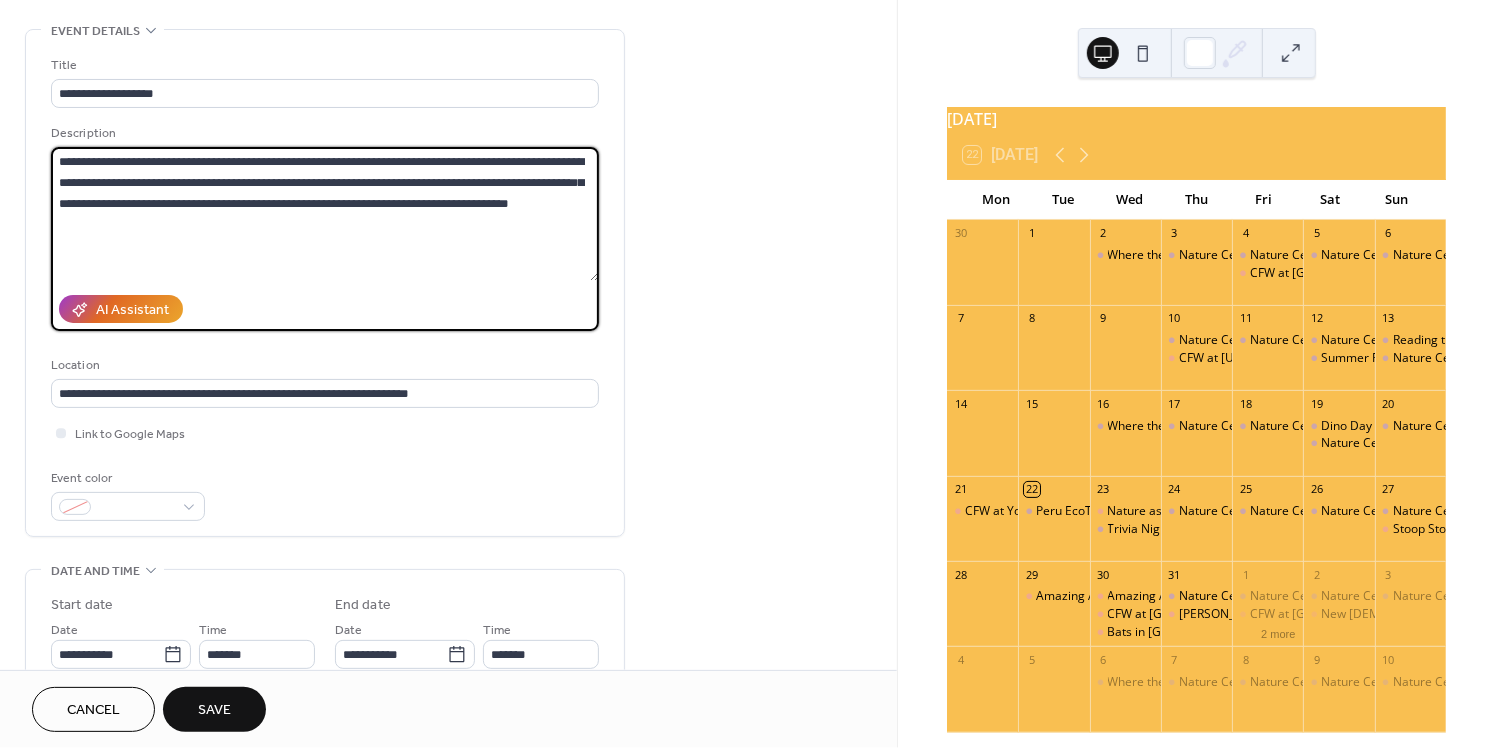 drag, startPoint x: 630, startPoint y: 295, endPoint x: 476, endPoint y: 222, distance: 170.42593 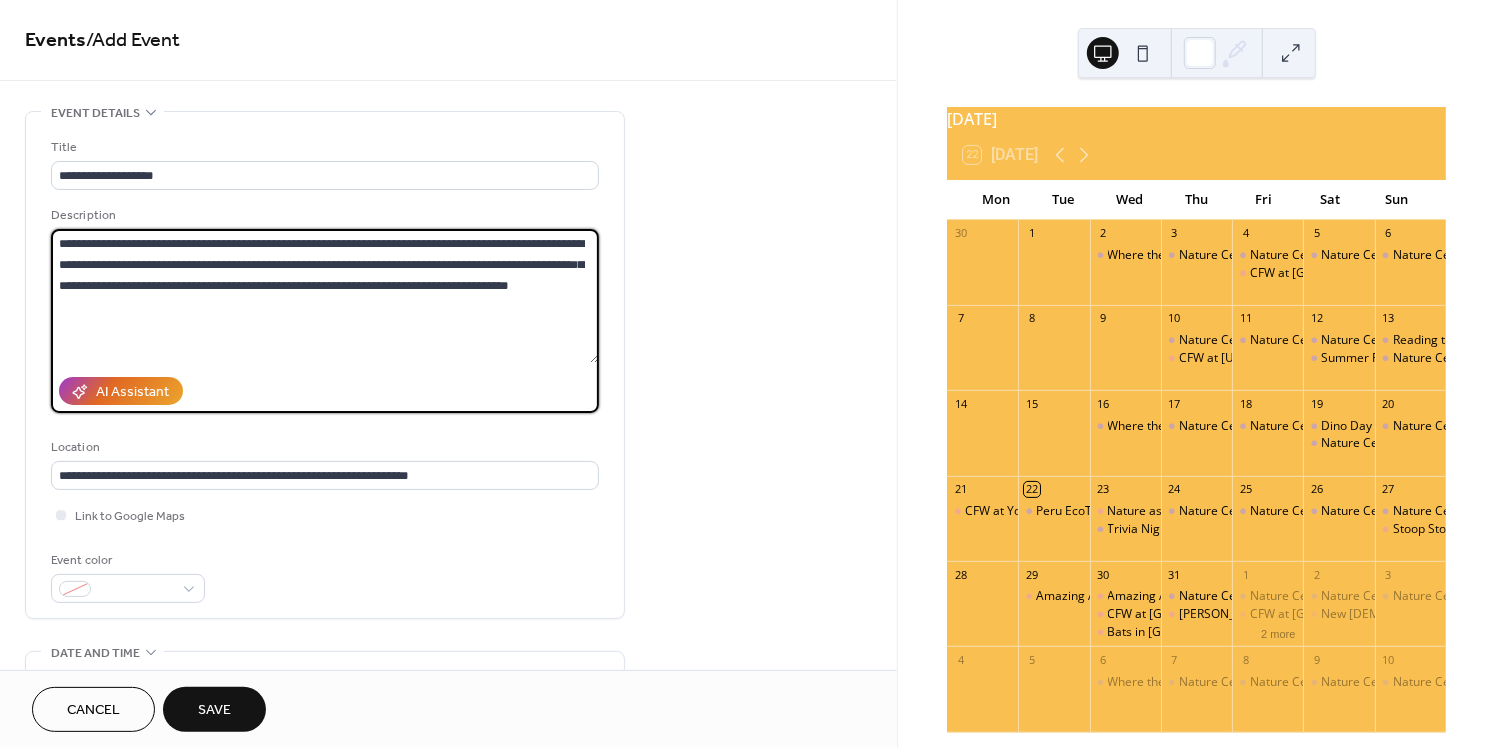 scroll, scrollTop: 0, scrollLeft: 0, axis: both 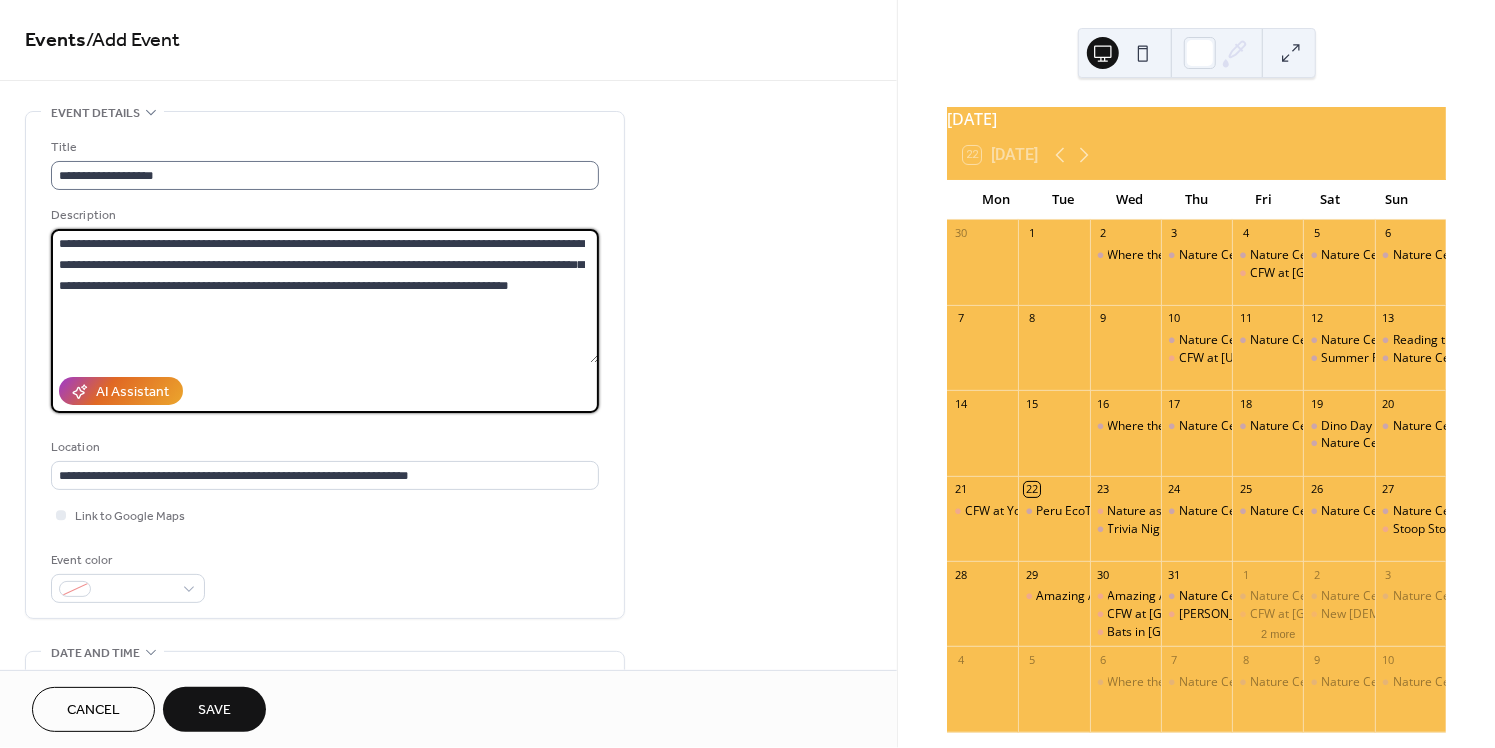 type on "**********" 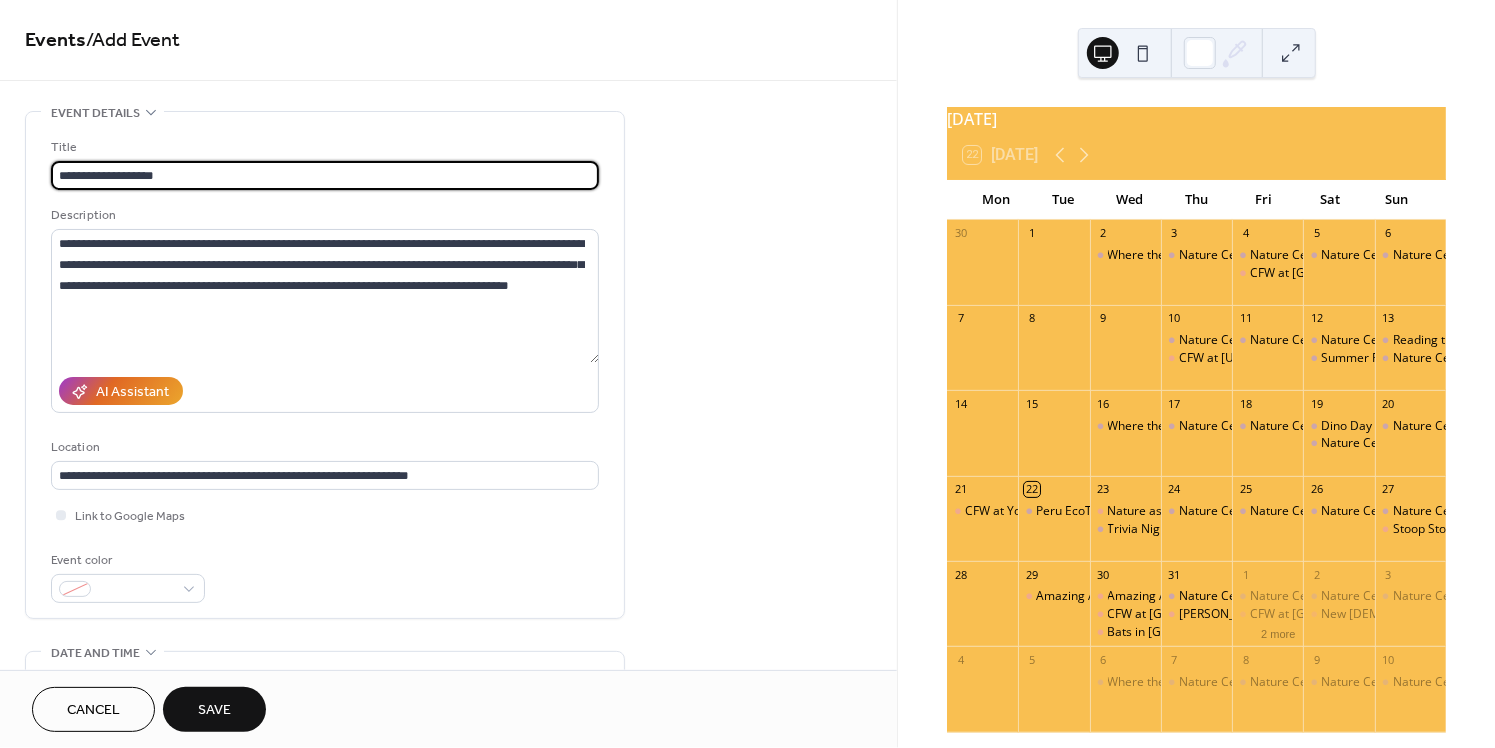 click on "**********" at bounding box center [325, 175] 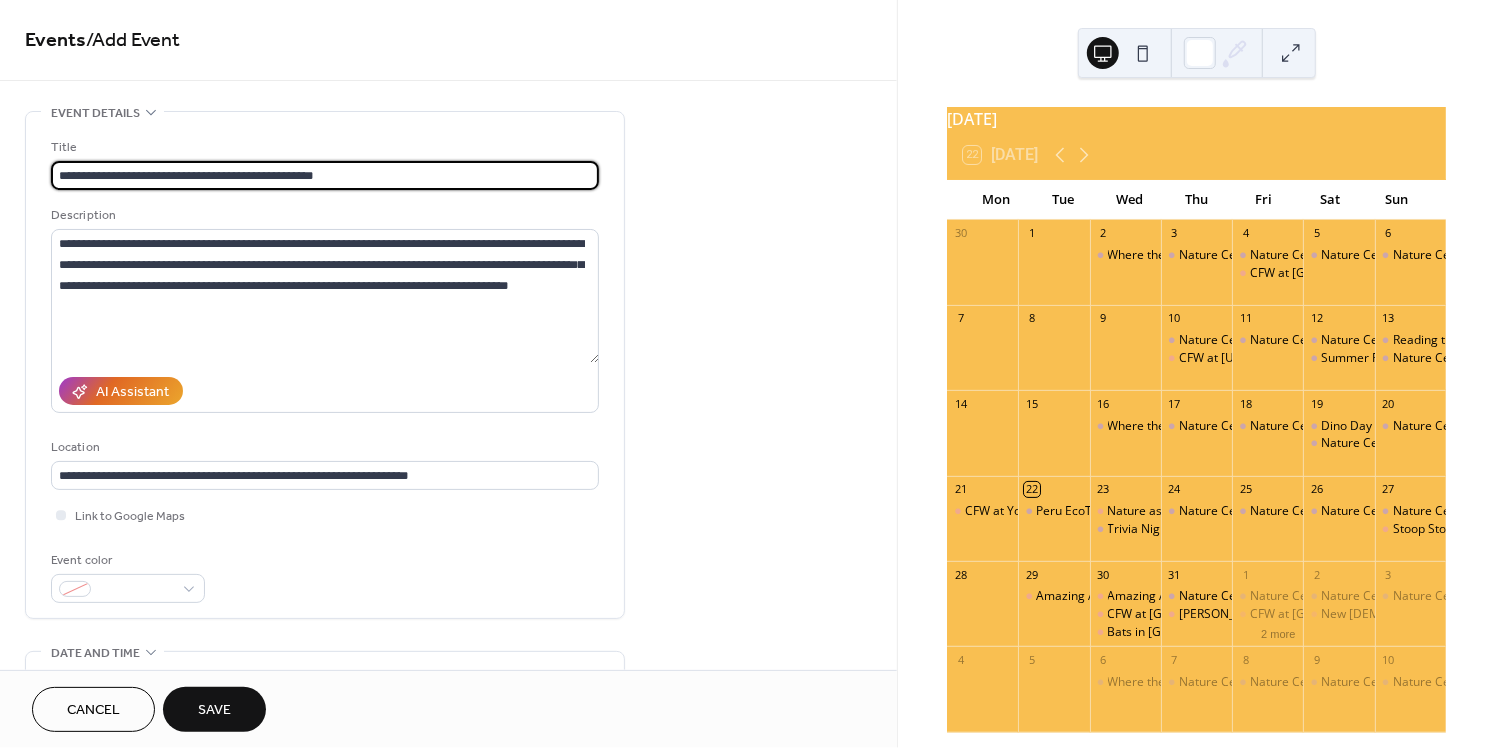 type on "**********" 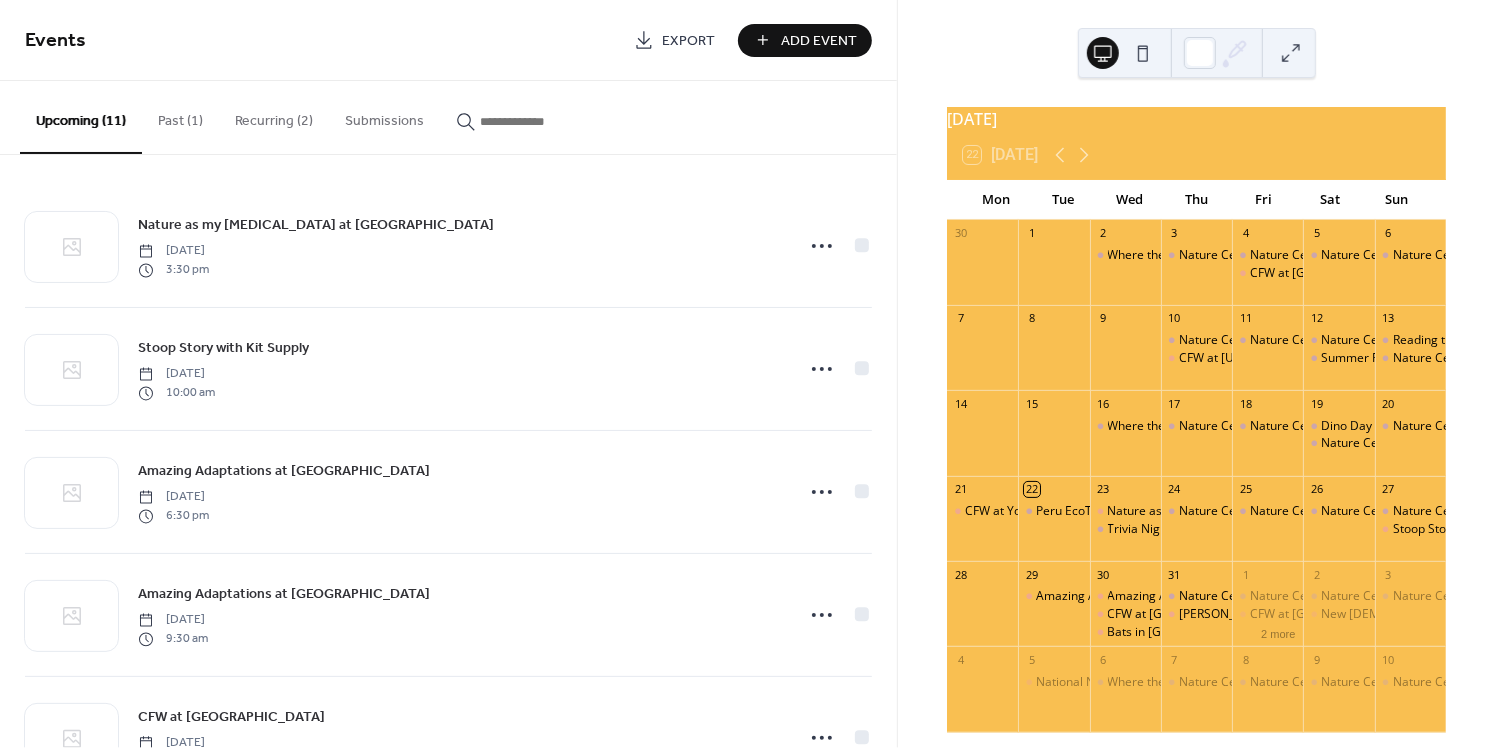 click on "Add Event" at bounding box center (819, 41) 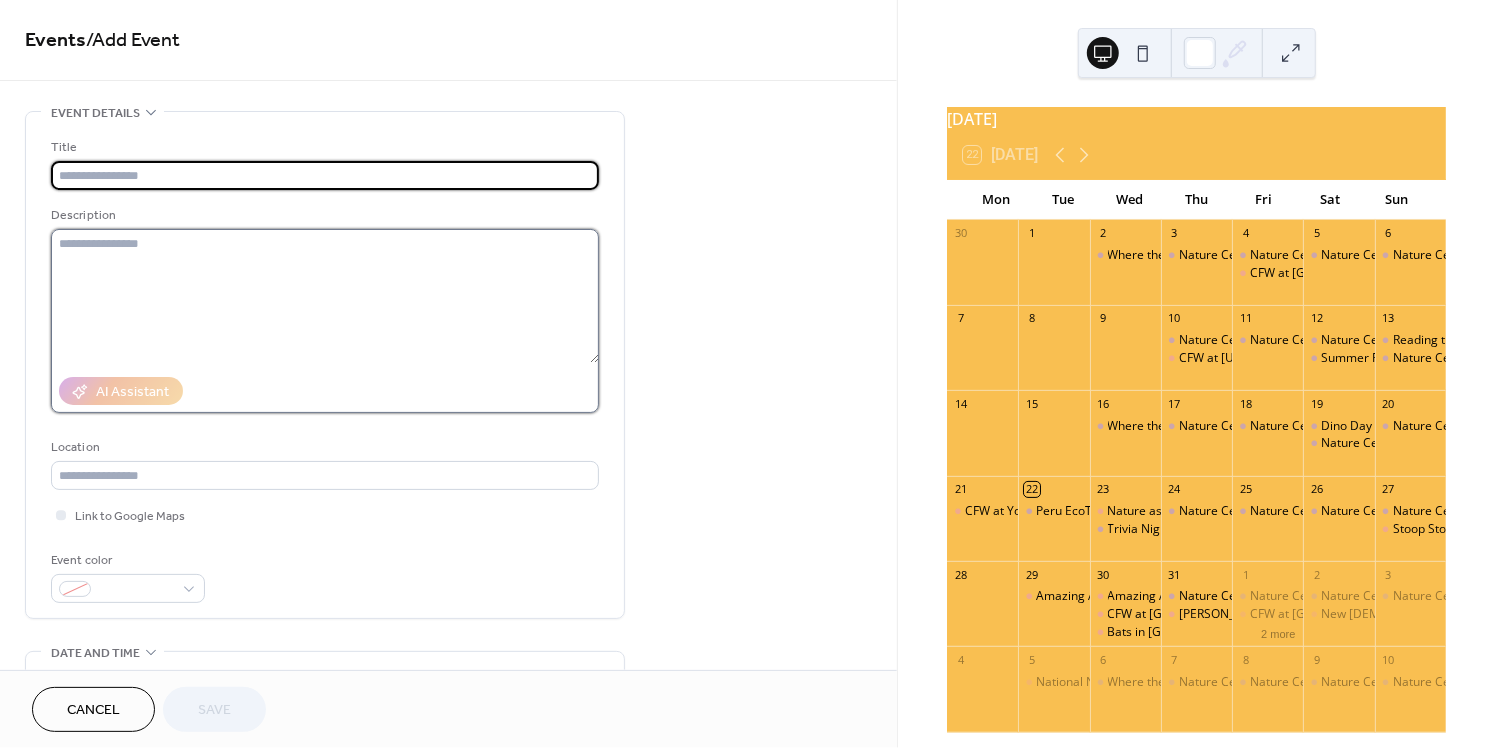 click at bounding box center [325, 296] 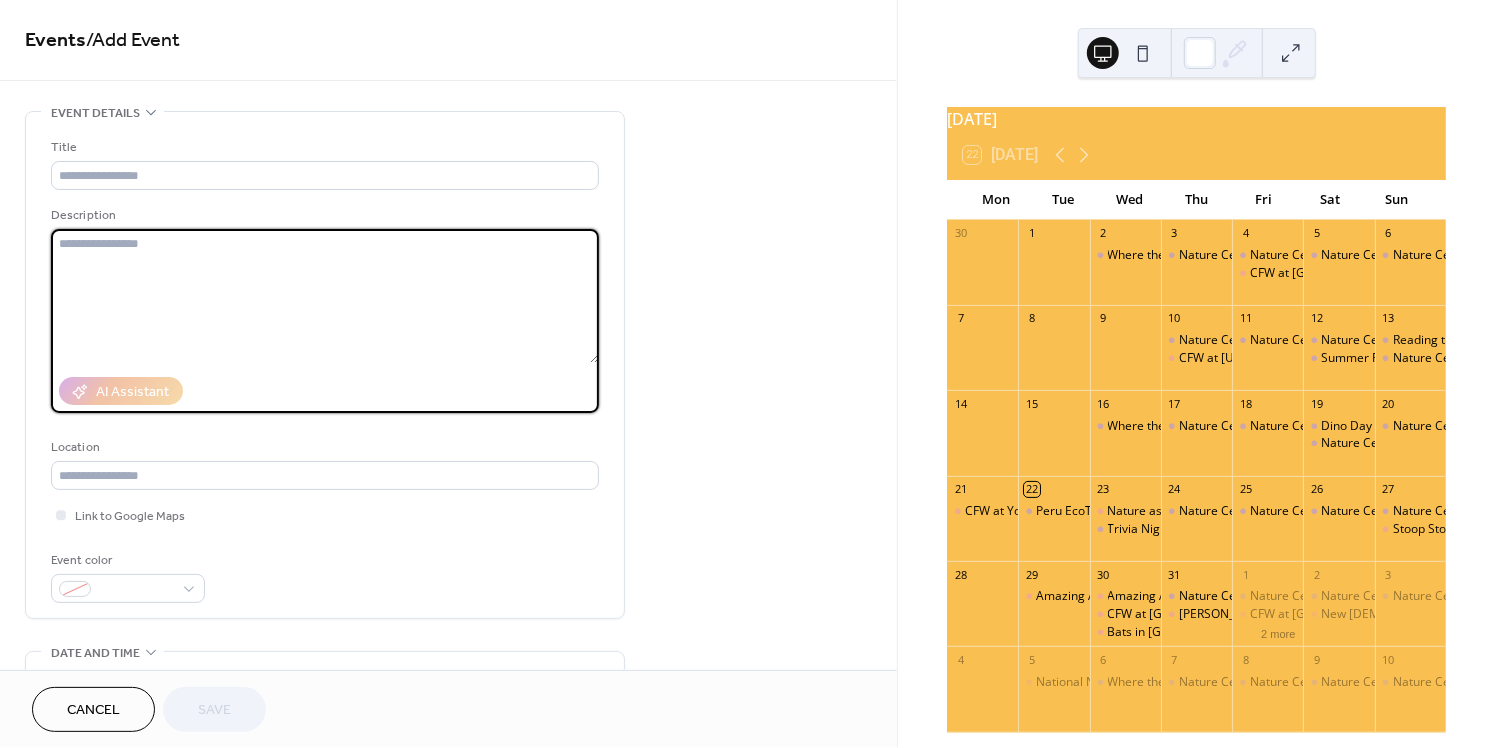 paste on "**********" 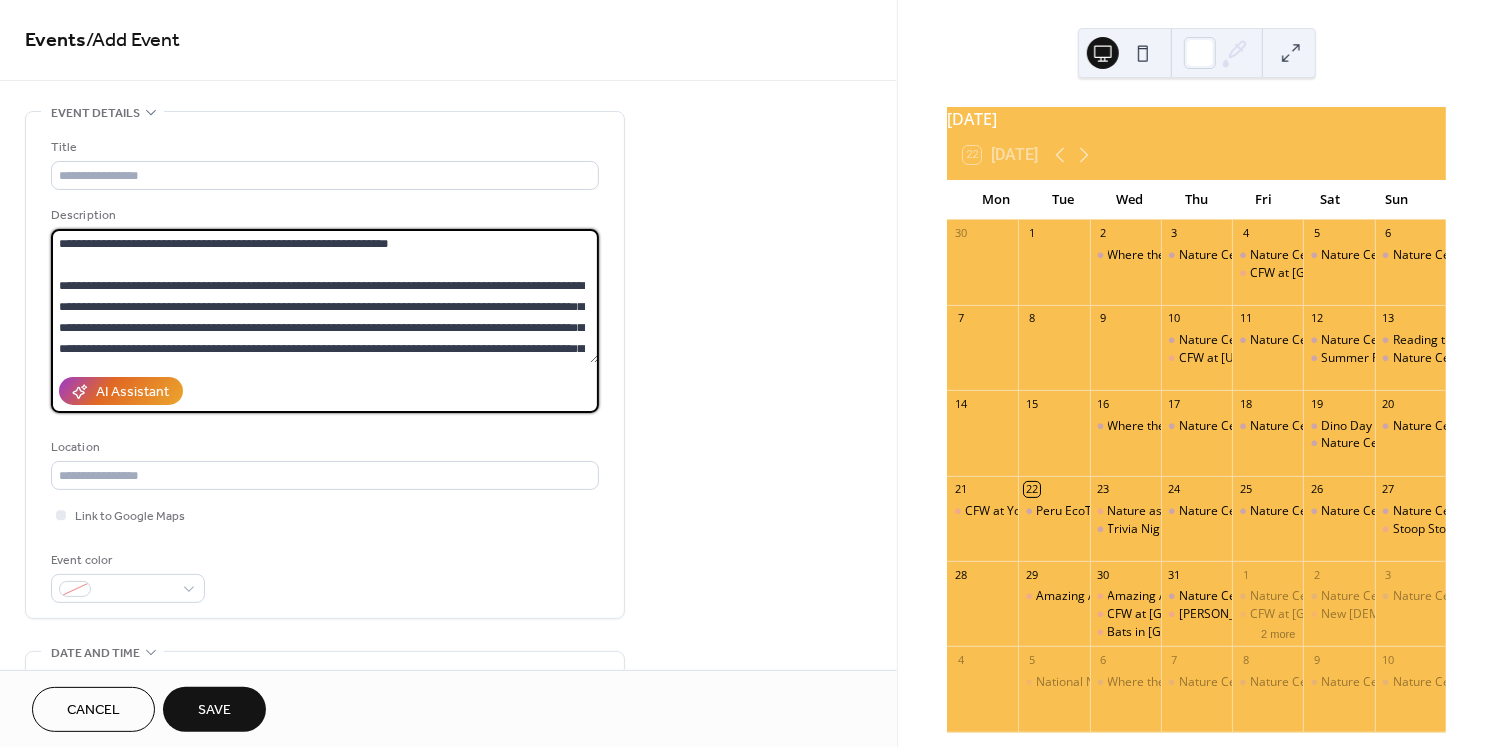 scroll, scrollTop: 0, scrollLeft: 0, axis: both 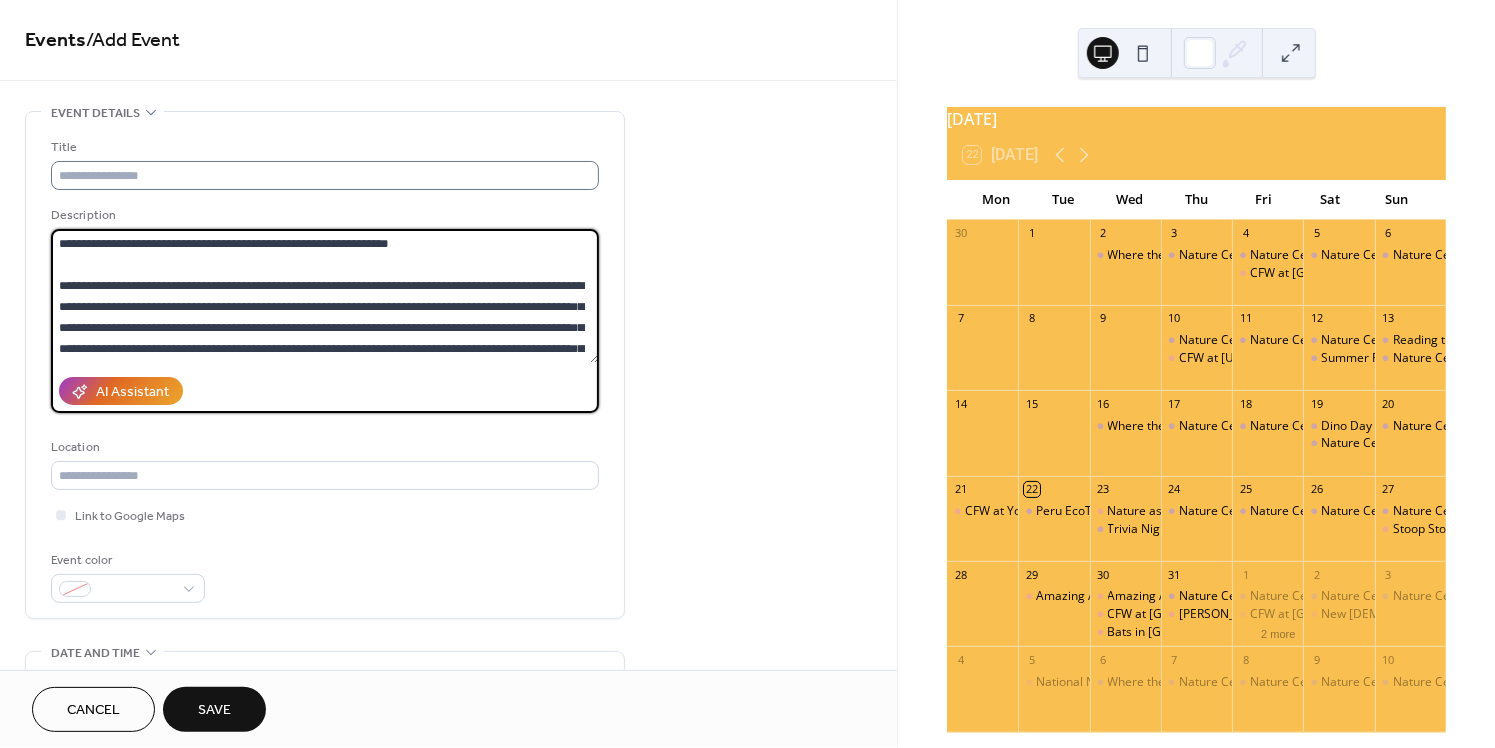 type on "**********" 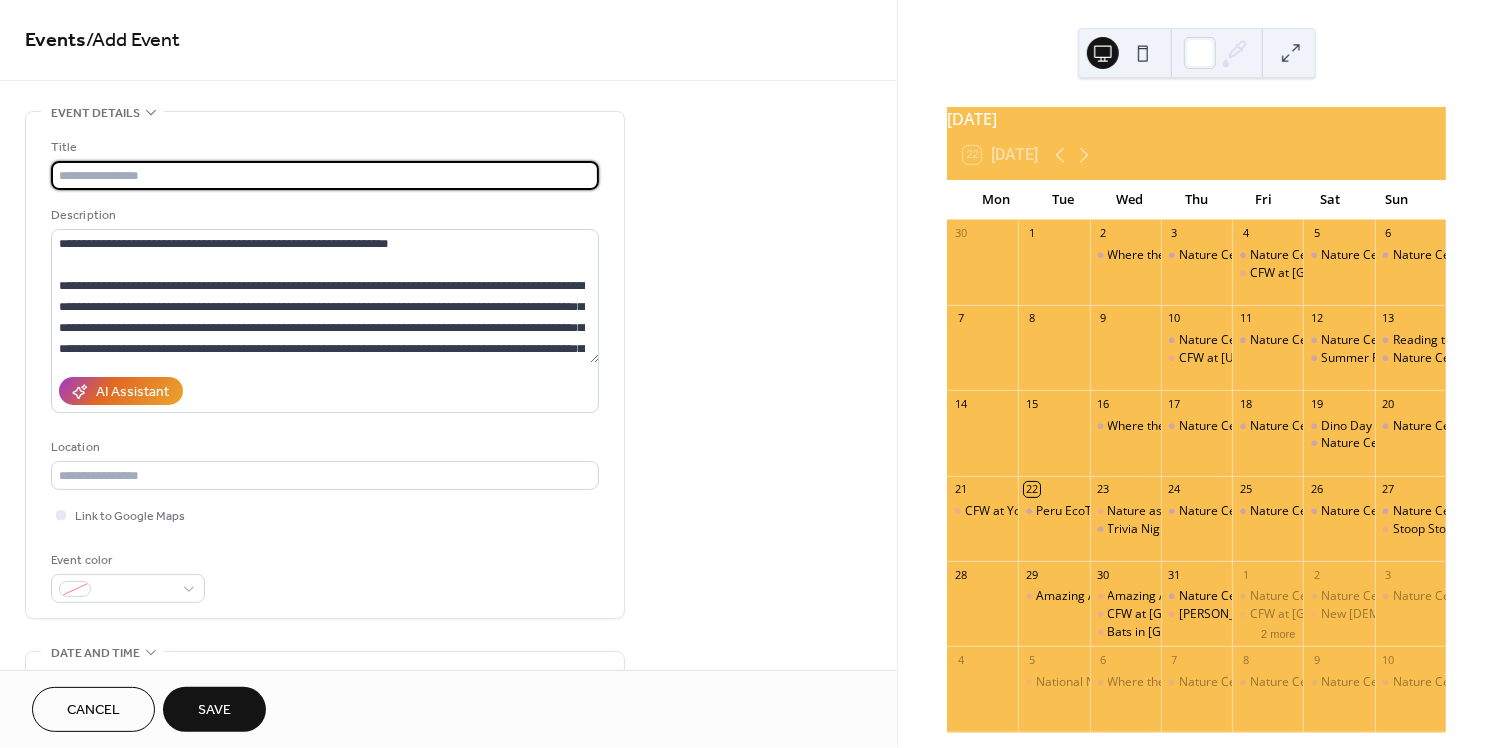 click at bounding box center (325, 175) 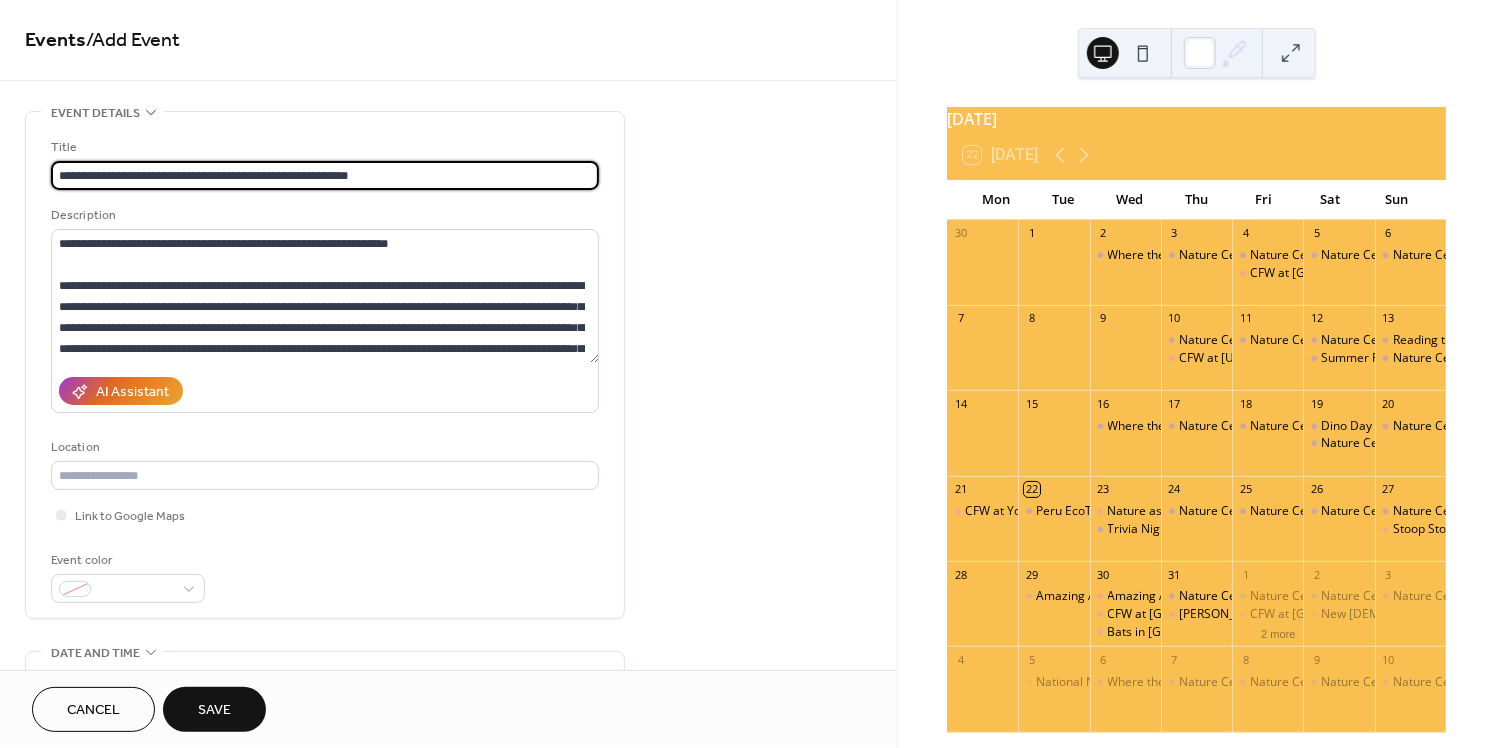 drag, startPoint x: 155, startPoint y: 174, endPoint x: 52, endPoint y: 175, distance: 103.00485 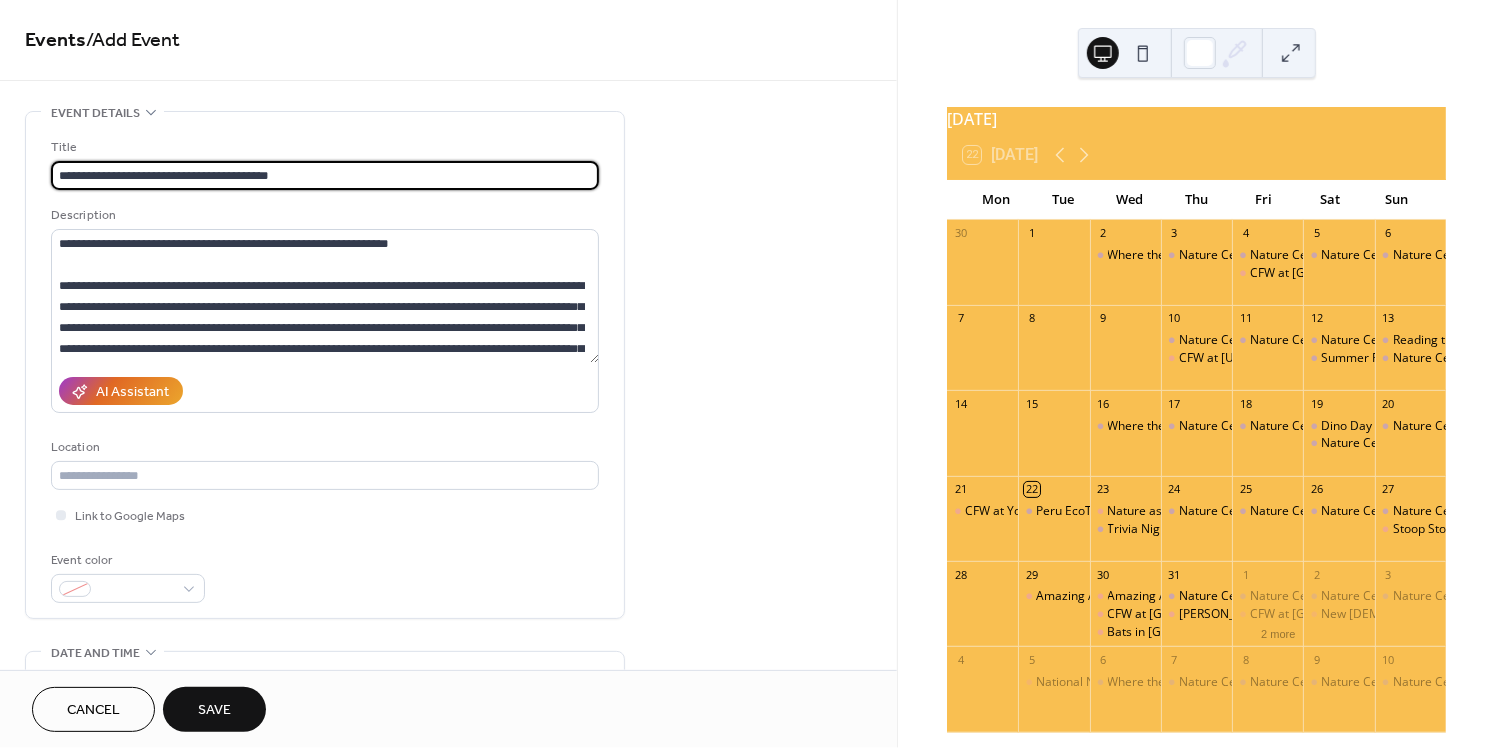 click on "**********" at bounding box center [325, 175] 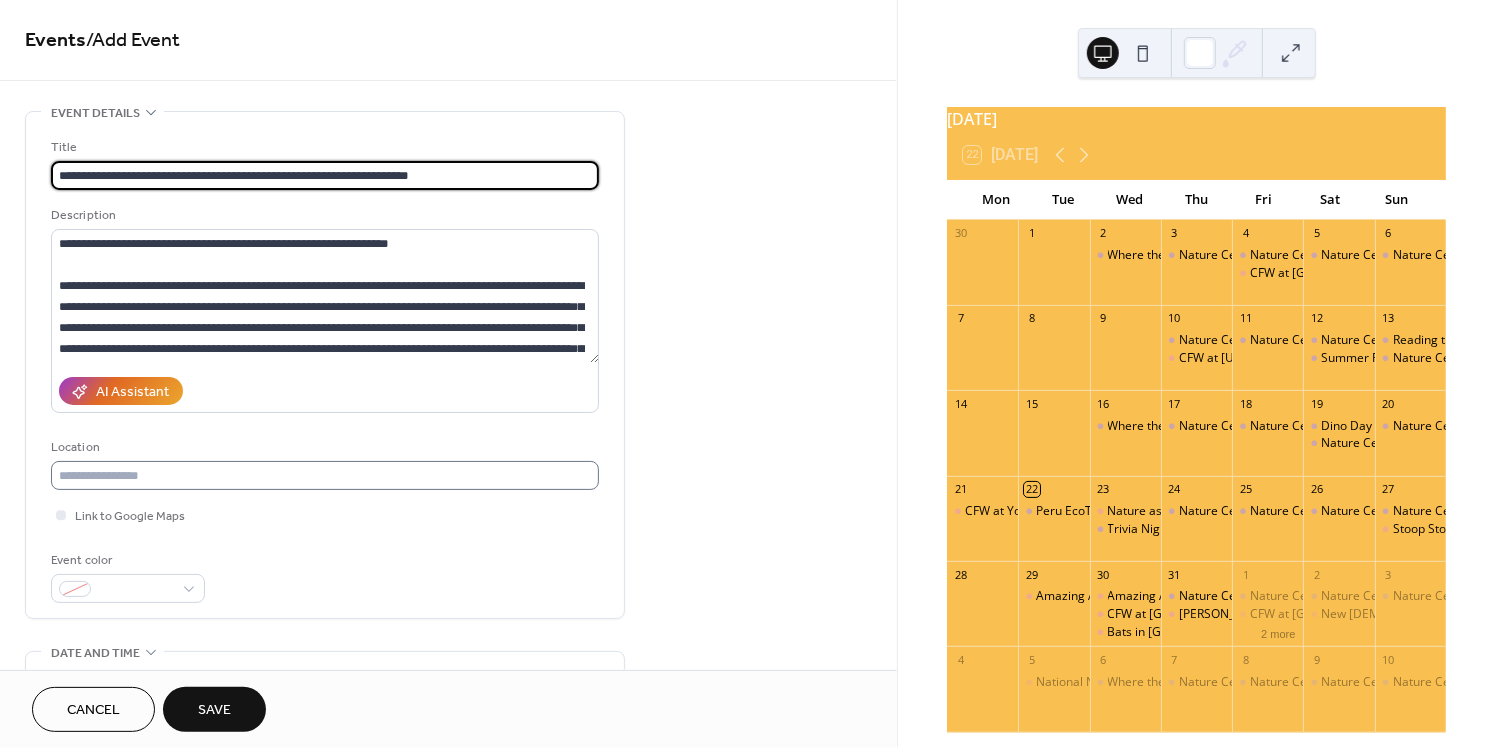type on "**********" 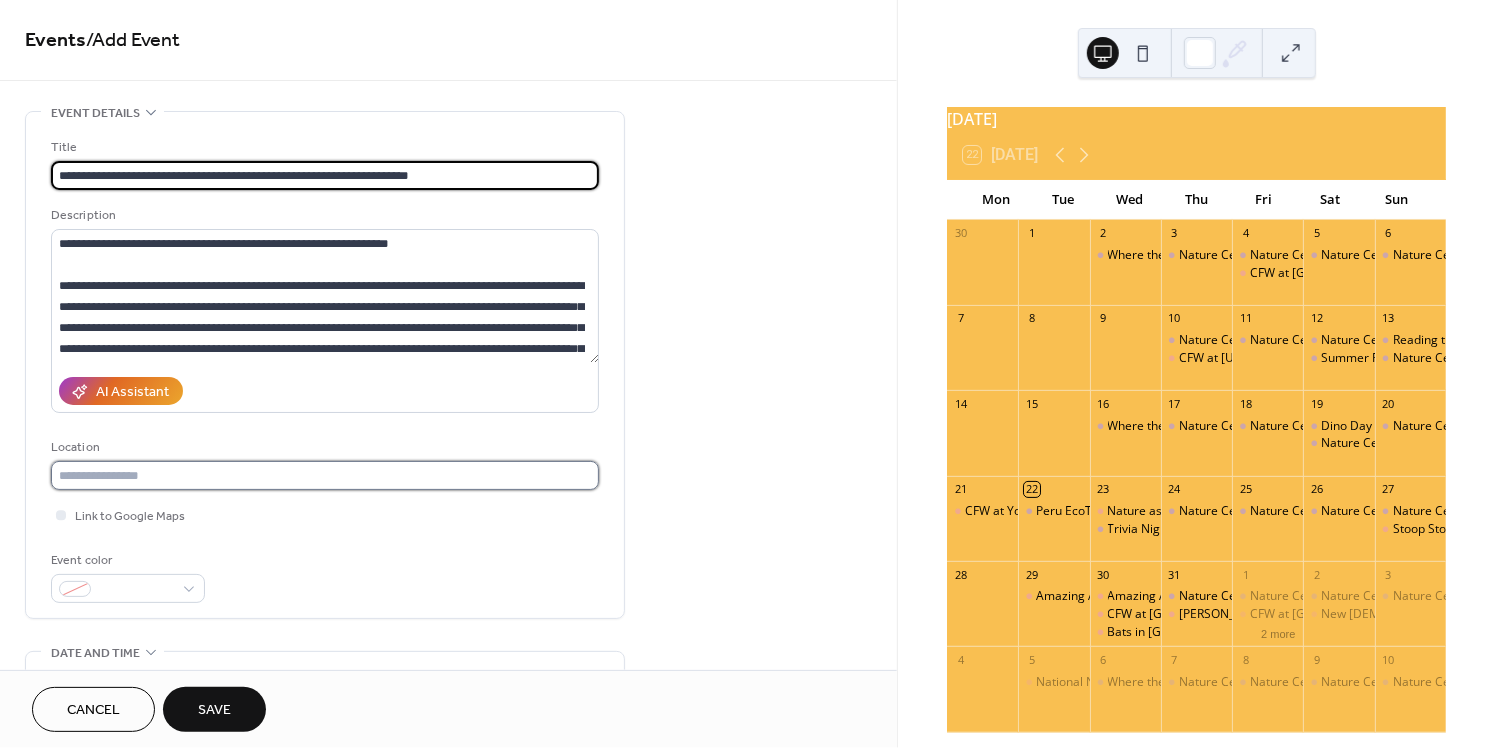 click at bounding box center (325, 475) 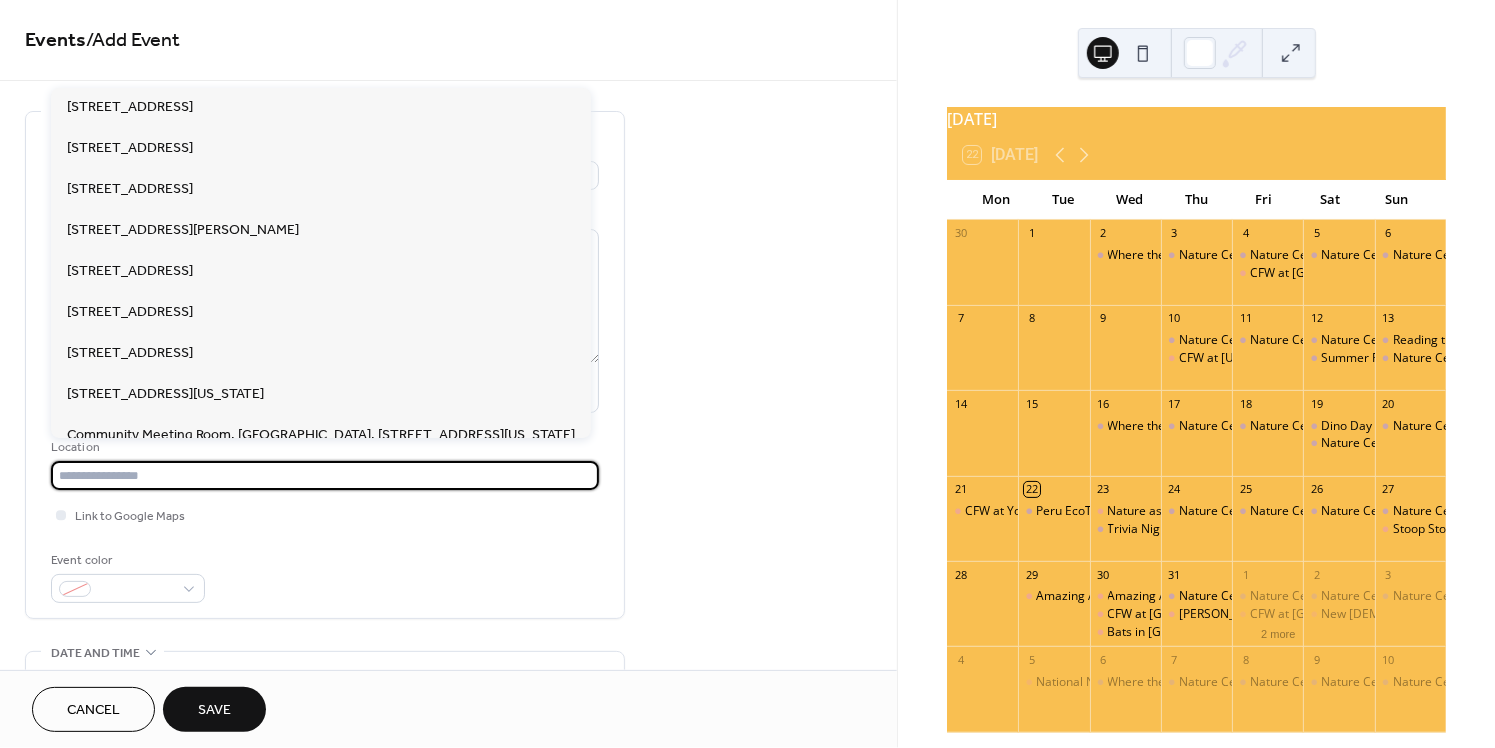 paste on "**********" 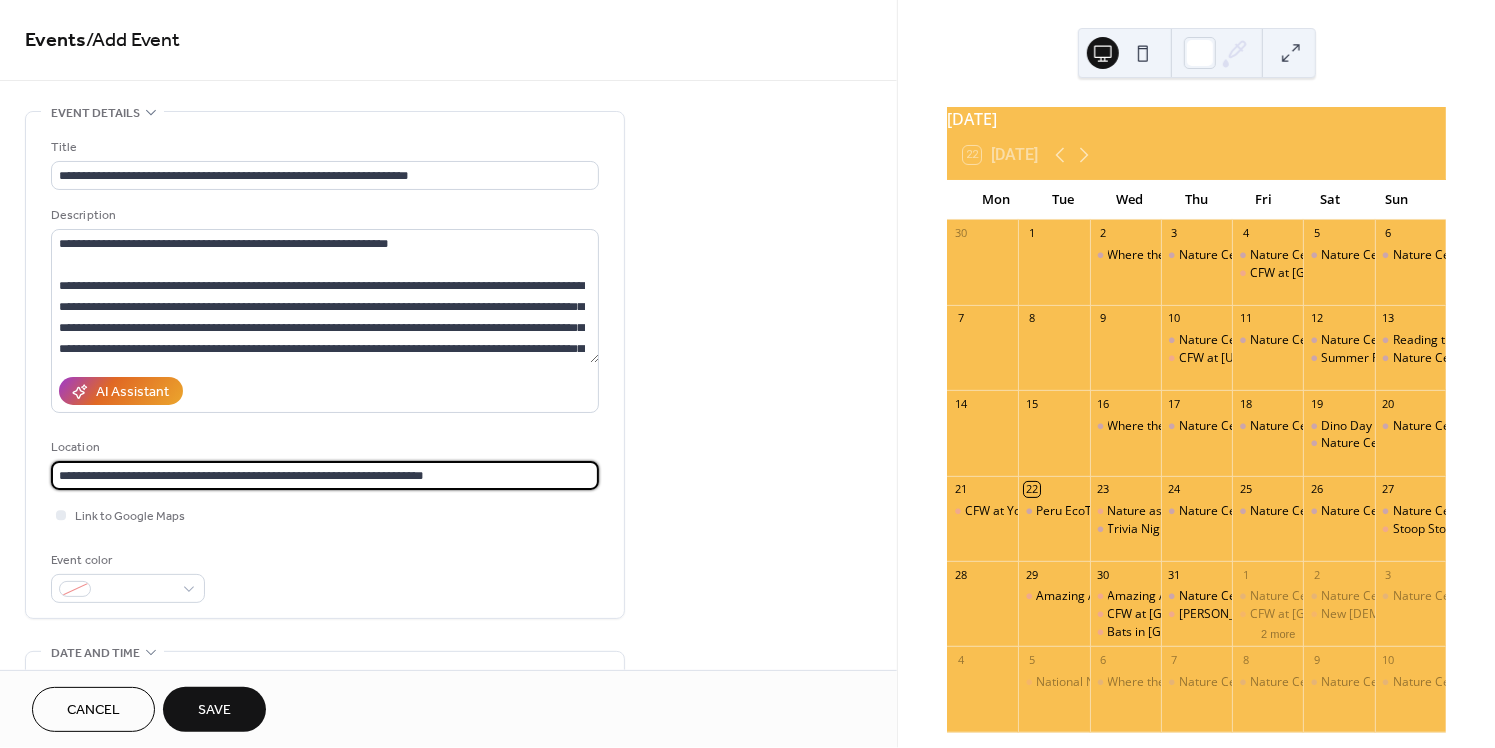 click on "**********" at bounding box center (325, 475) 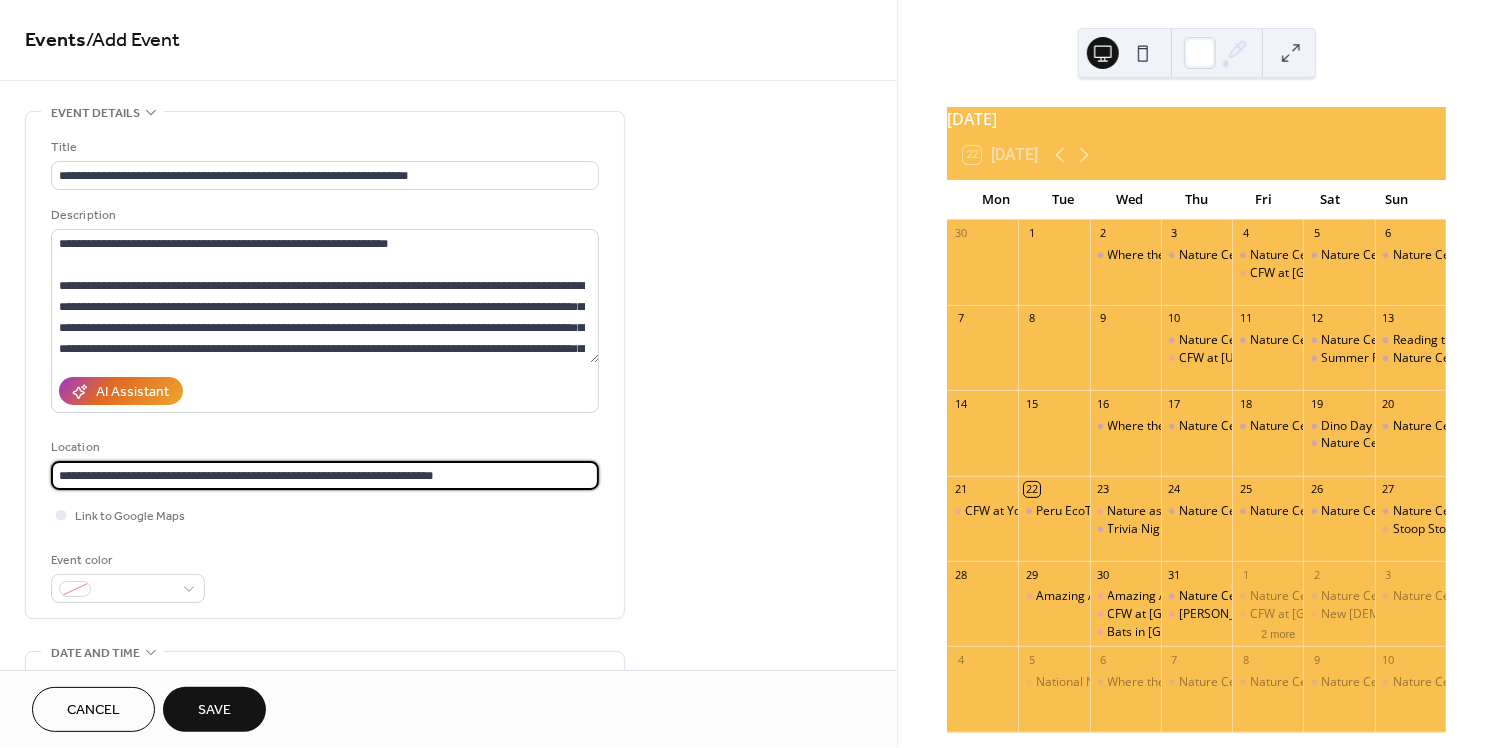 click on "**********" at bounding box center (325, 475) 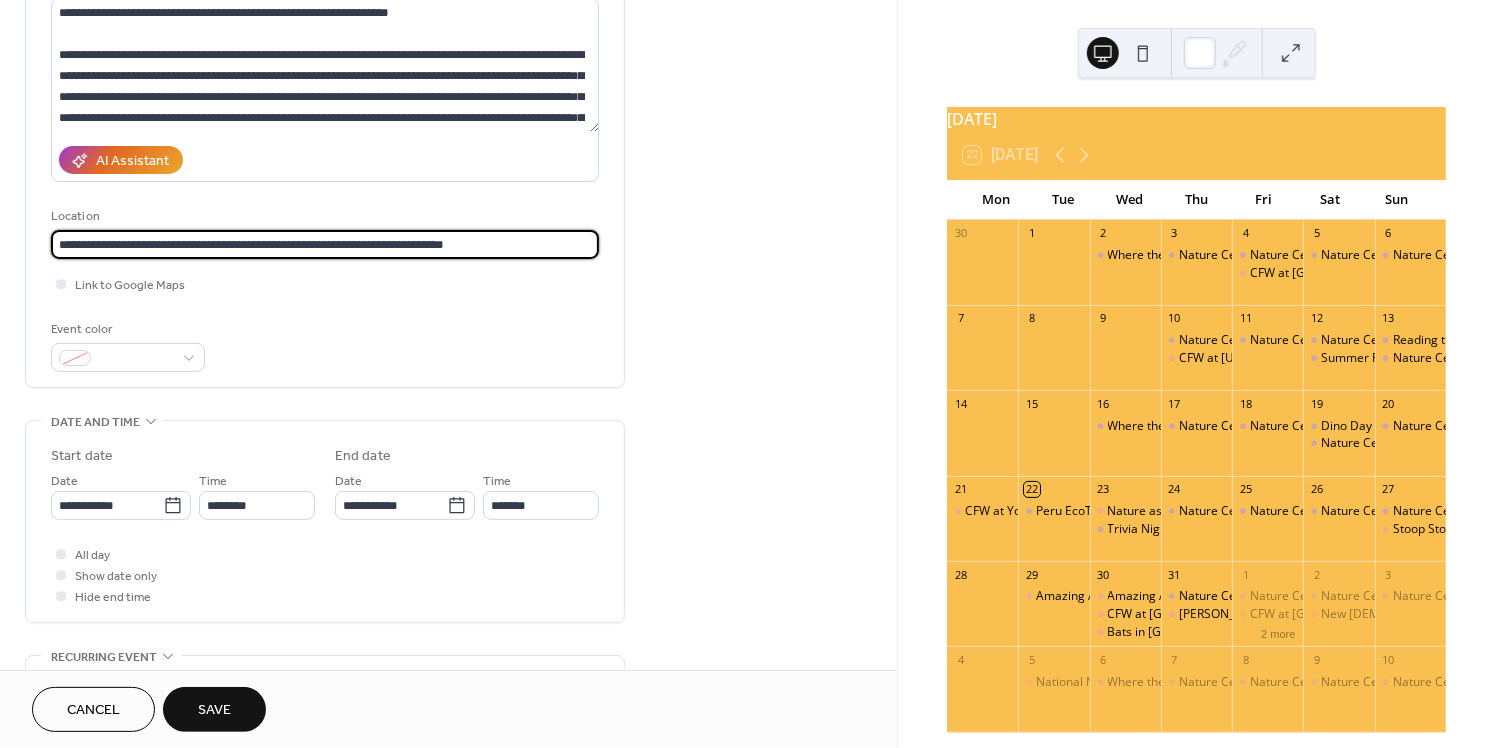 scroll, scrollTop: 262, scrollLeft: 0, axis: vertical 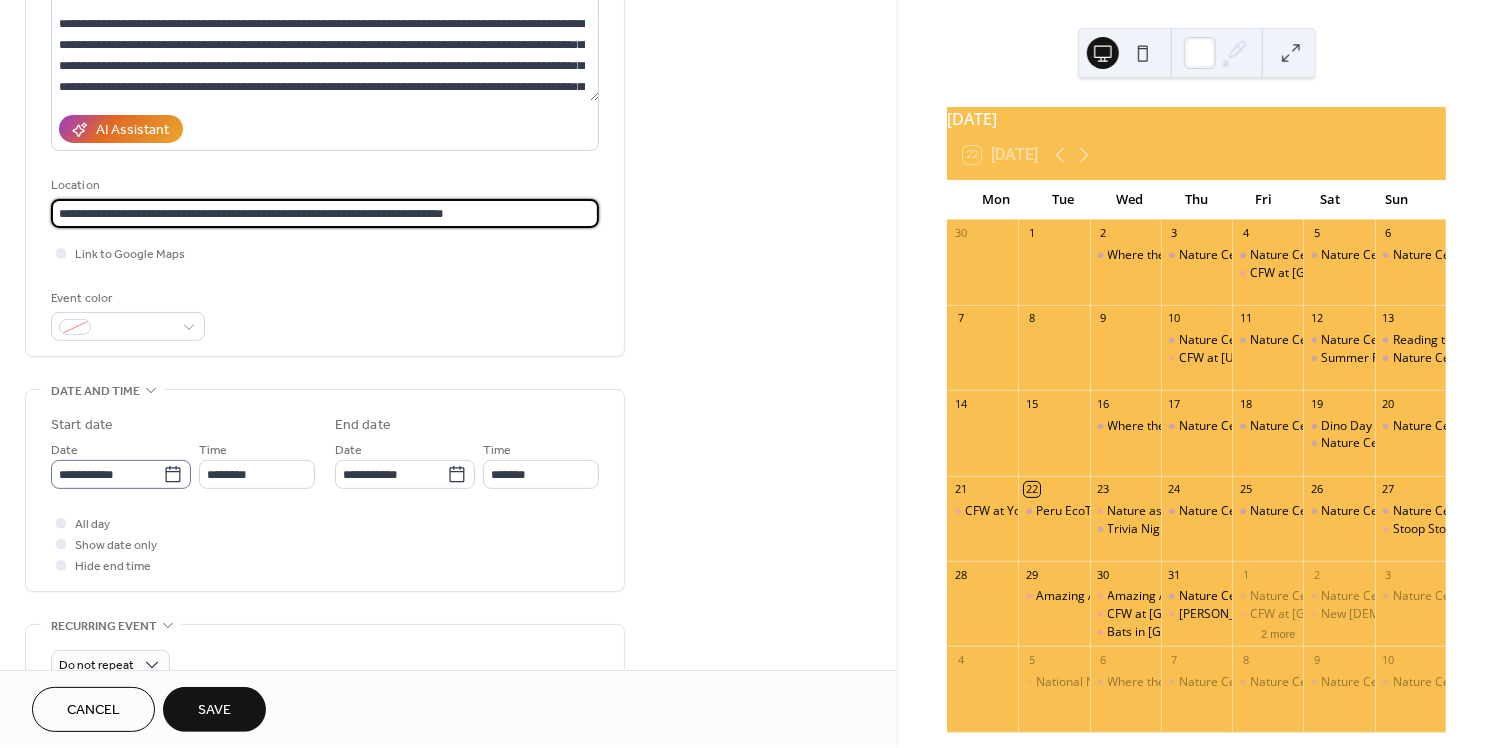type on "**********" 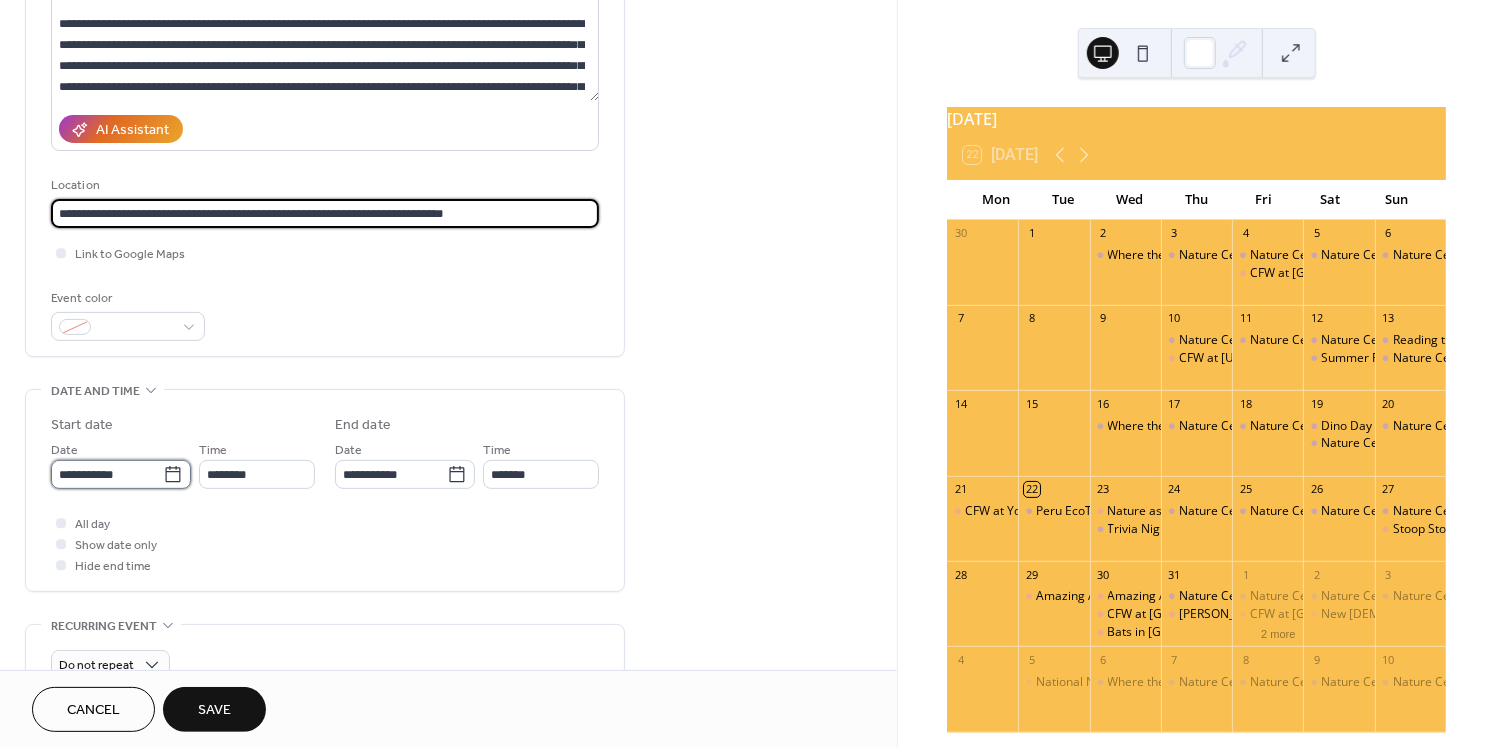 drag, startPoint x: 139, startPoint y: 470, endPoint x: 164, endPoint y: 479, distance: 26.57066 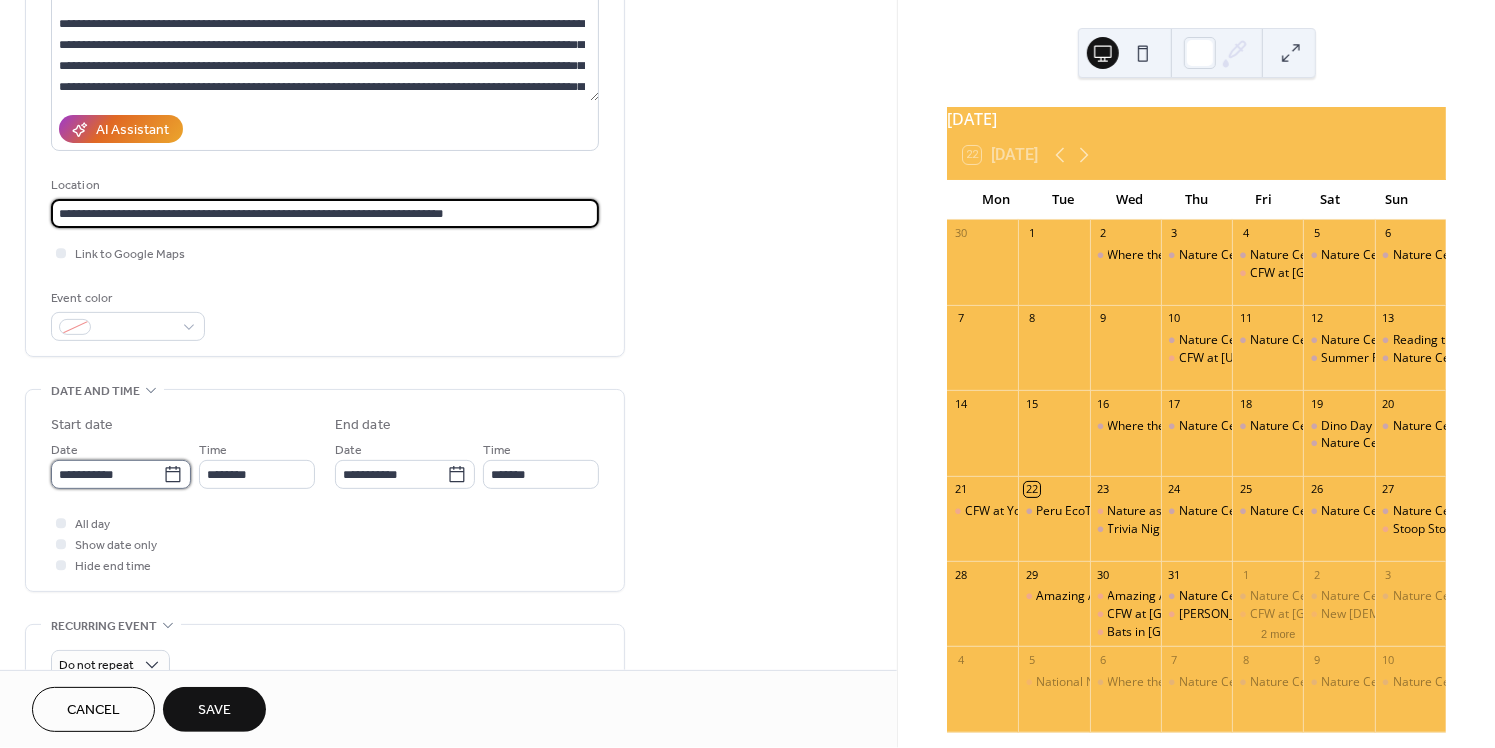 click on "**********" at bounding box center (107, 474) 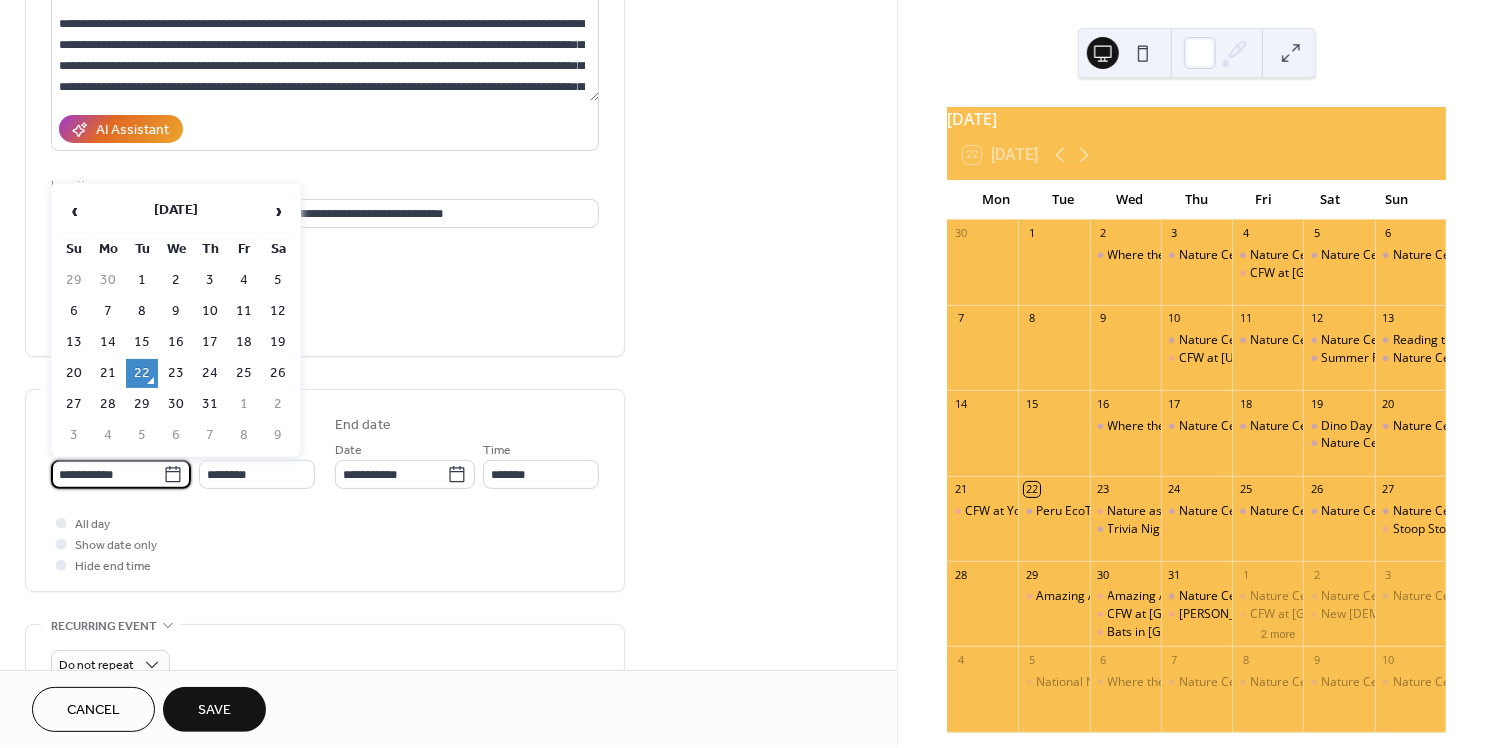 click 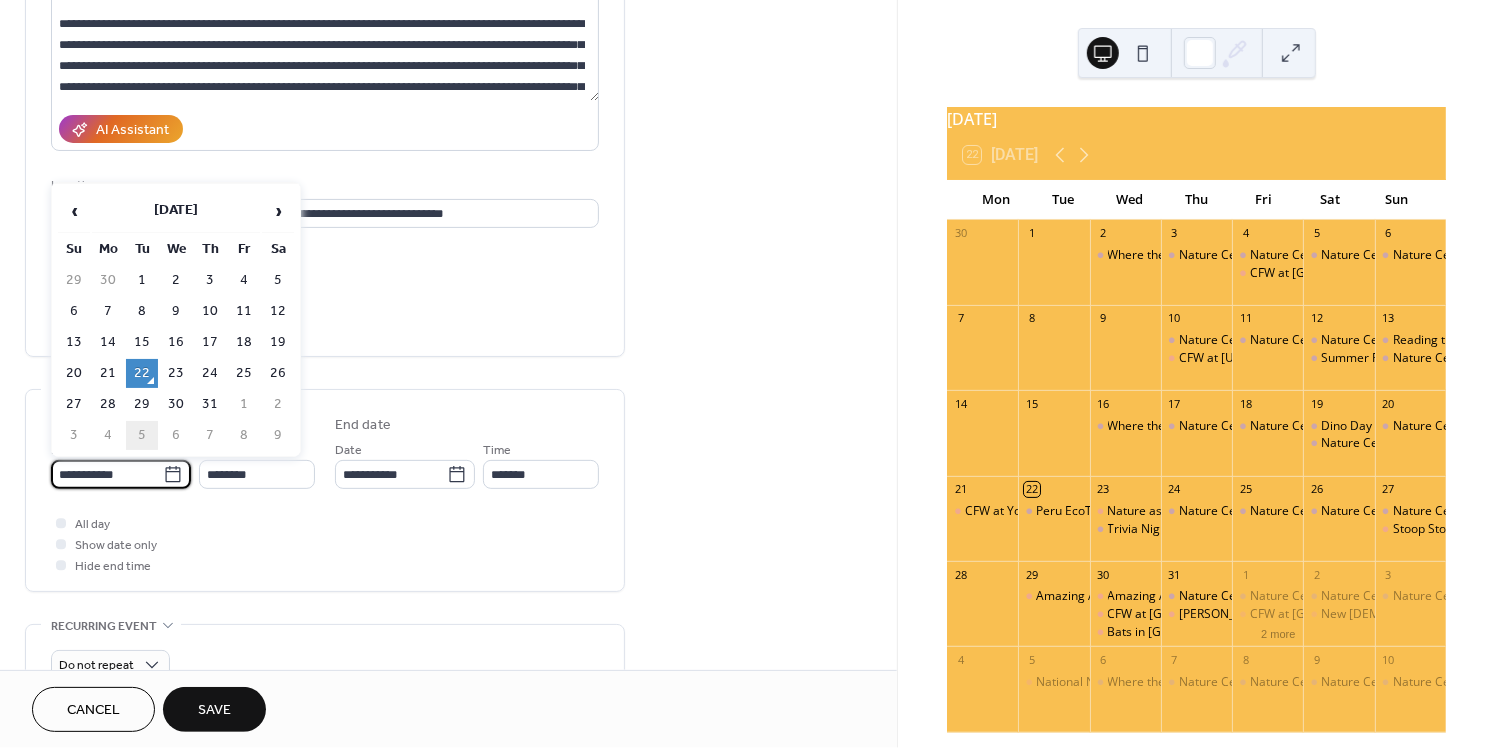 click on "5" at bounding box center [142, 435] 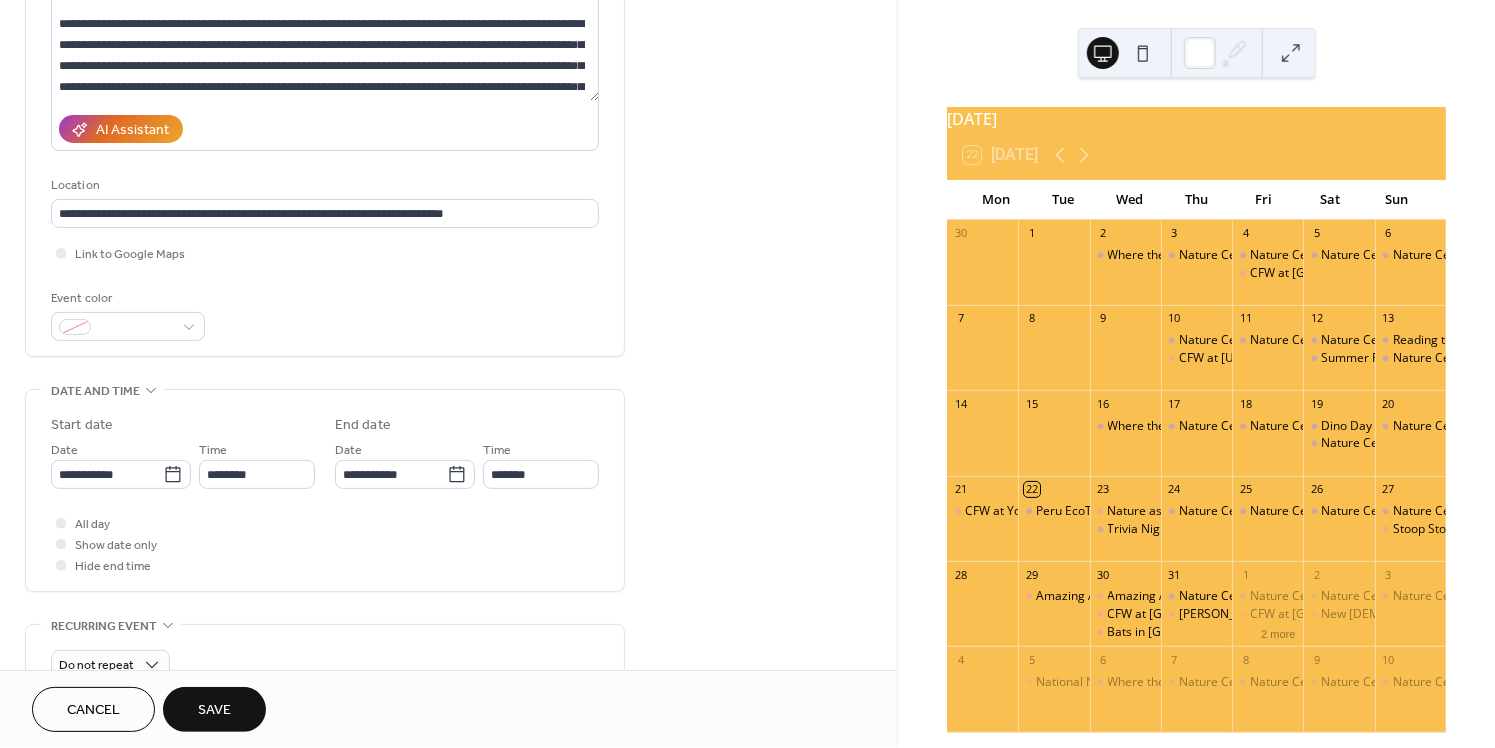 type on "**********" 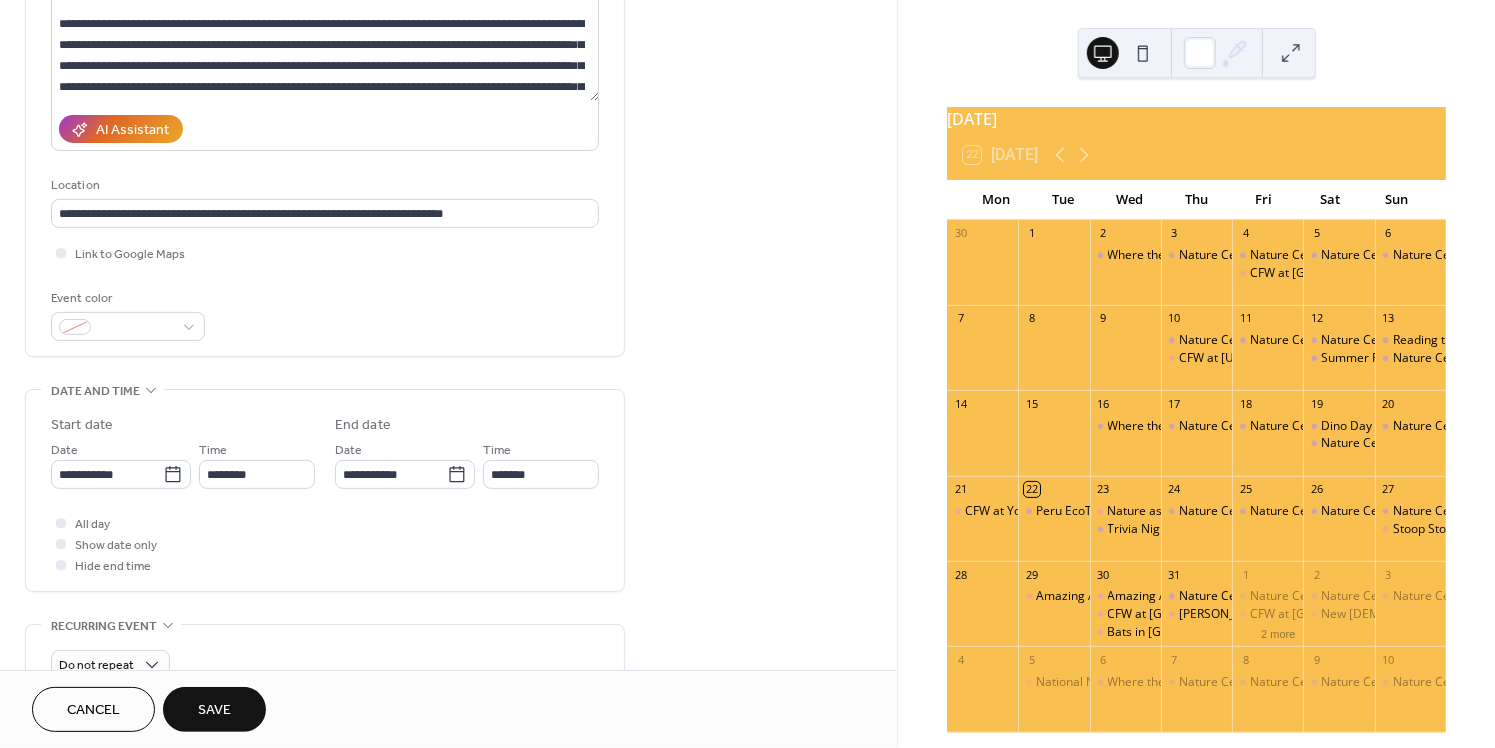 type on "**********" 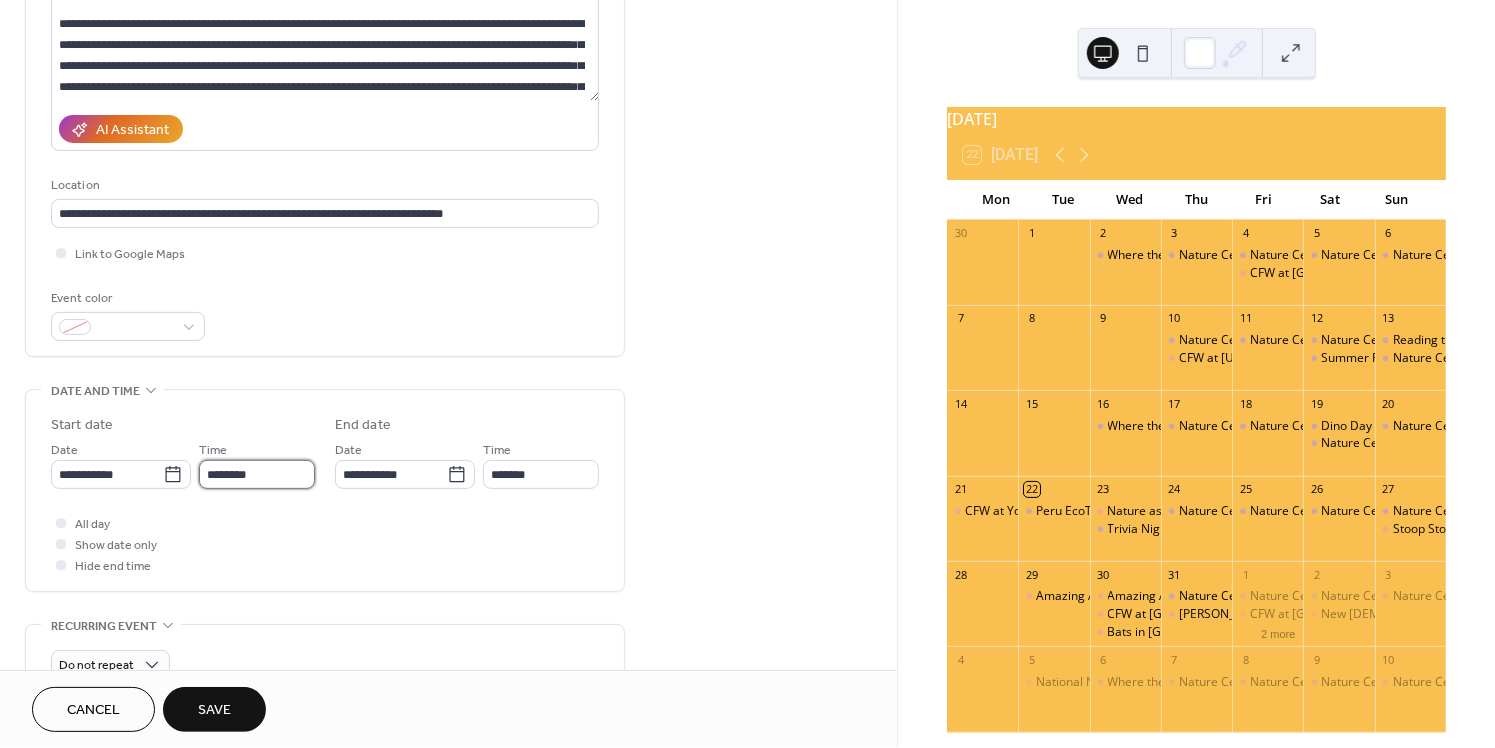 click on "********" at bounding box center [257, 474] 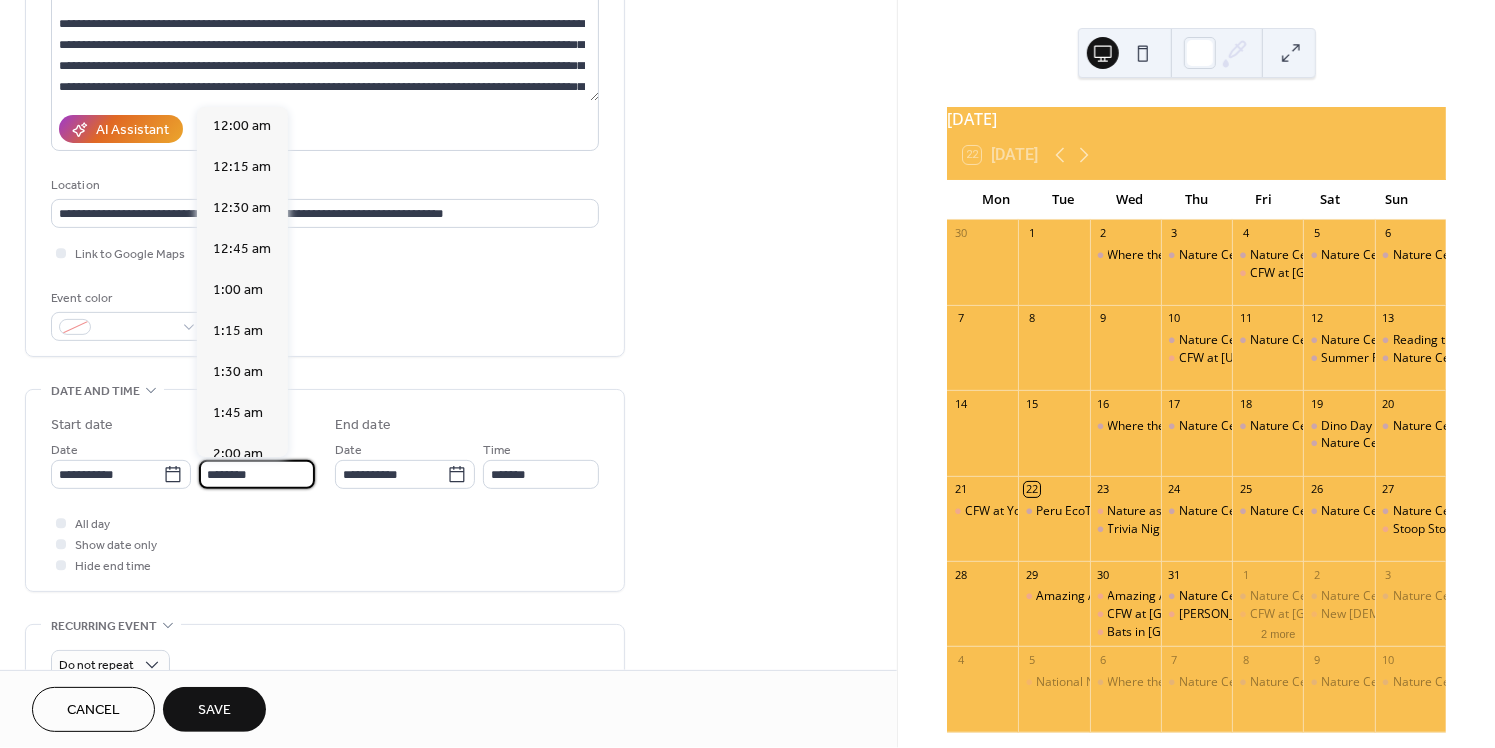 scroll, scrollTop: 1896, scrollLeft: 0, axis: vertical 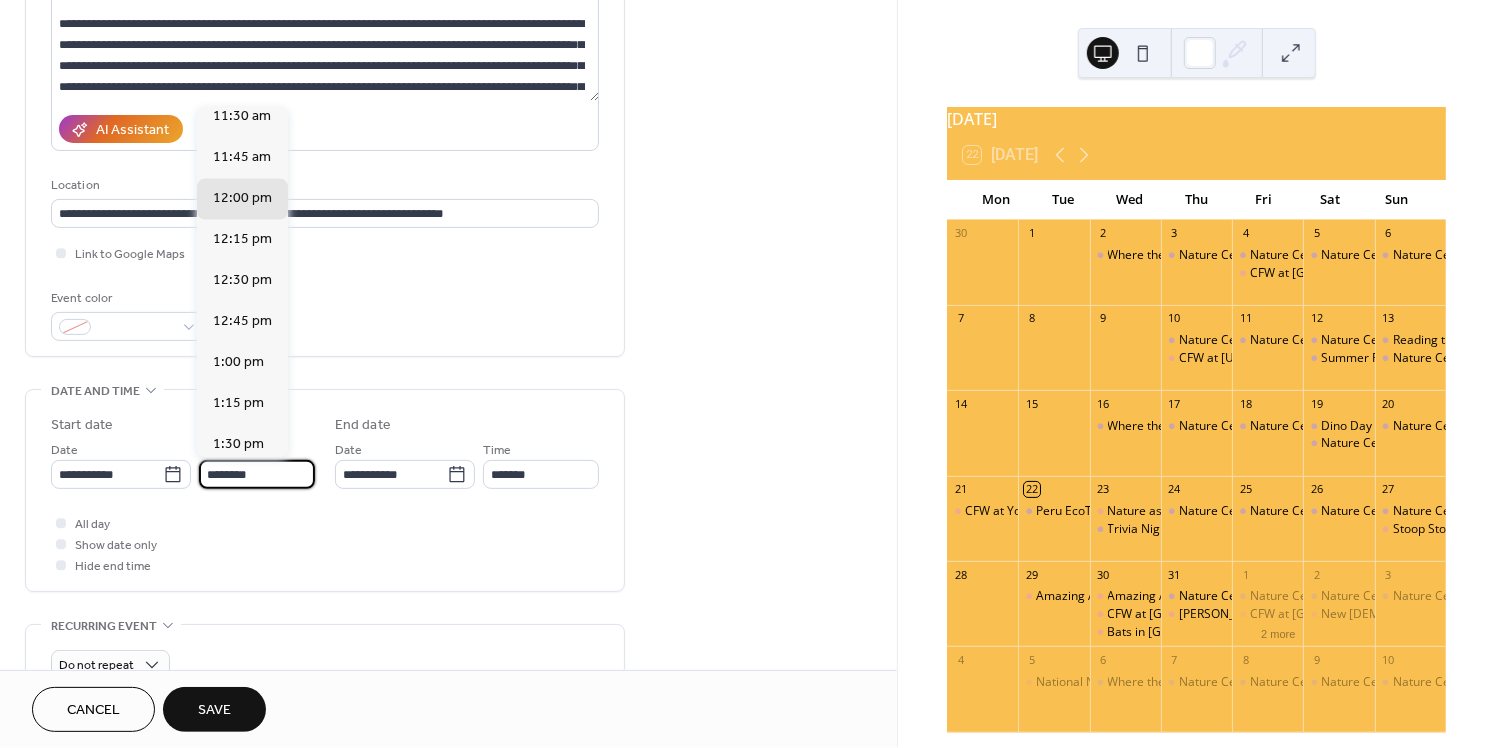 click on "2:00 pm" at bounding box center (238, 527) 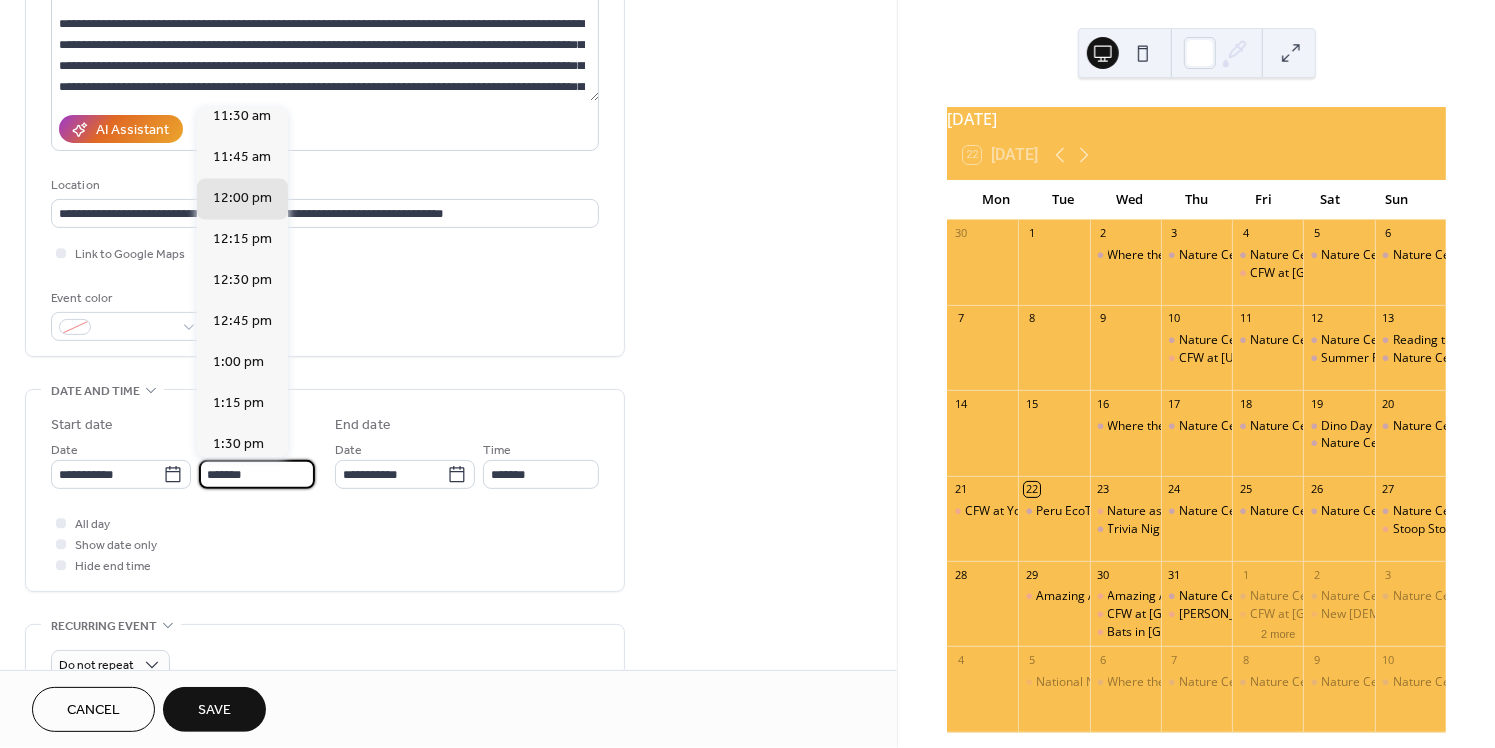type on "*******" 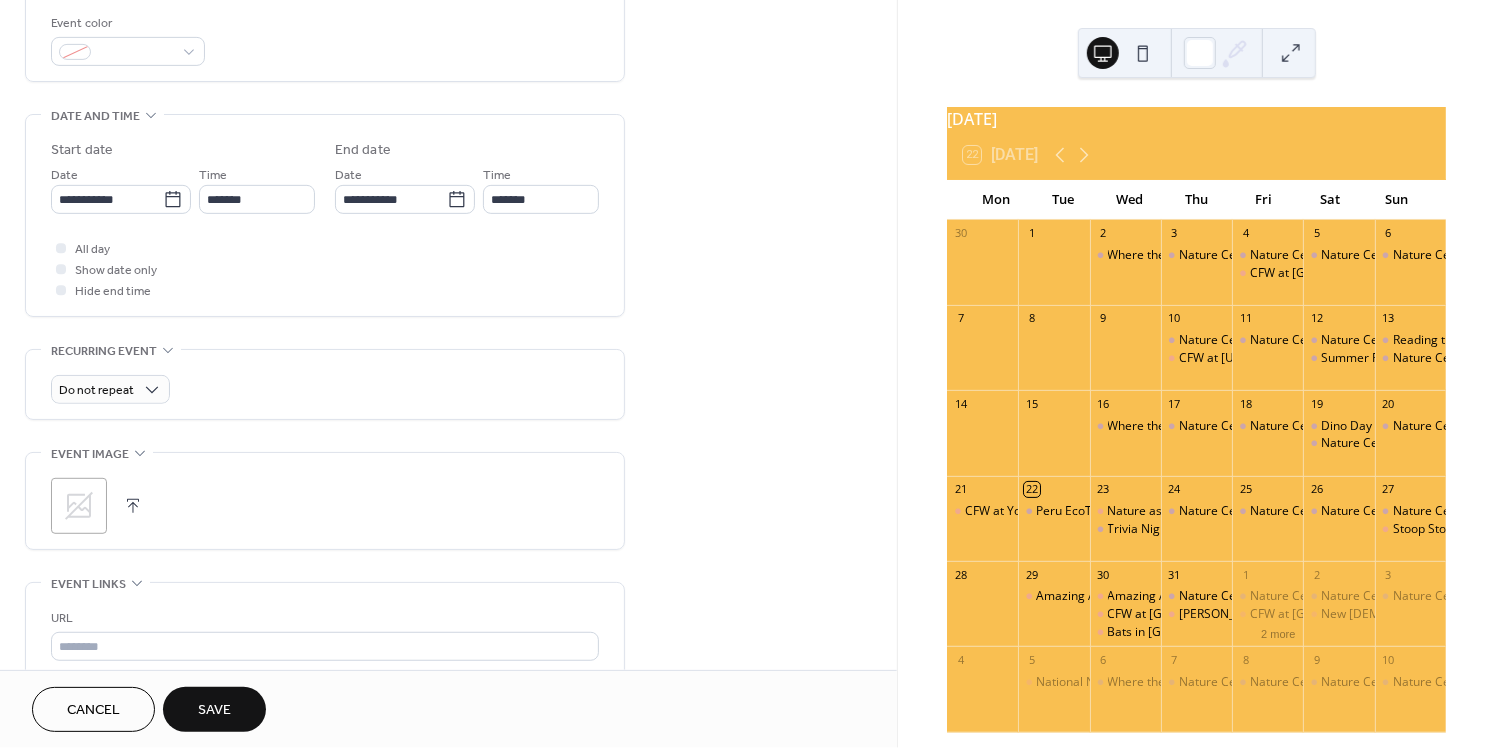 scroll, scrollTop: 782, scrollLeft: 0, axis: vertical 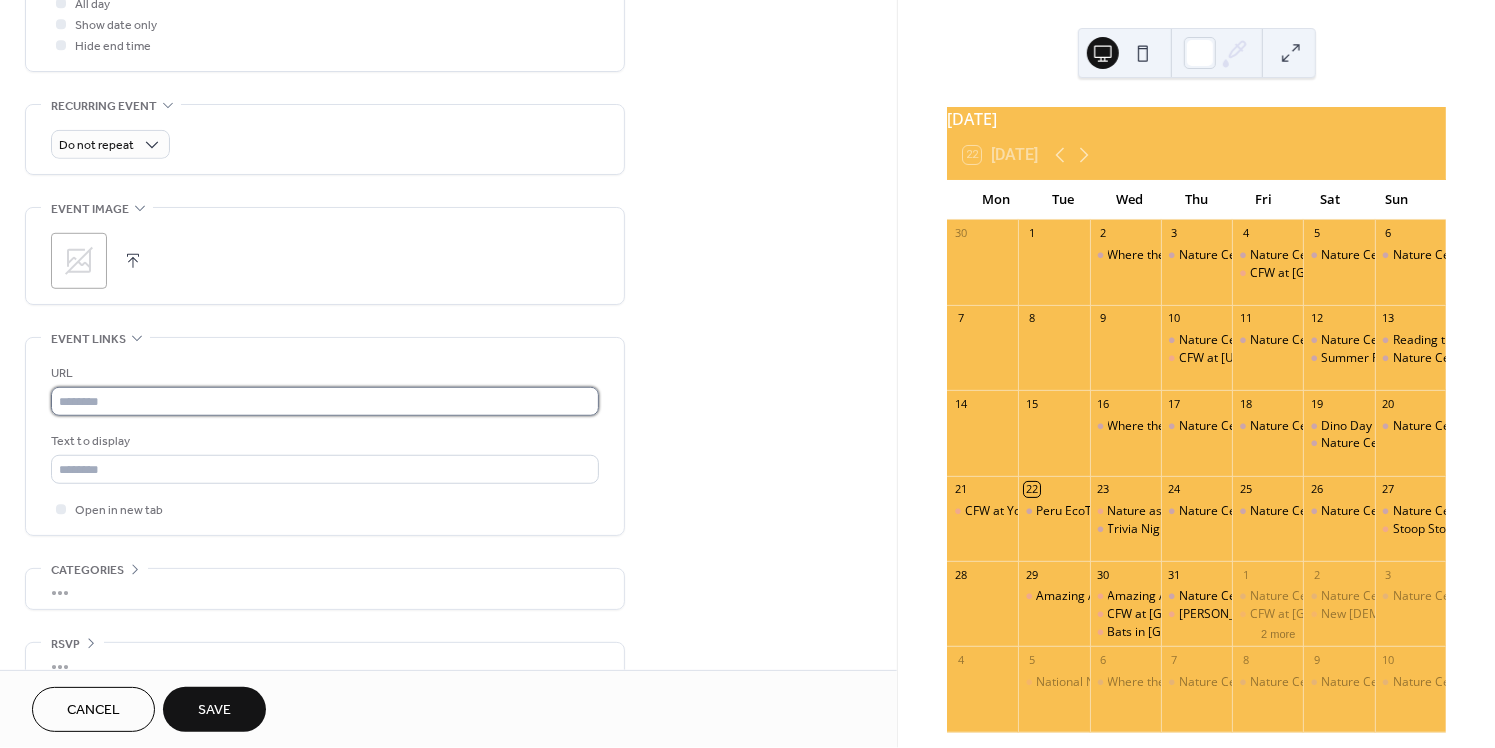 click at bounding box center (325, 401) 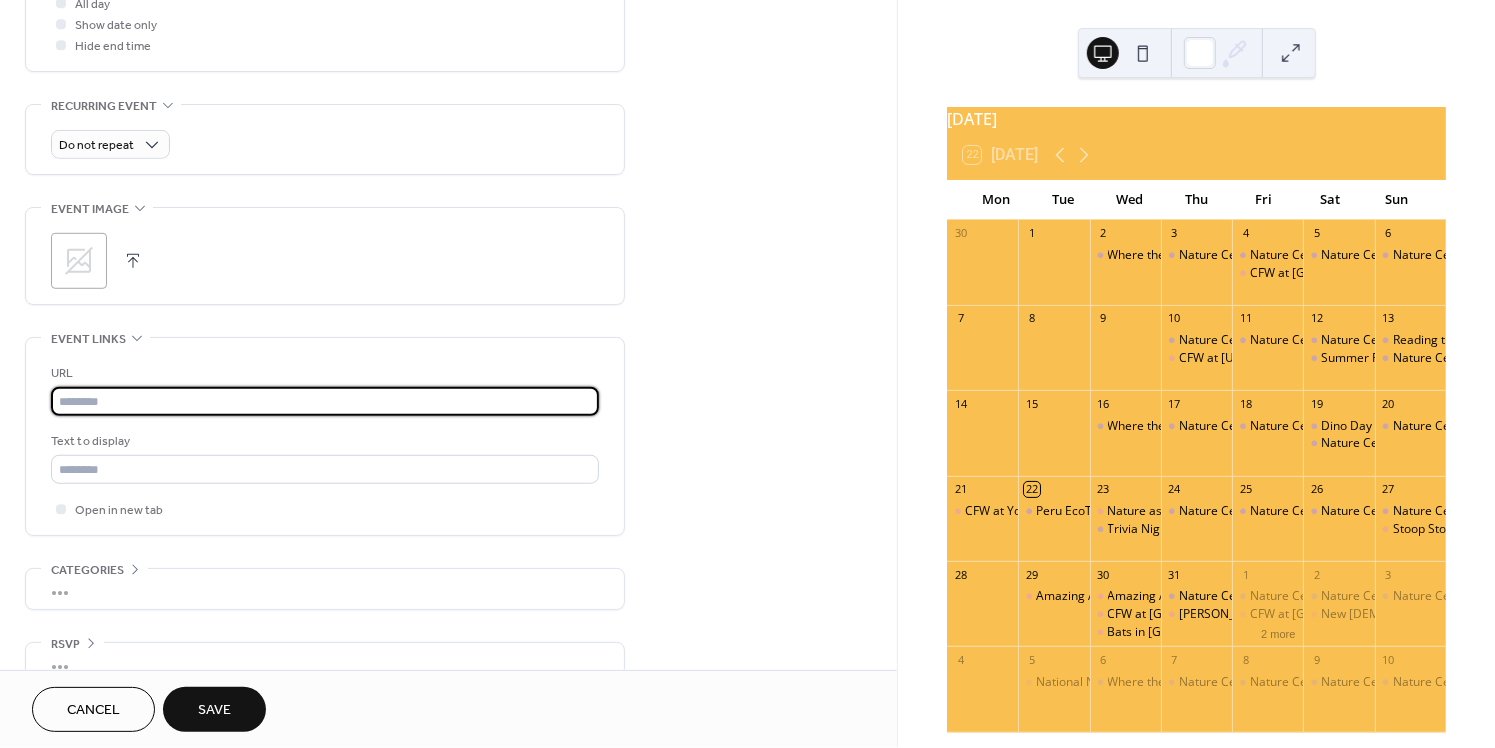 paste on "**********" 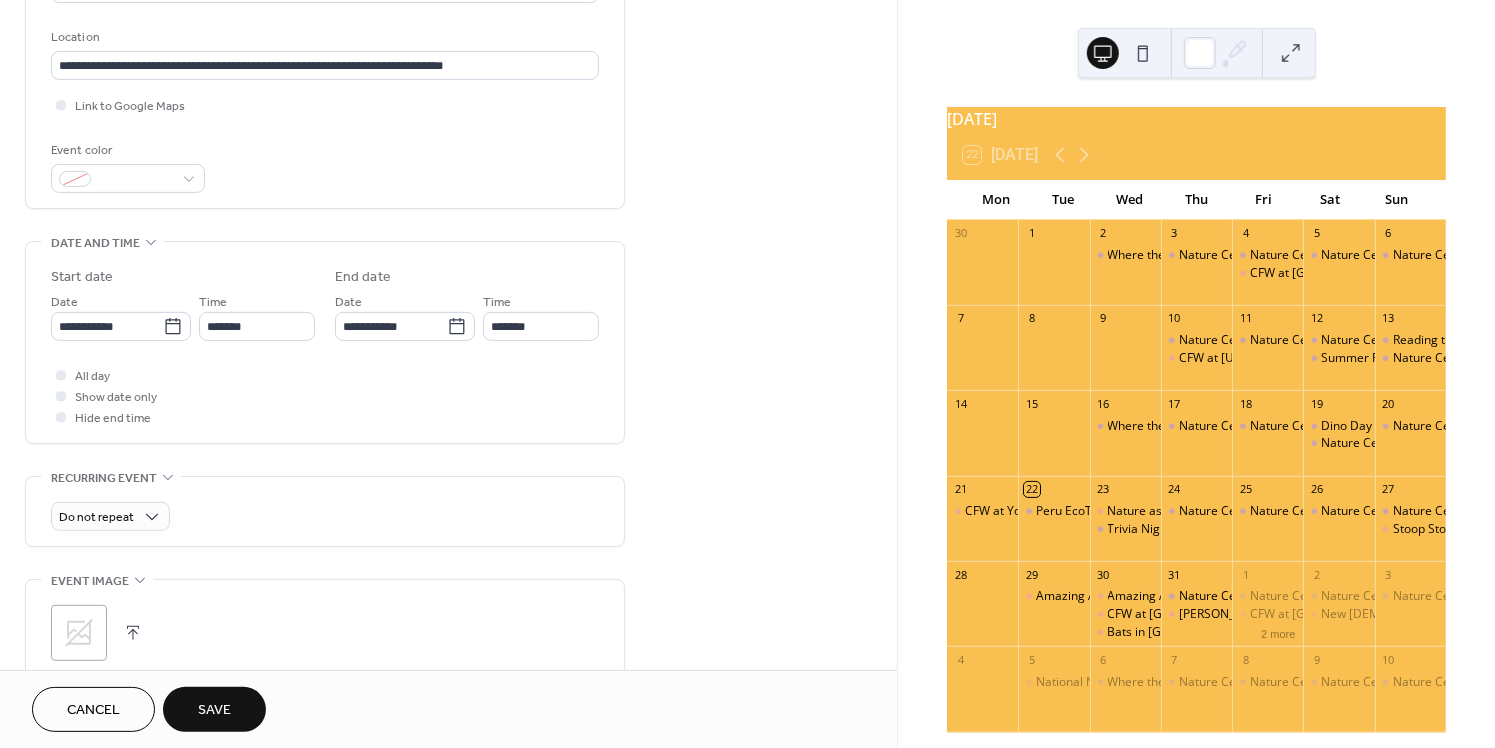 scroll, scrollTop: 16, scrollLeft: 0, axis: vertical 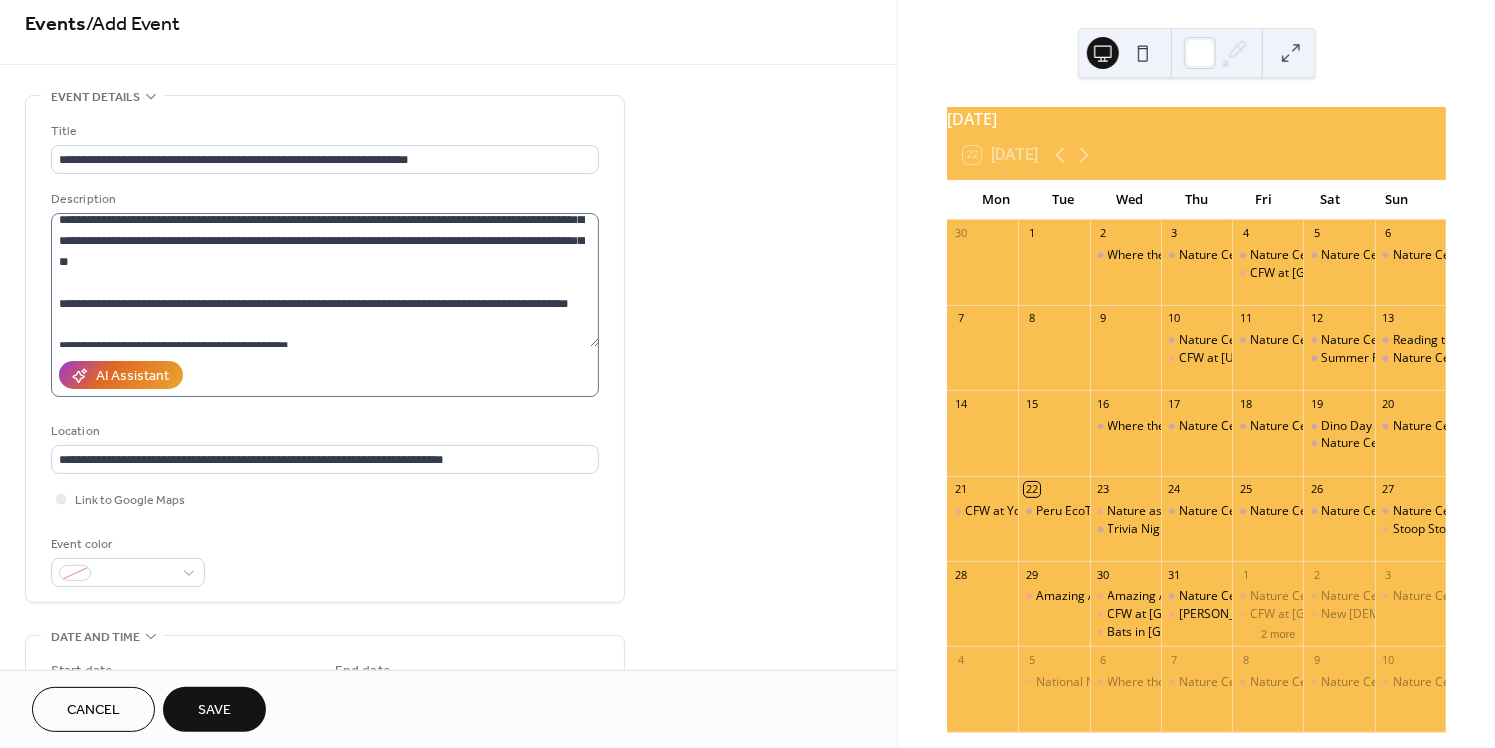 type on "**********" 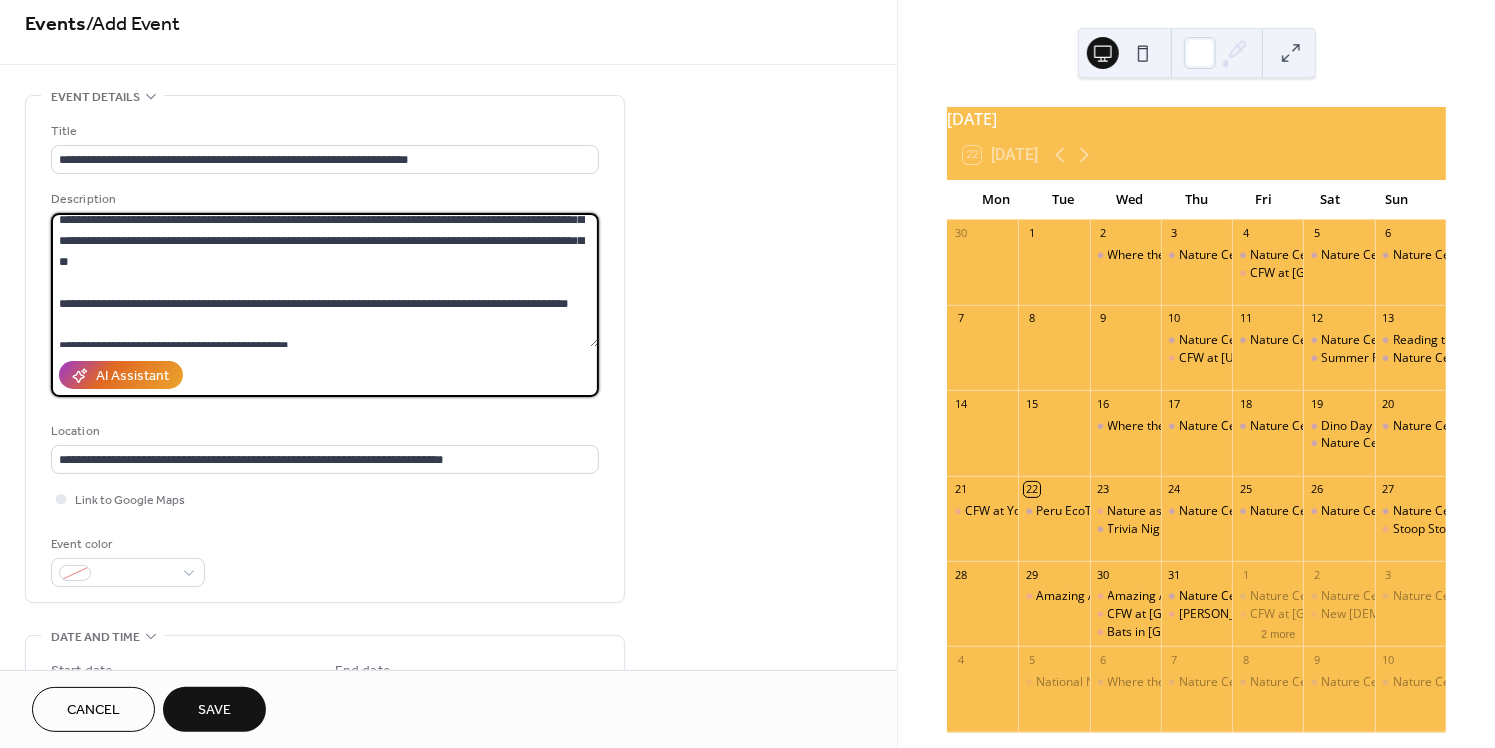 click on "**********" at bounding box center (325, 280) 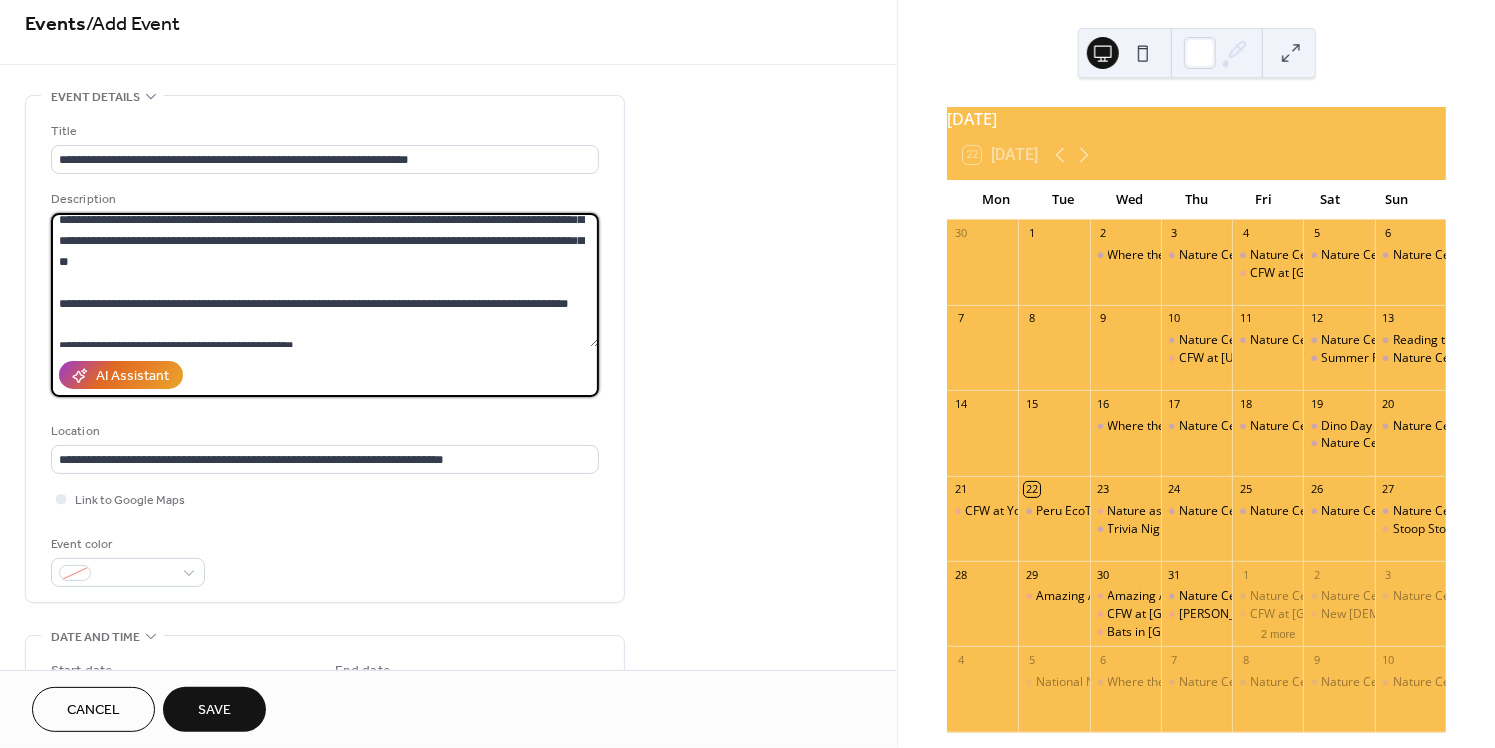 scroll, scrollTop: 151, scrollLeft: 0, axis: vertical 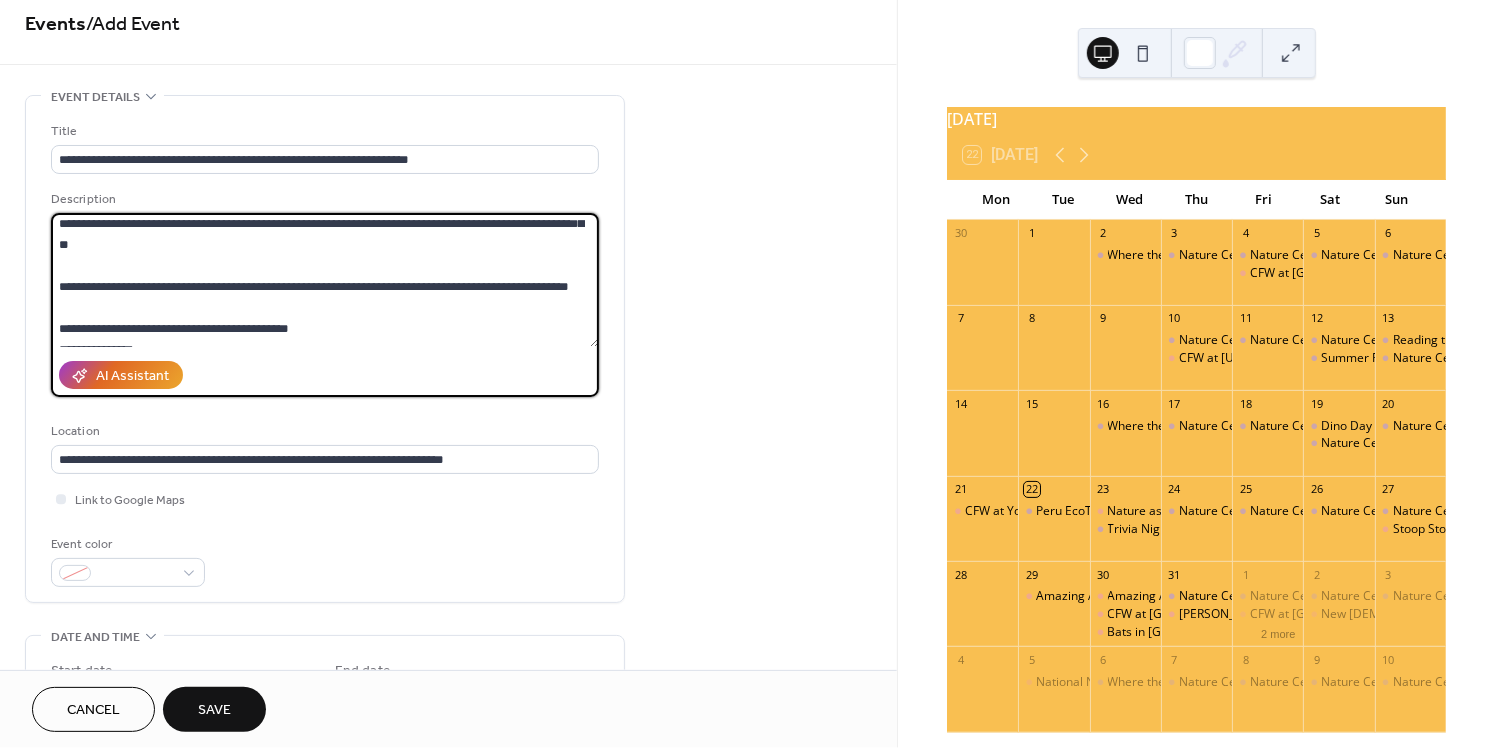 paste on "**********" 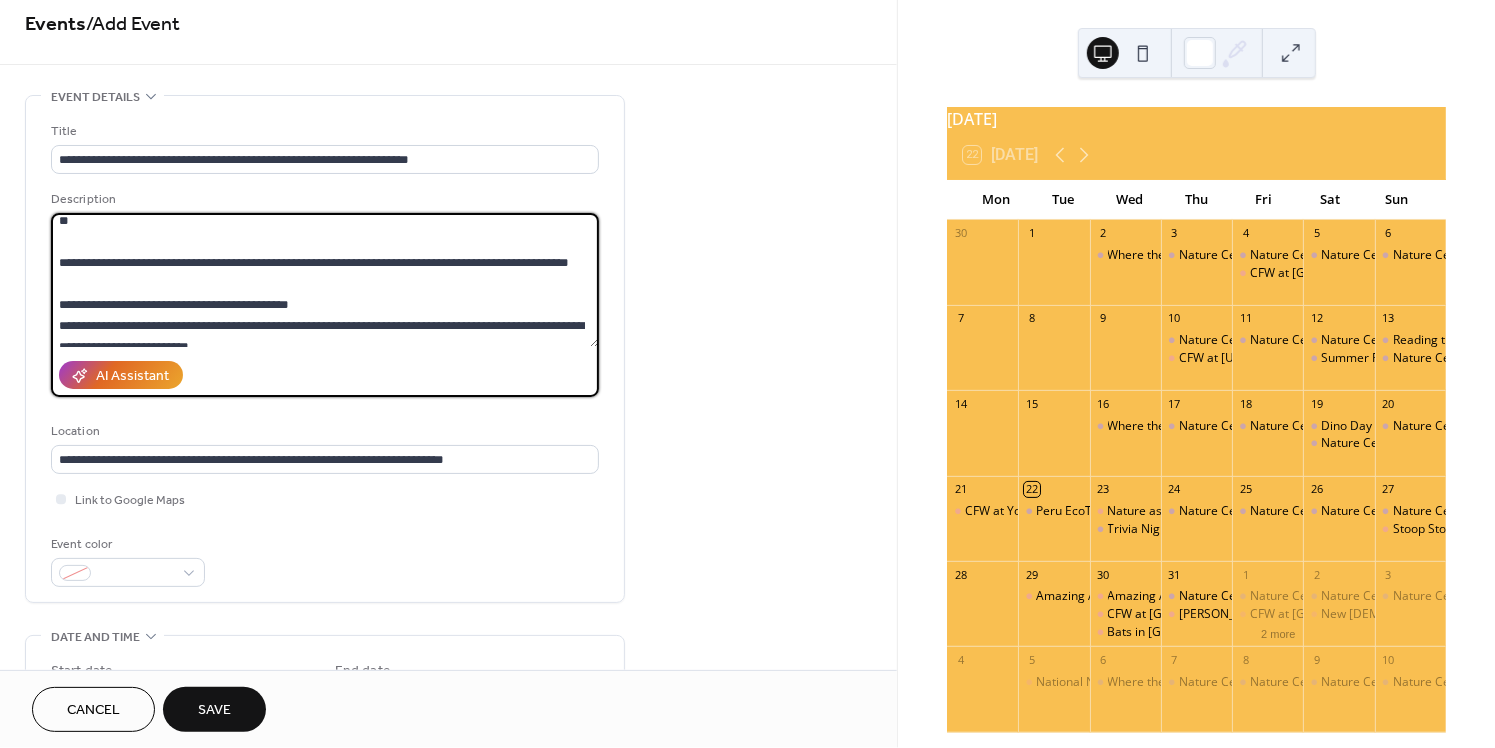 scroll, scrollTop: 174, scrollLeft: 0, axis: vertical 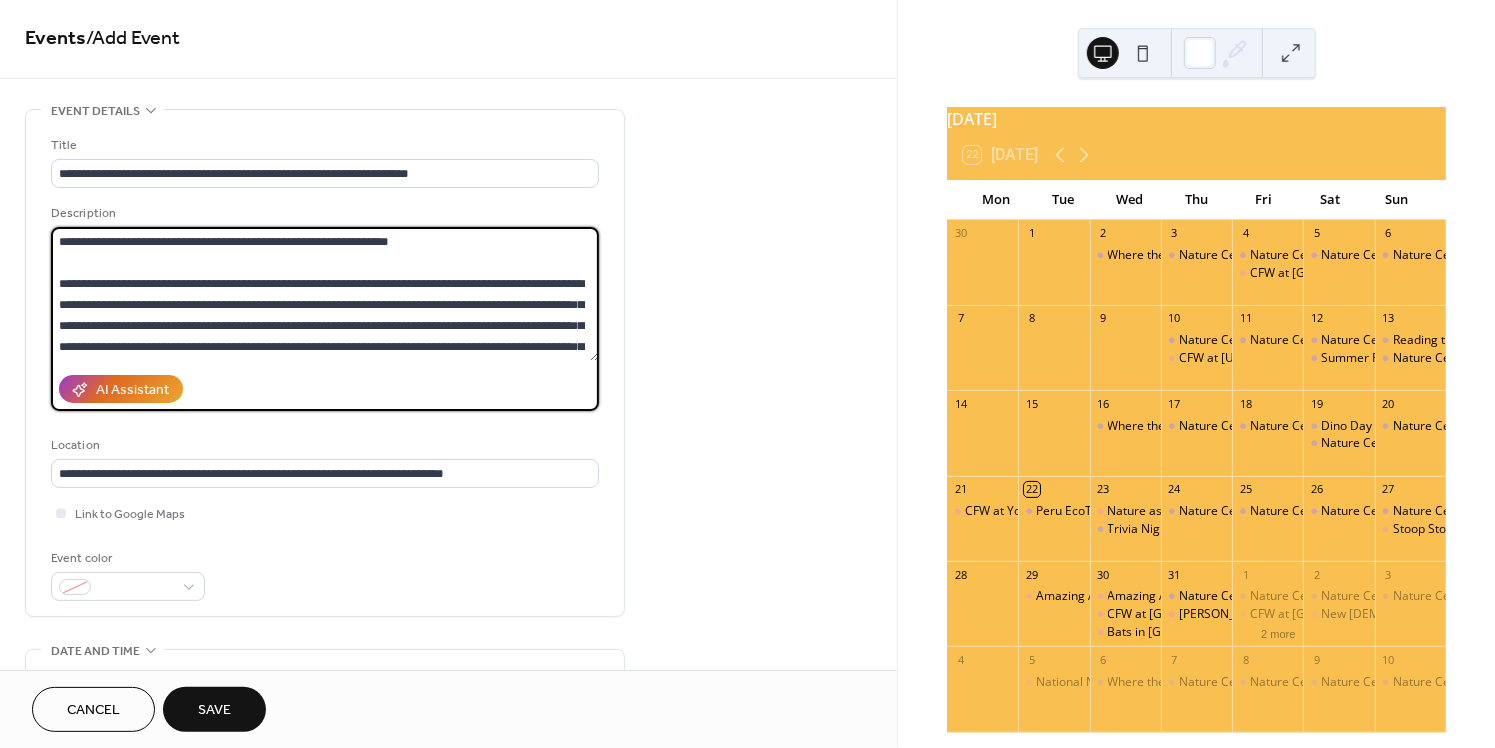 type on "**********" 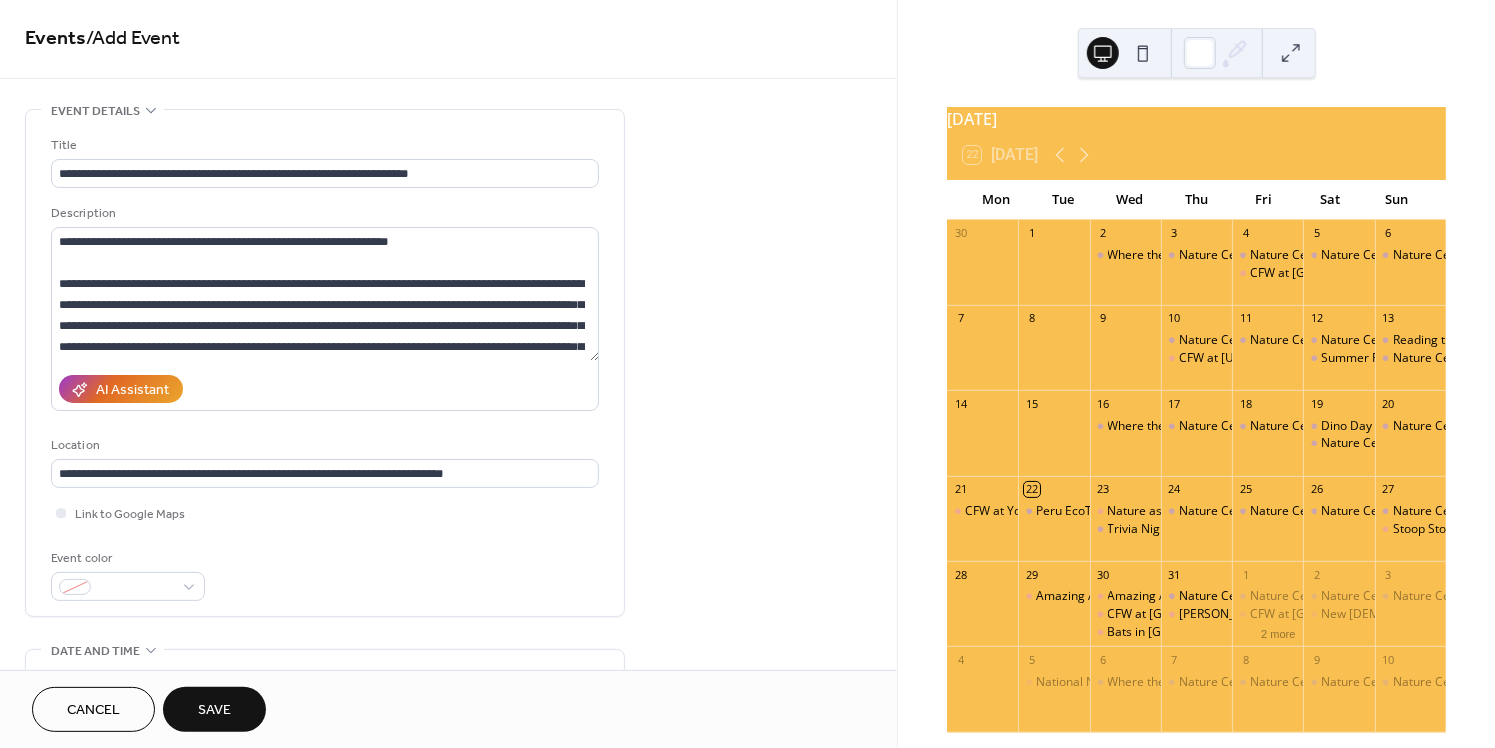 click on "**********" at bounding box center [325, 368] 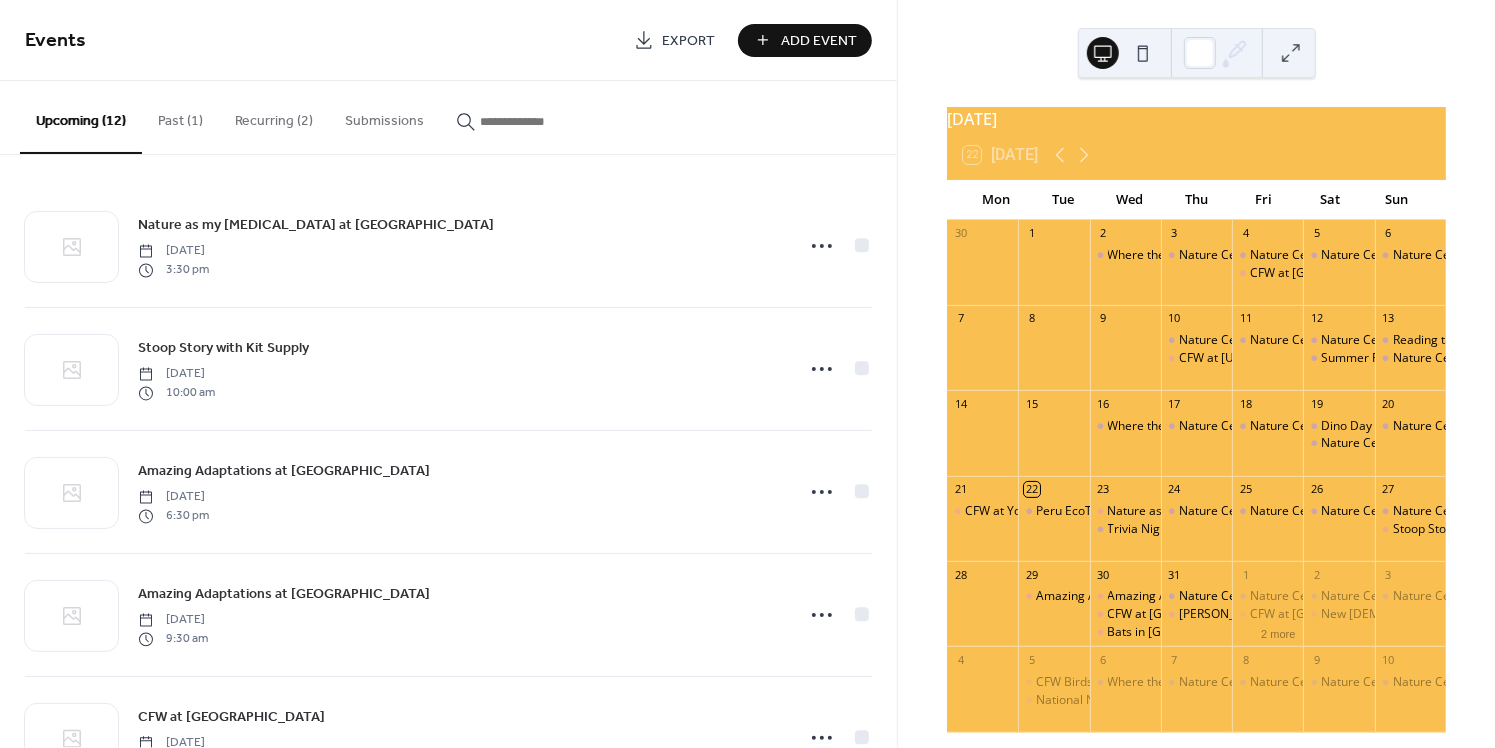 click on "Add Event" at bounding box center (805, 40) 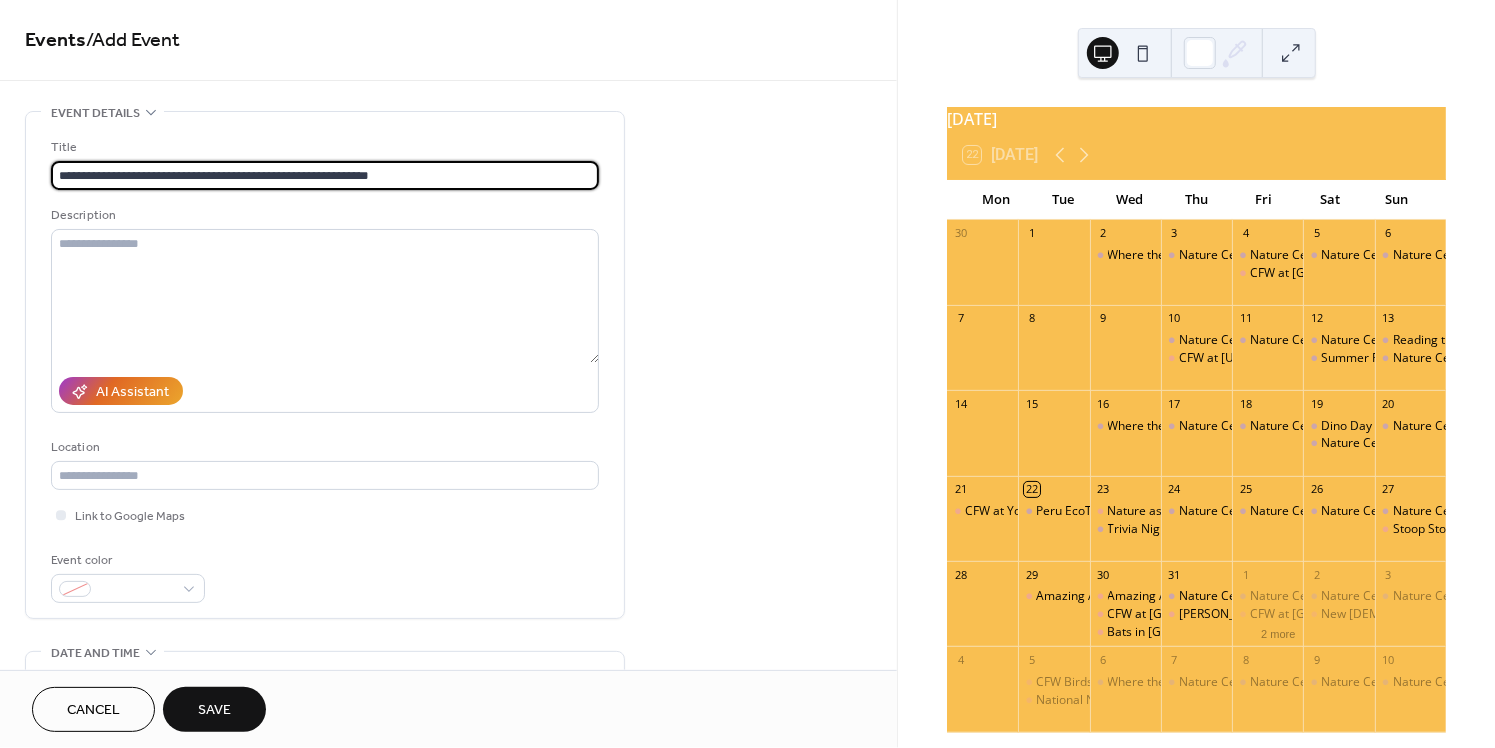 scroll, scrollTop: 210, scrollLeft: 0, axis: vertical 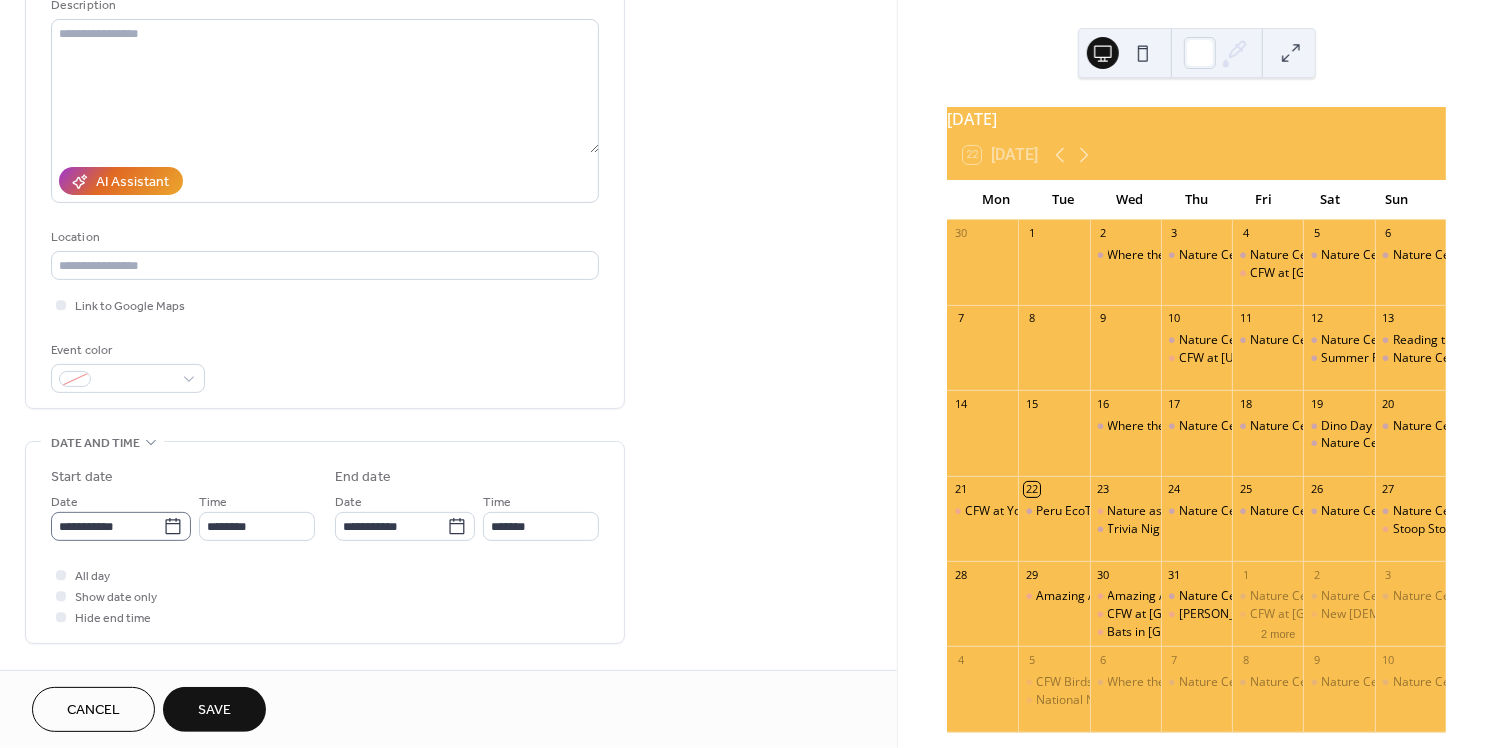 type on "**********" 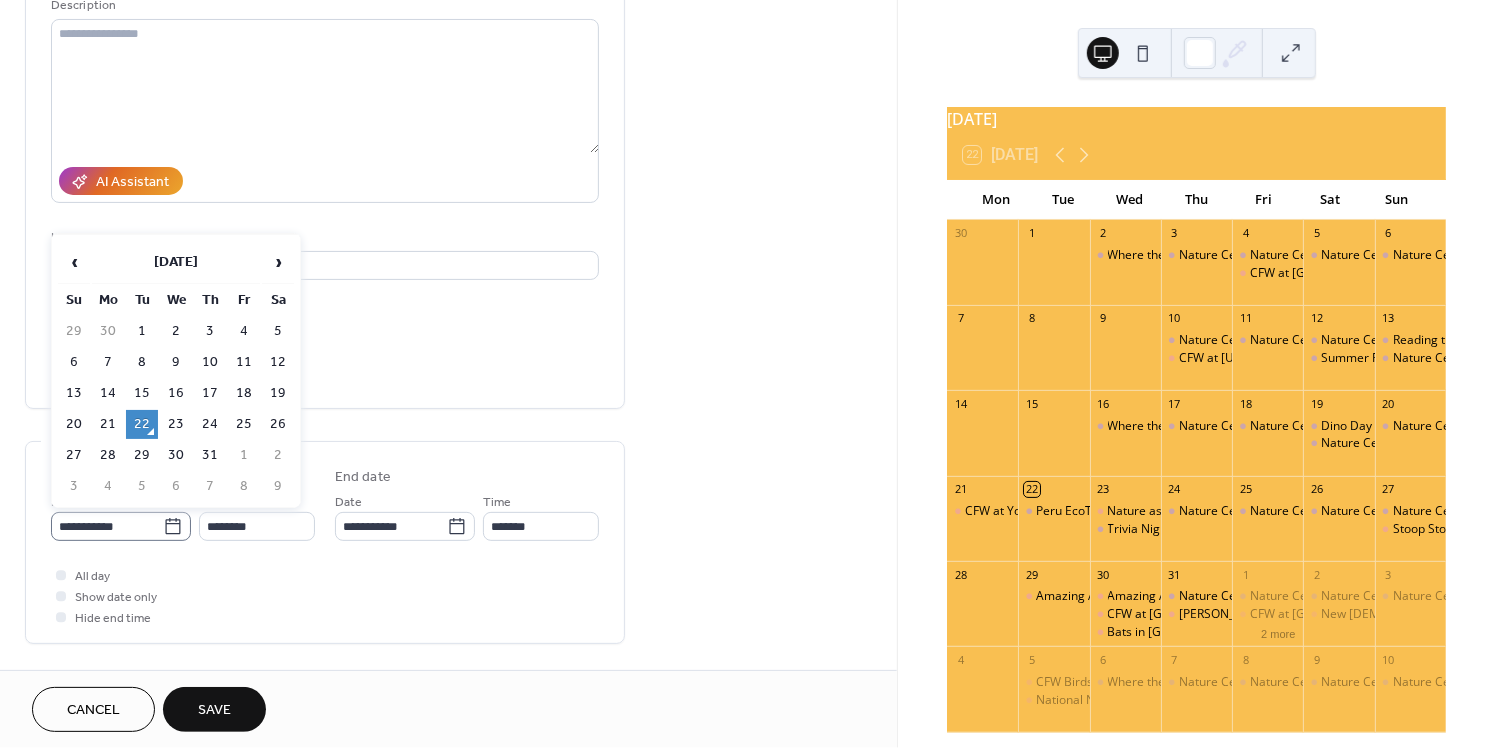 click 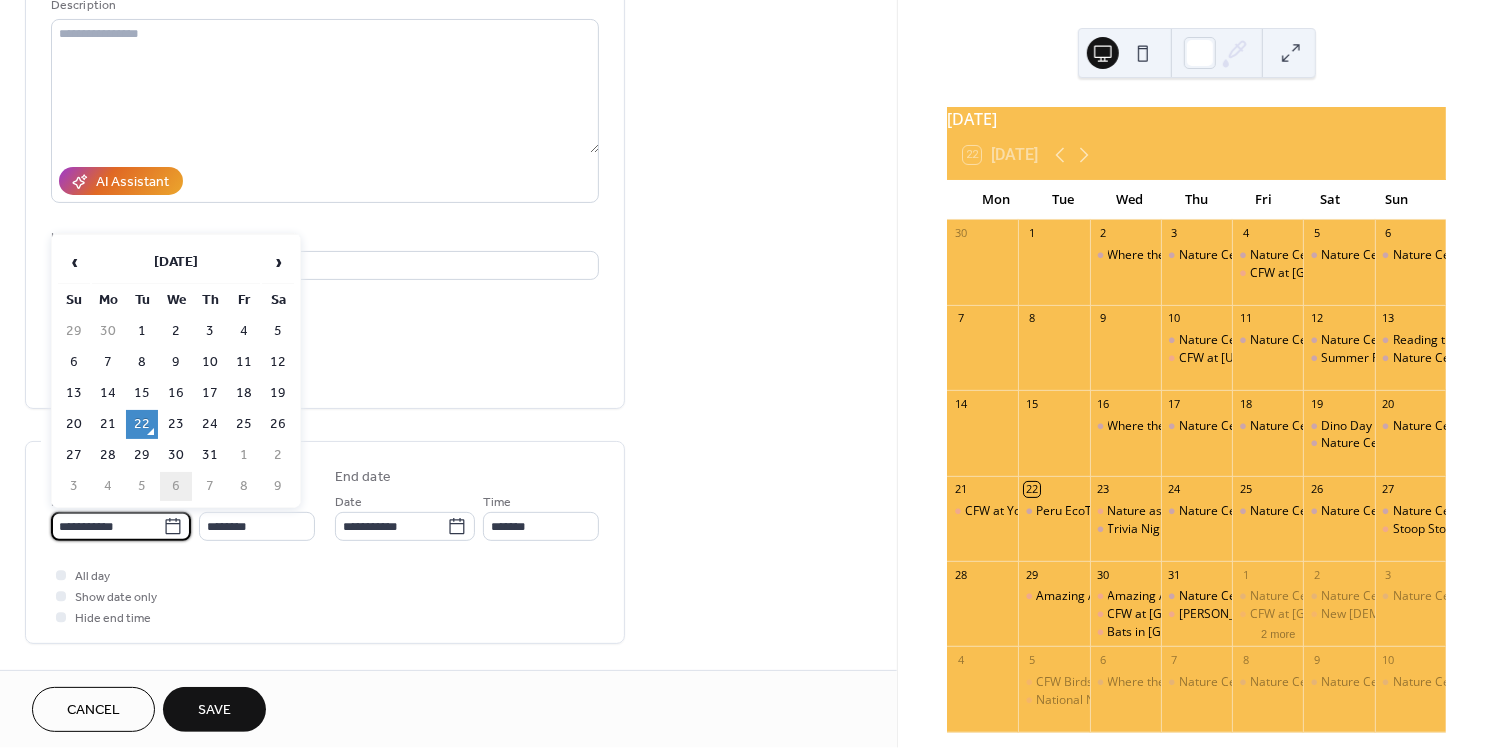 click on "6" at bounding box center [176, 486] 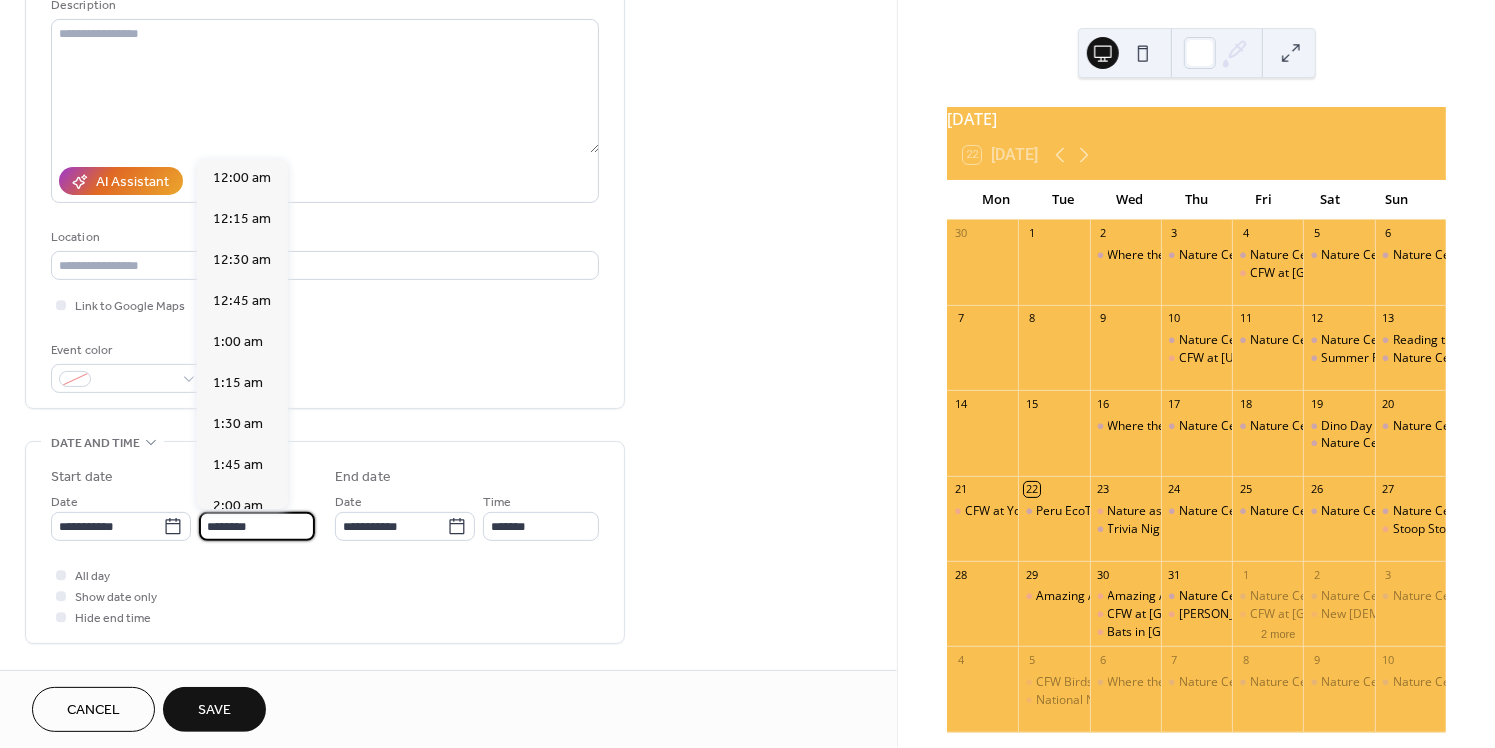 click on "********" at bounding box center (257, 526) 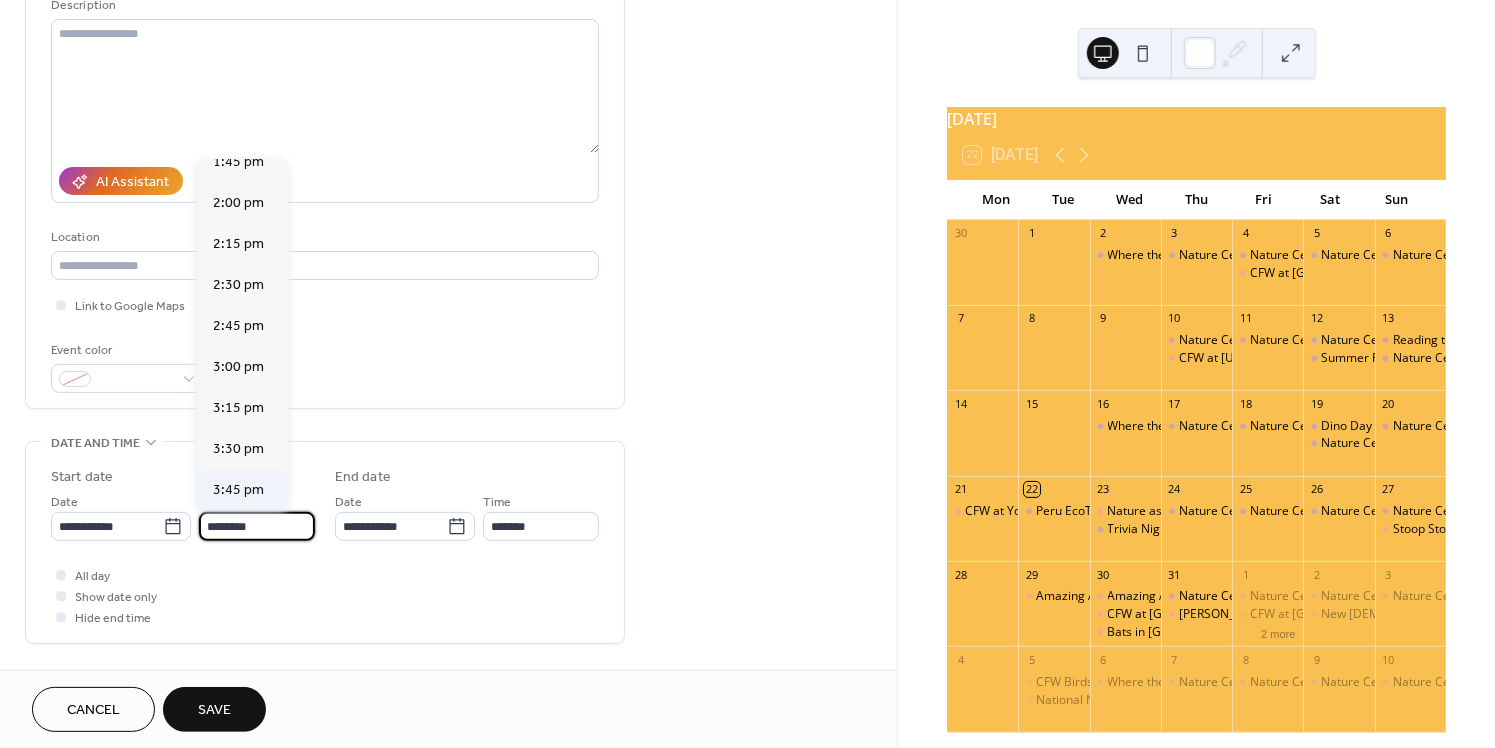 scroll, scrollTop: 2272, scrollLeft: 0, axis: vertical 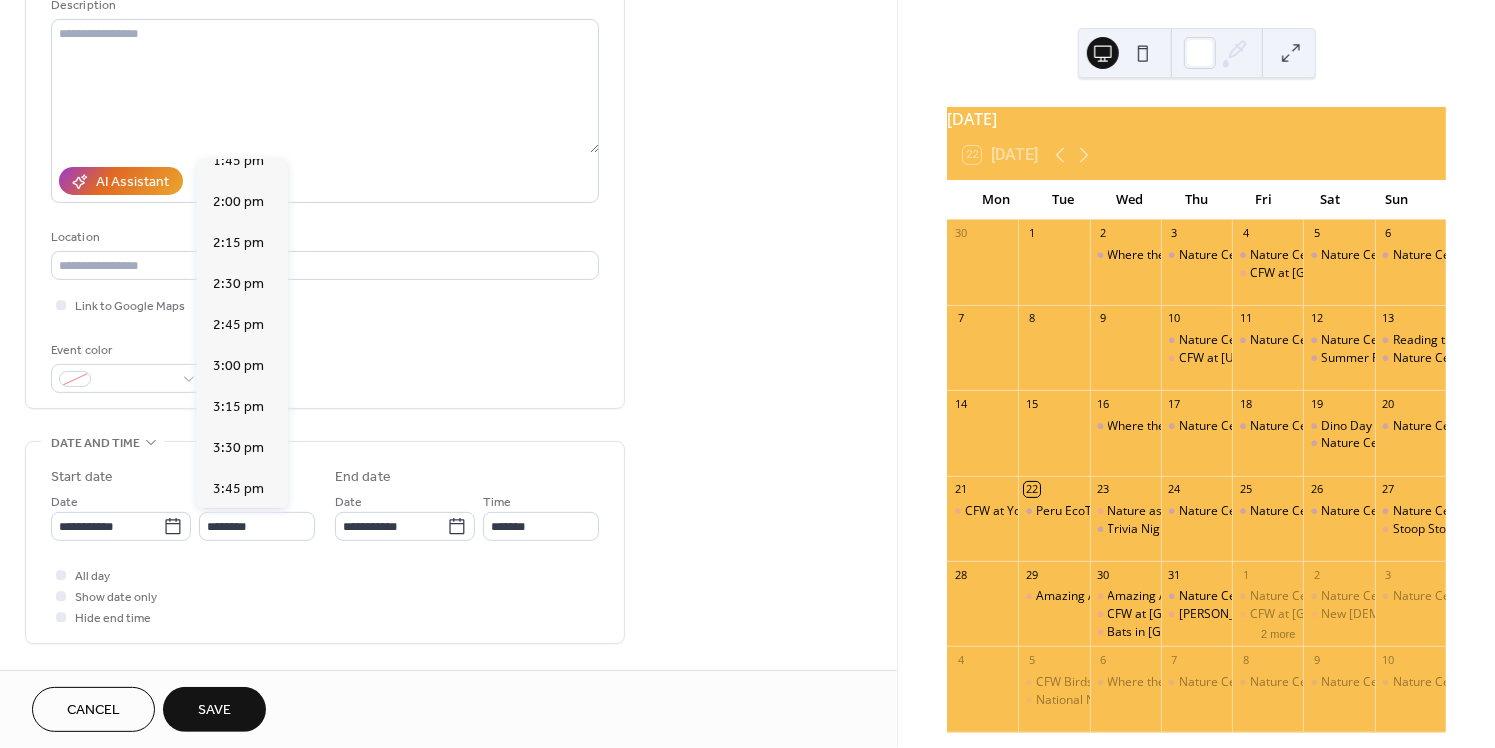 click on "4:00 pm" at bounding box center (238, 531) 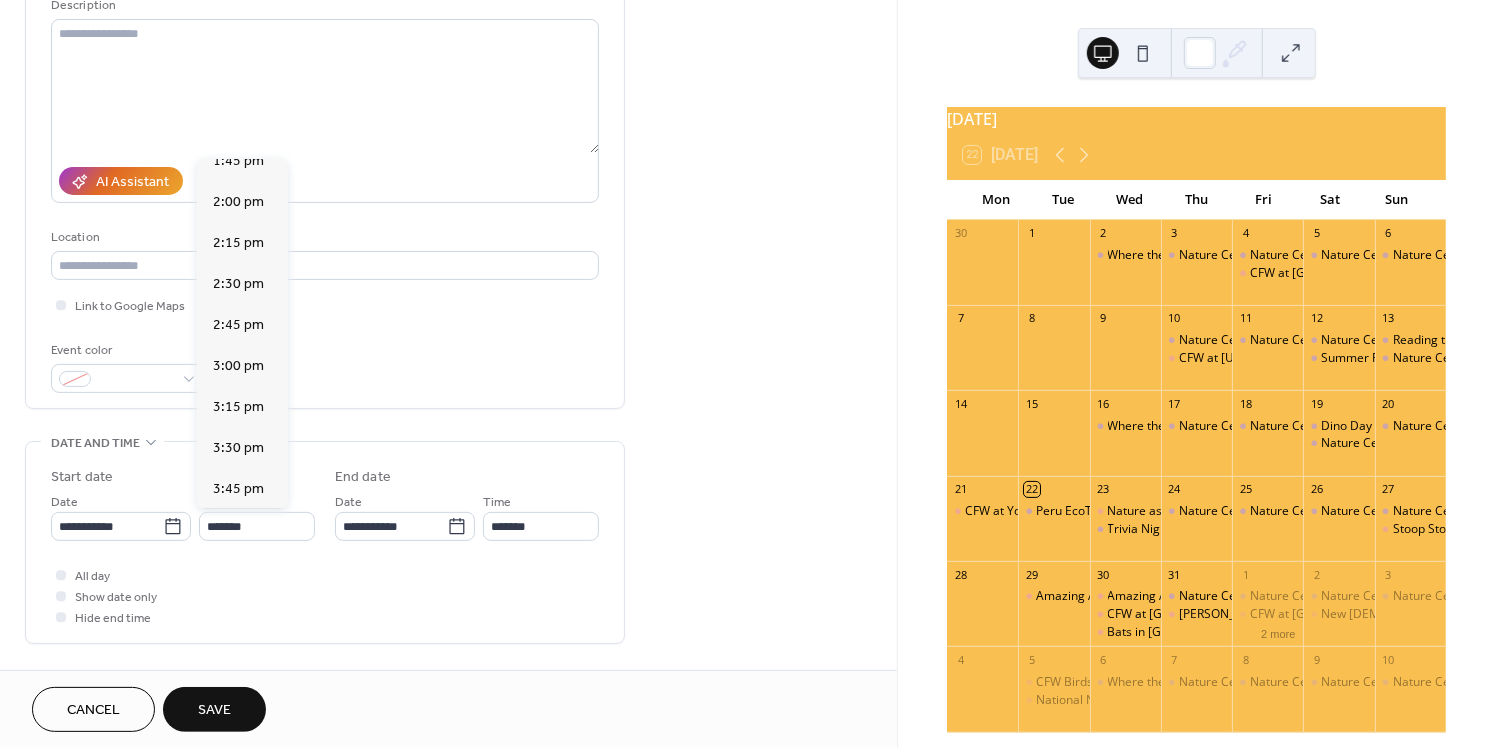 type on "*******" 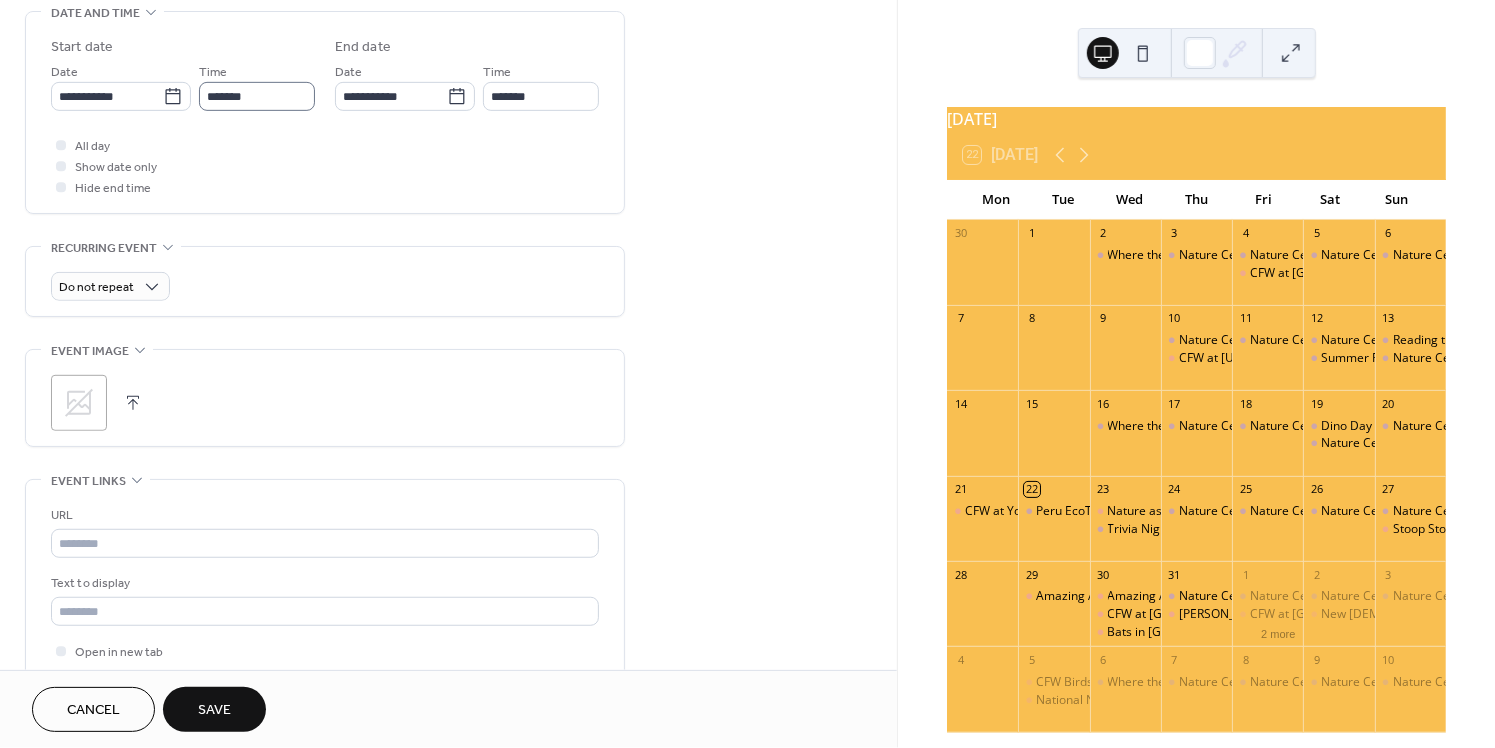 scroll, scrollTop: 737, scrollLeft: 0, axis: vertical 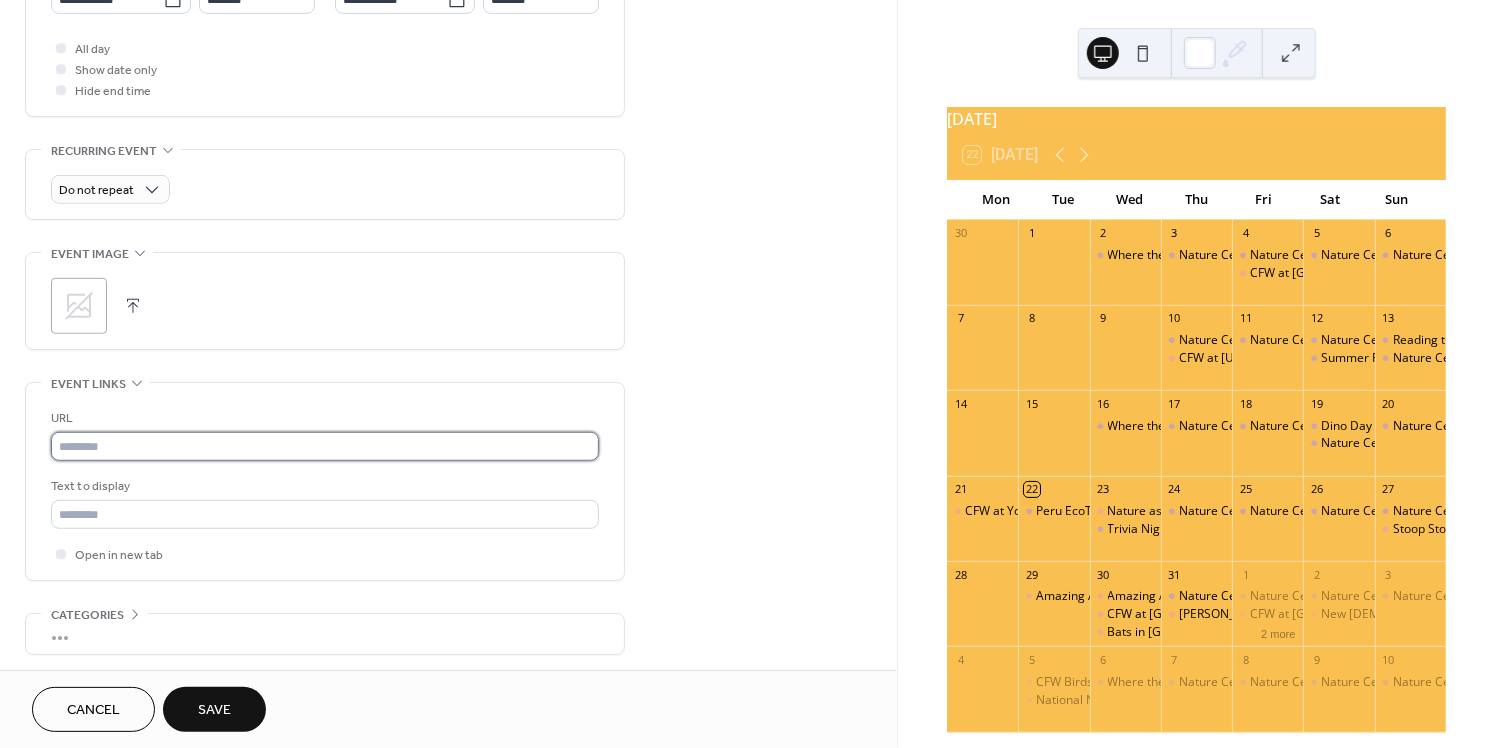 click at bounding box center (325, 446) 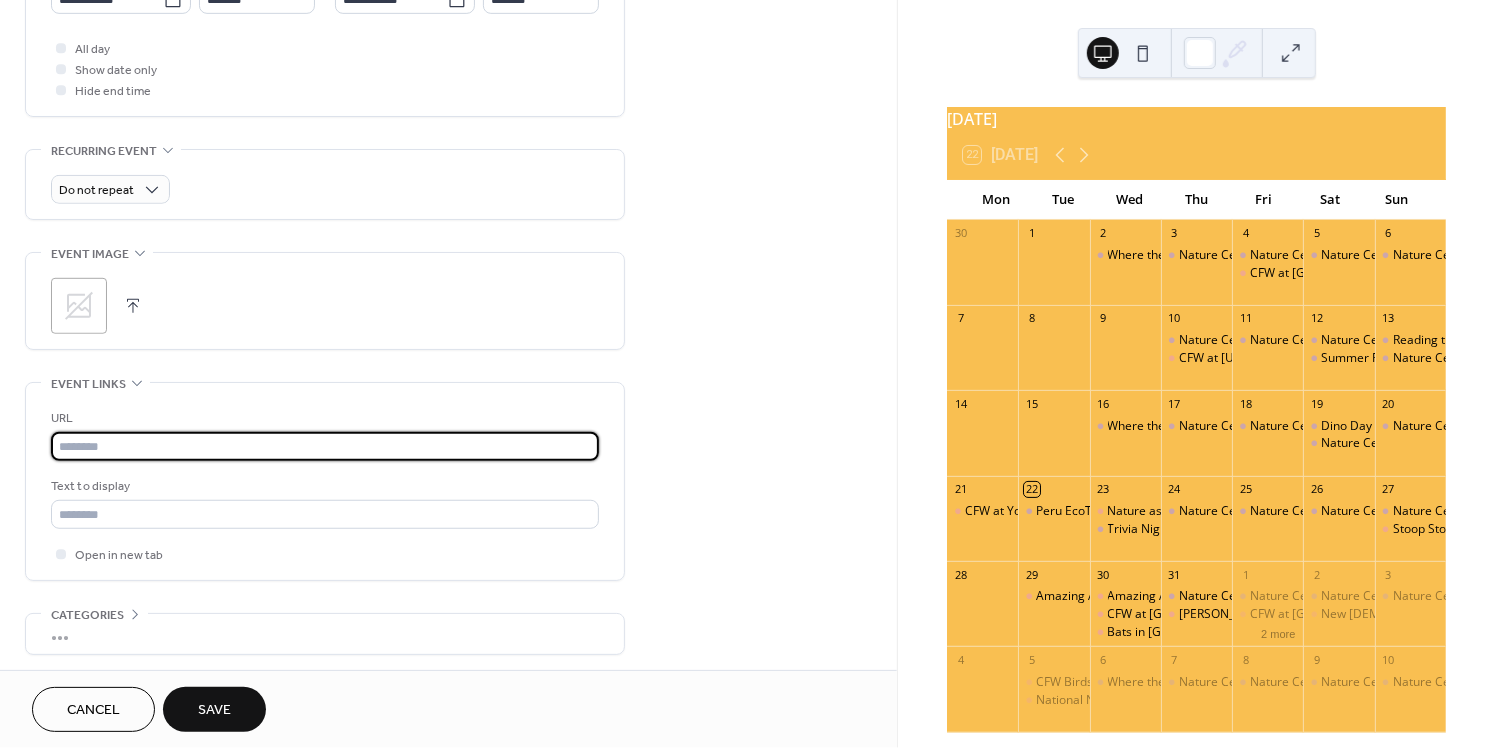 paste on "**********" 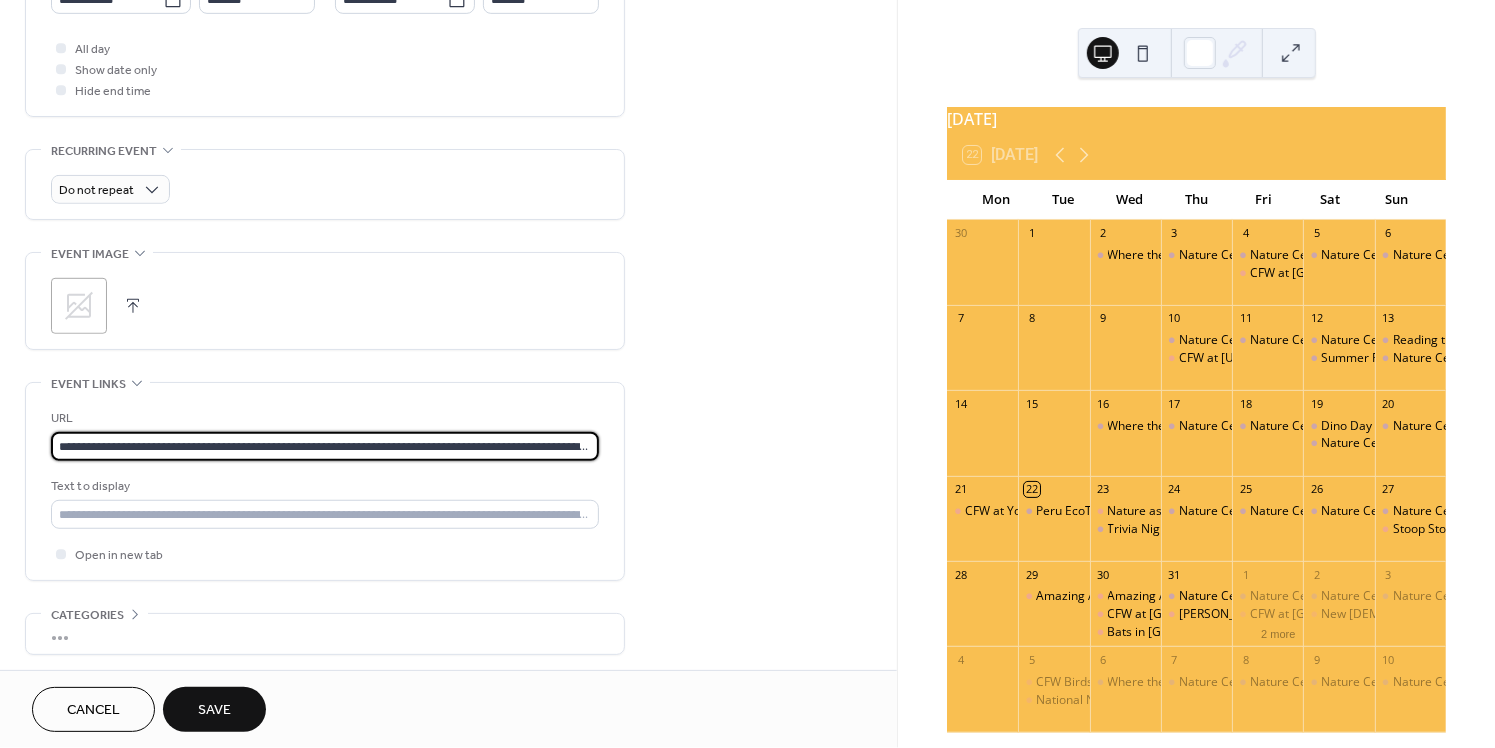 scroll, scrollTop: 0, scrollLeft: 0, axis: both 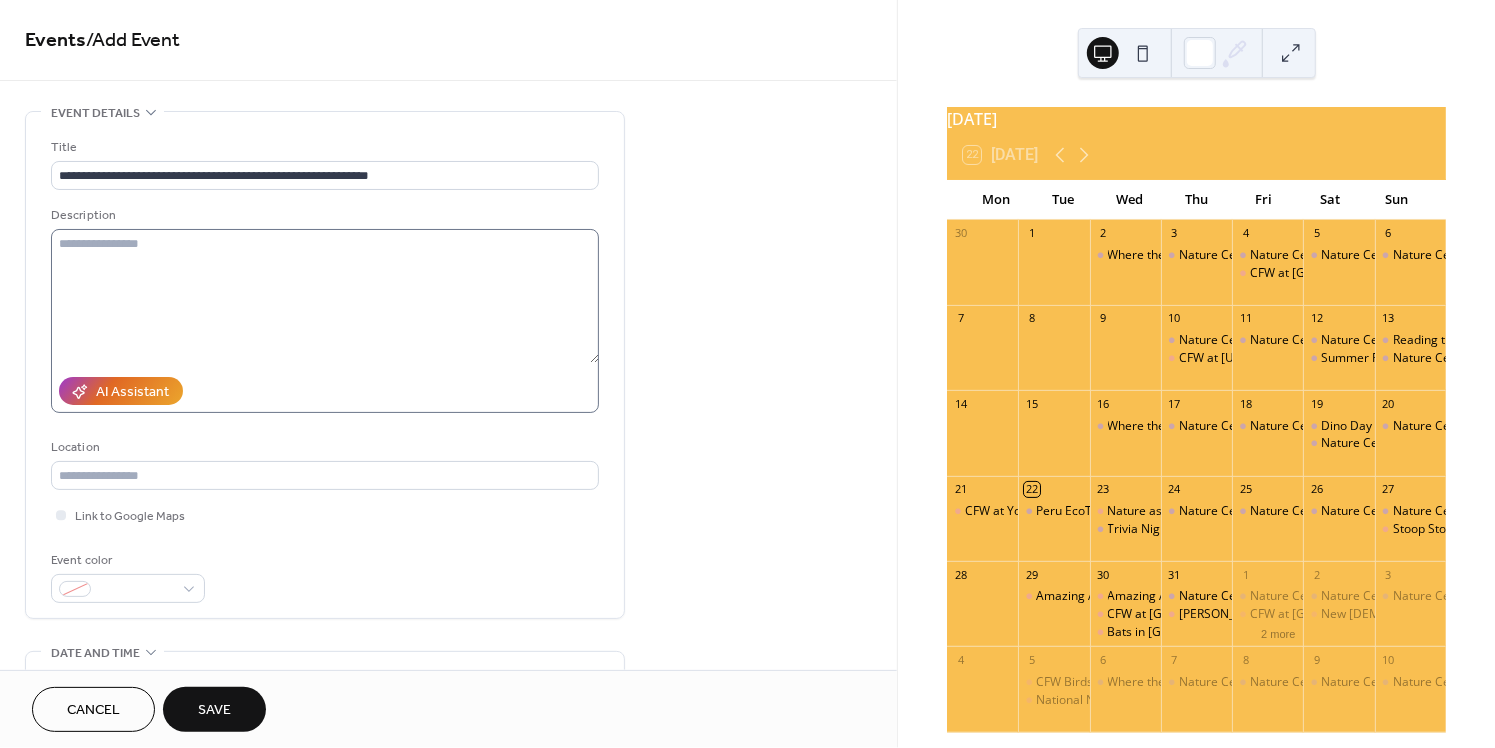 type on "**********" 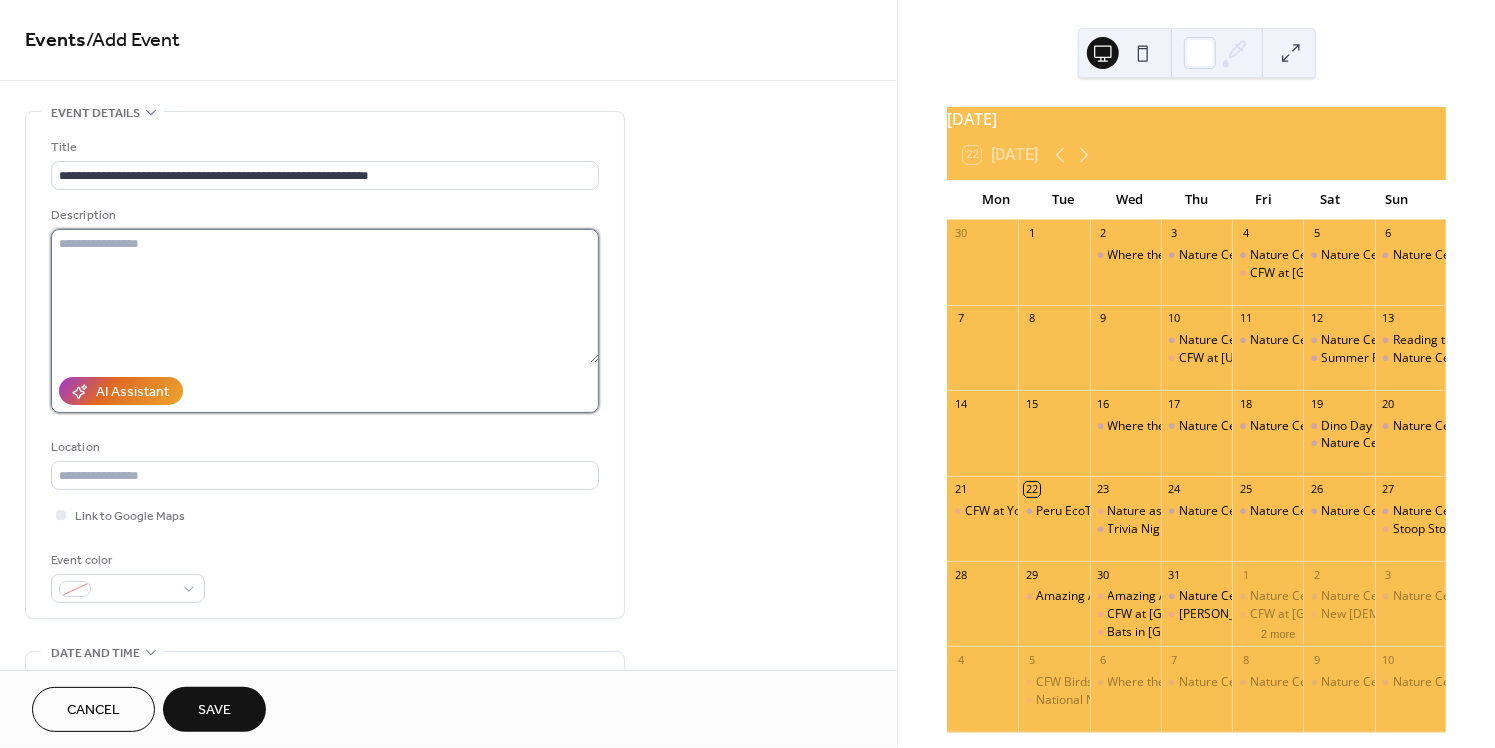 click 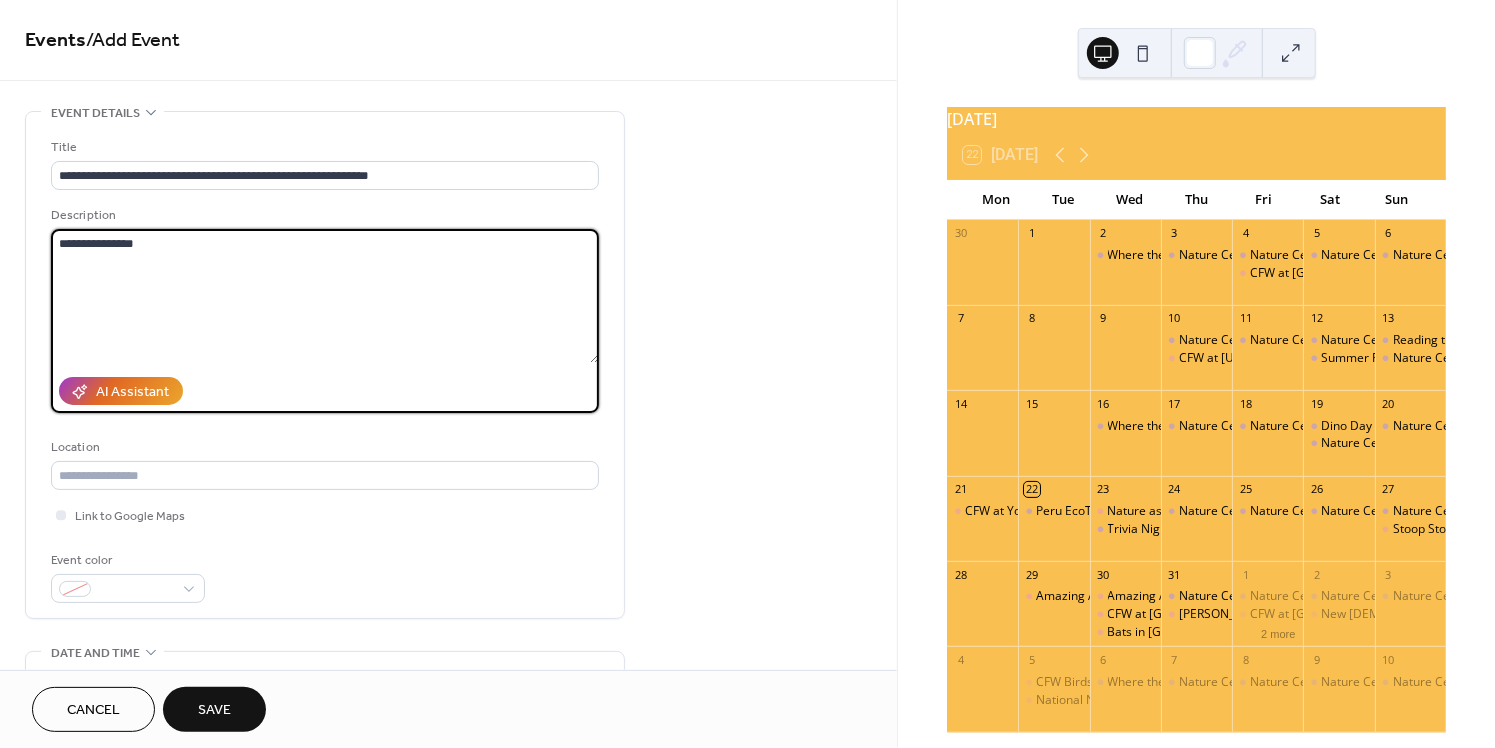 paste on "**********" 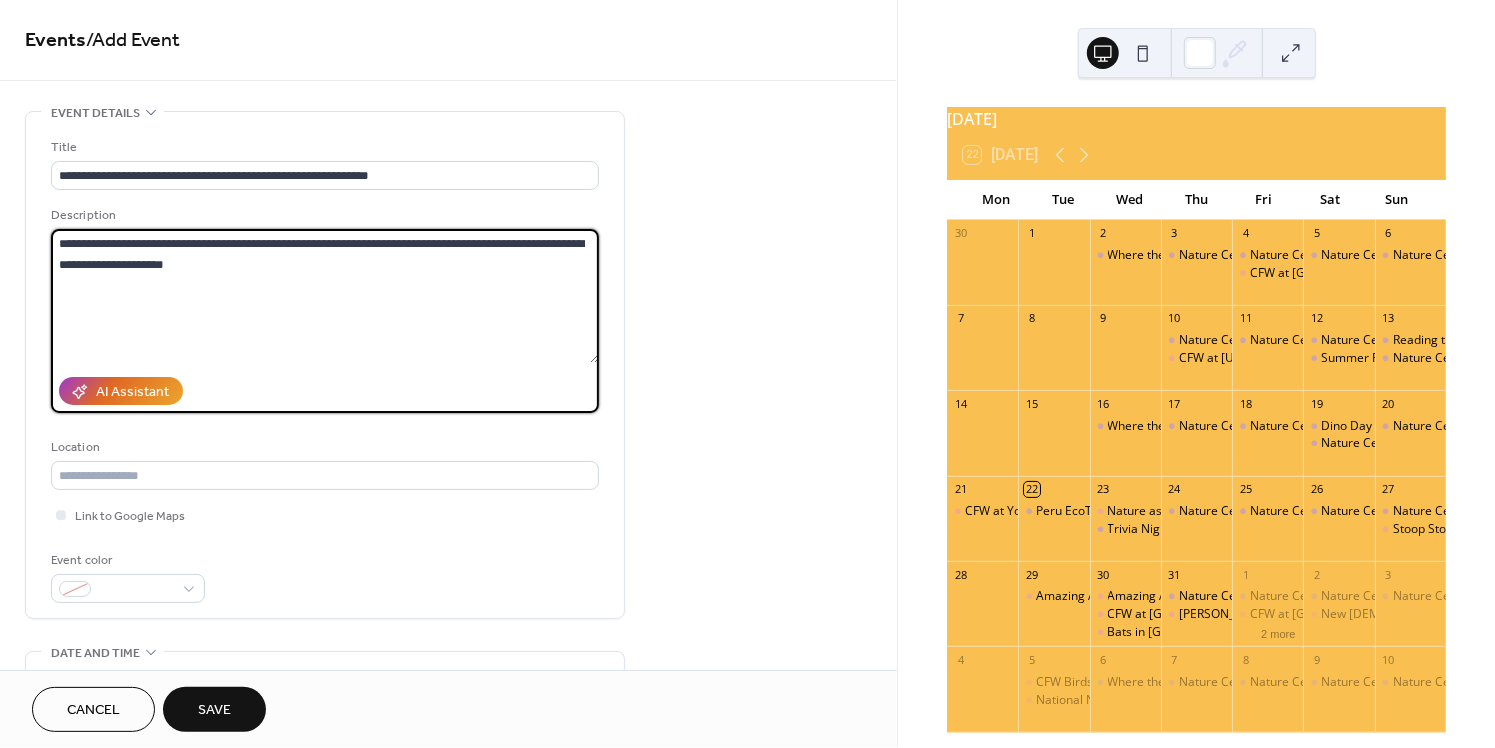 click on "**********" at bounding box center (325, 296) 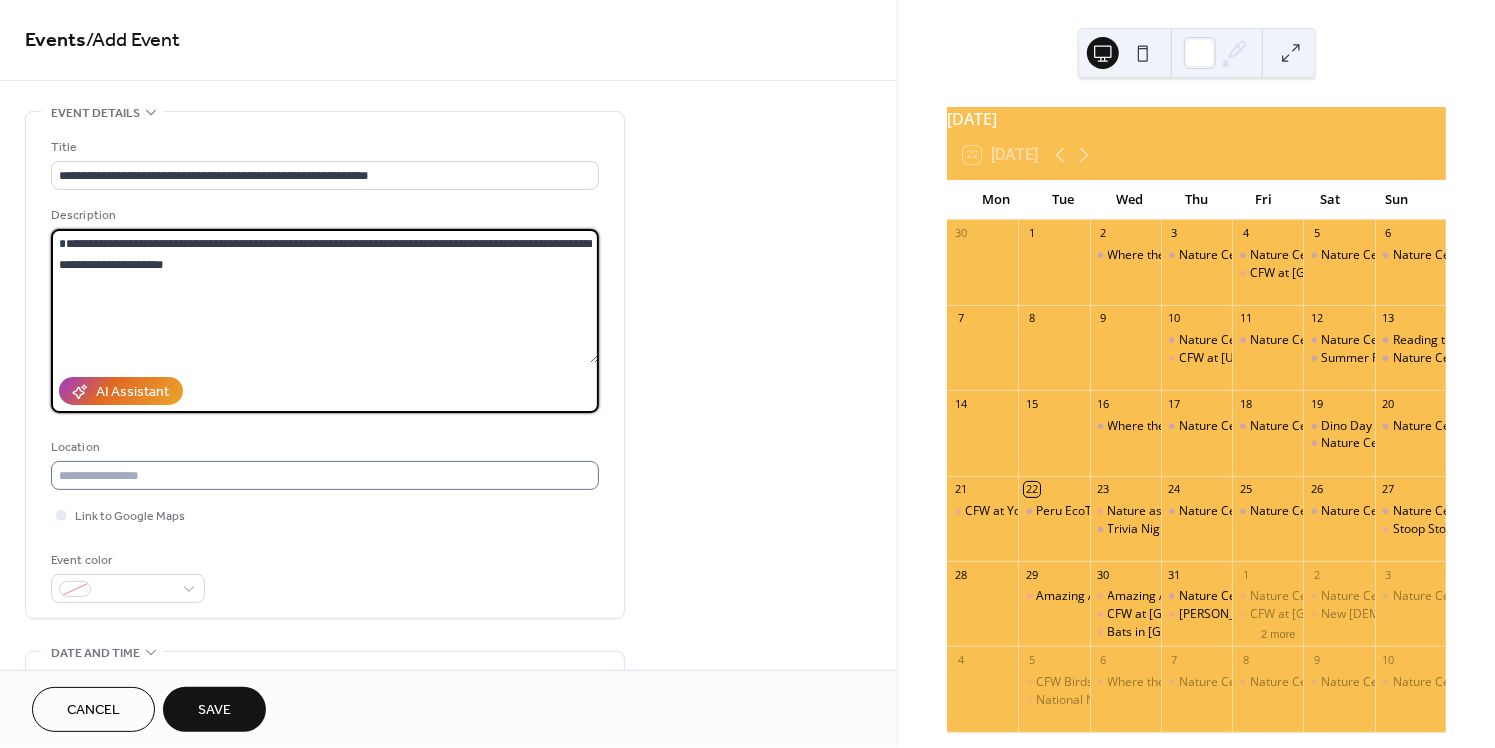 type on "**********" 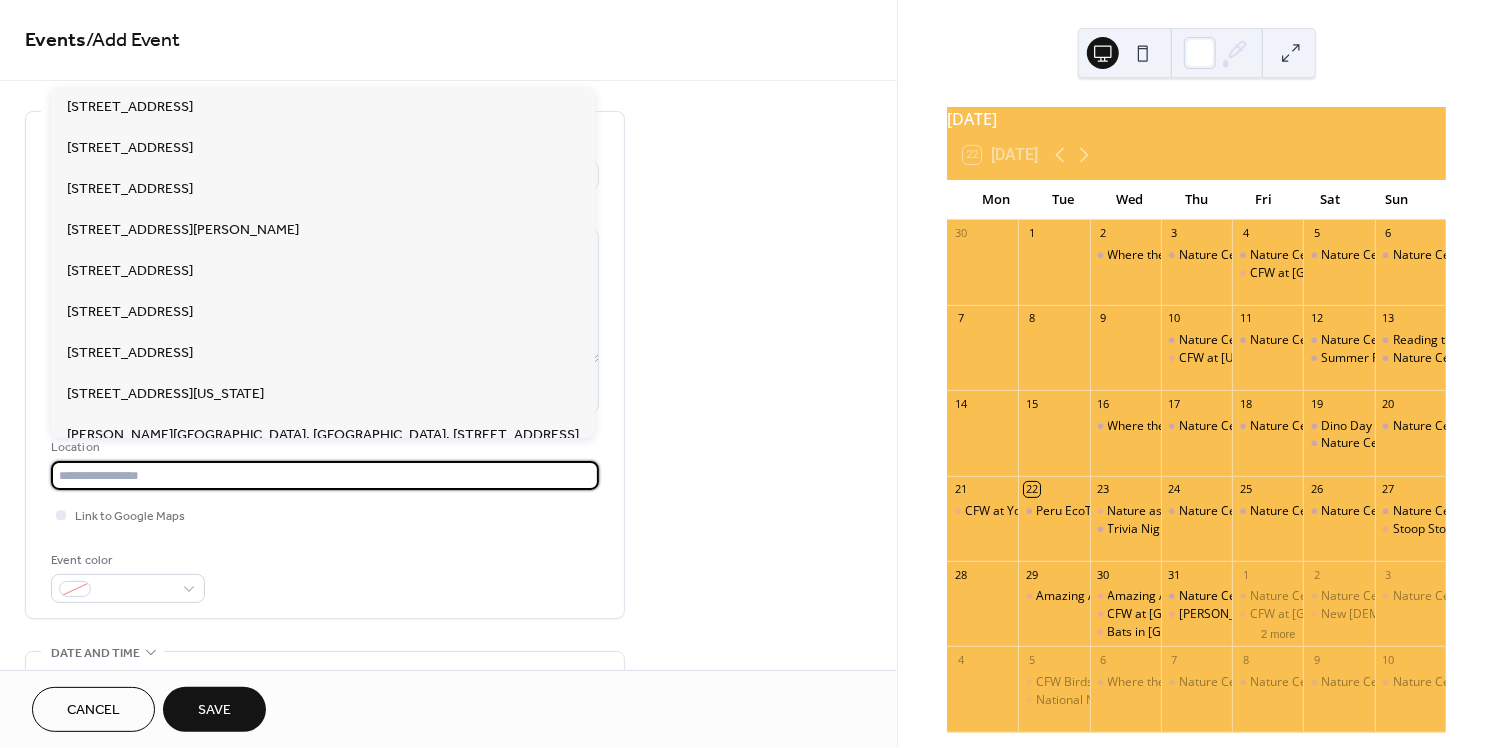click at bounding box center (325, 475) 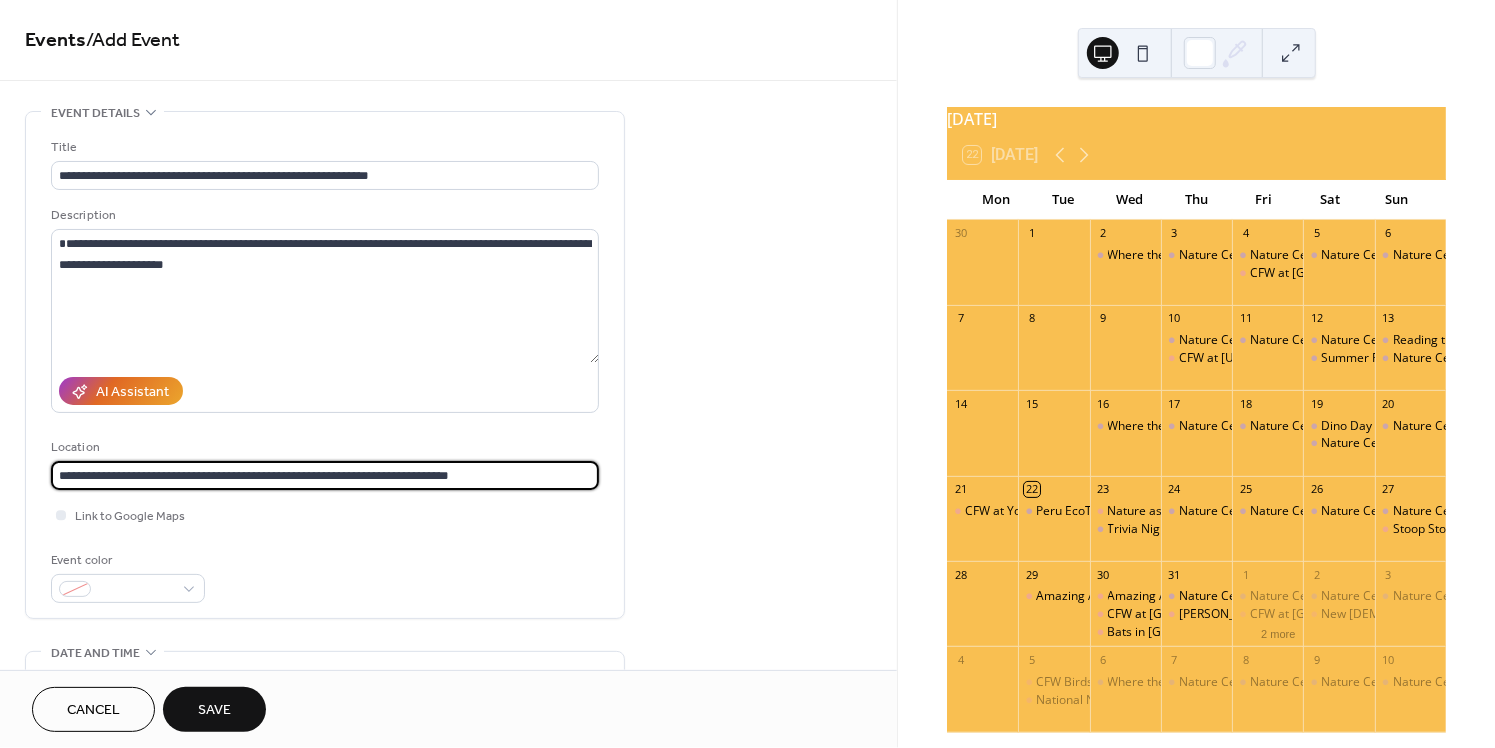 click on "**********" at bounding box center [325, 475] 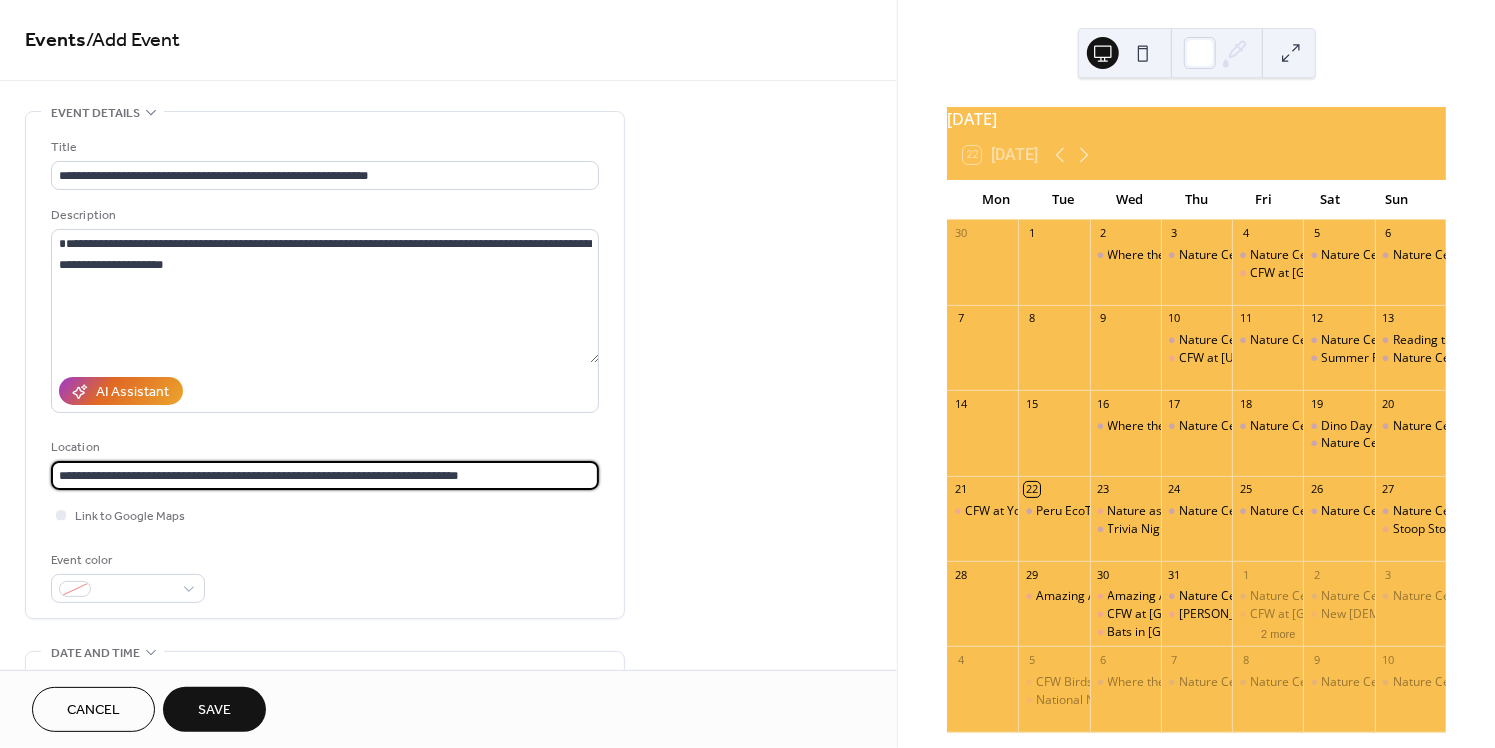 click on "**********" at bounding box center (325, 475) 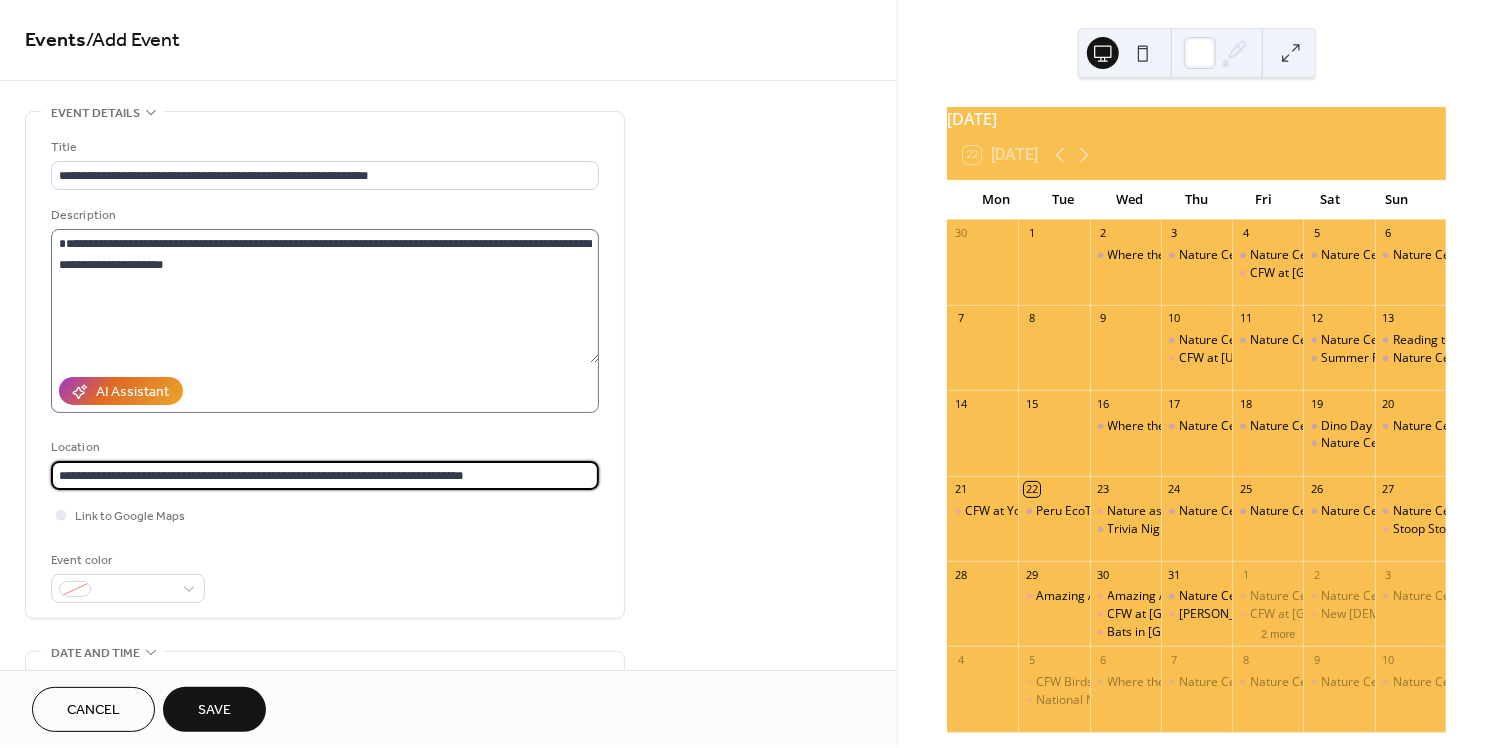 type on "**********" 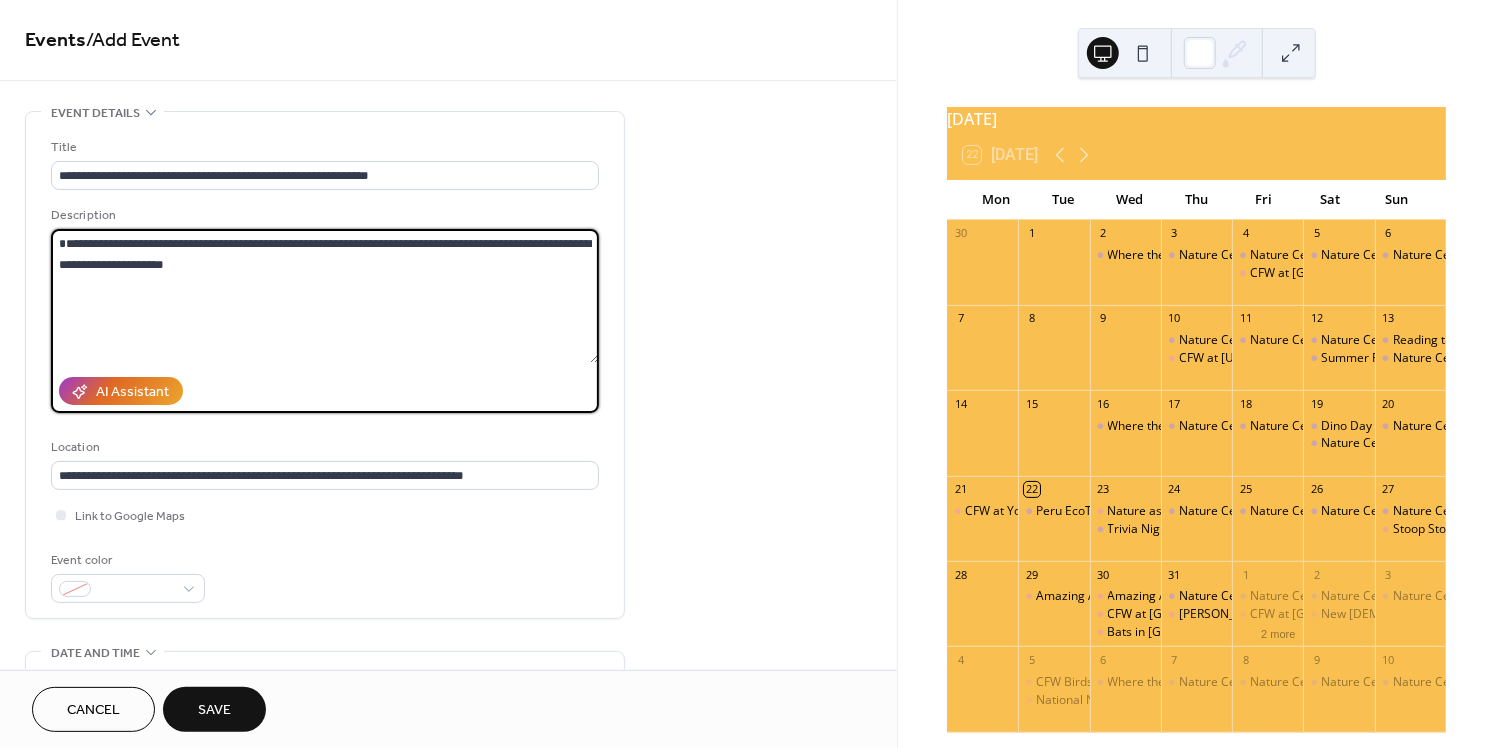 click on "**********" at bounding box center [325, 296] 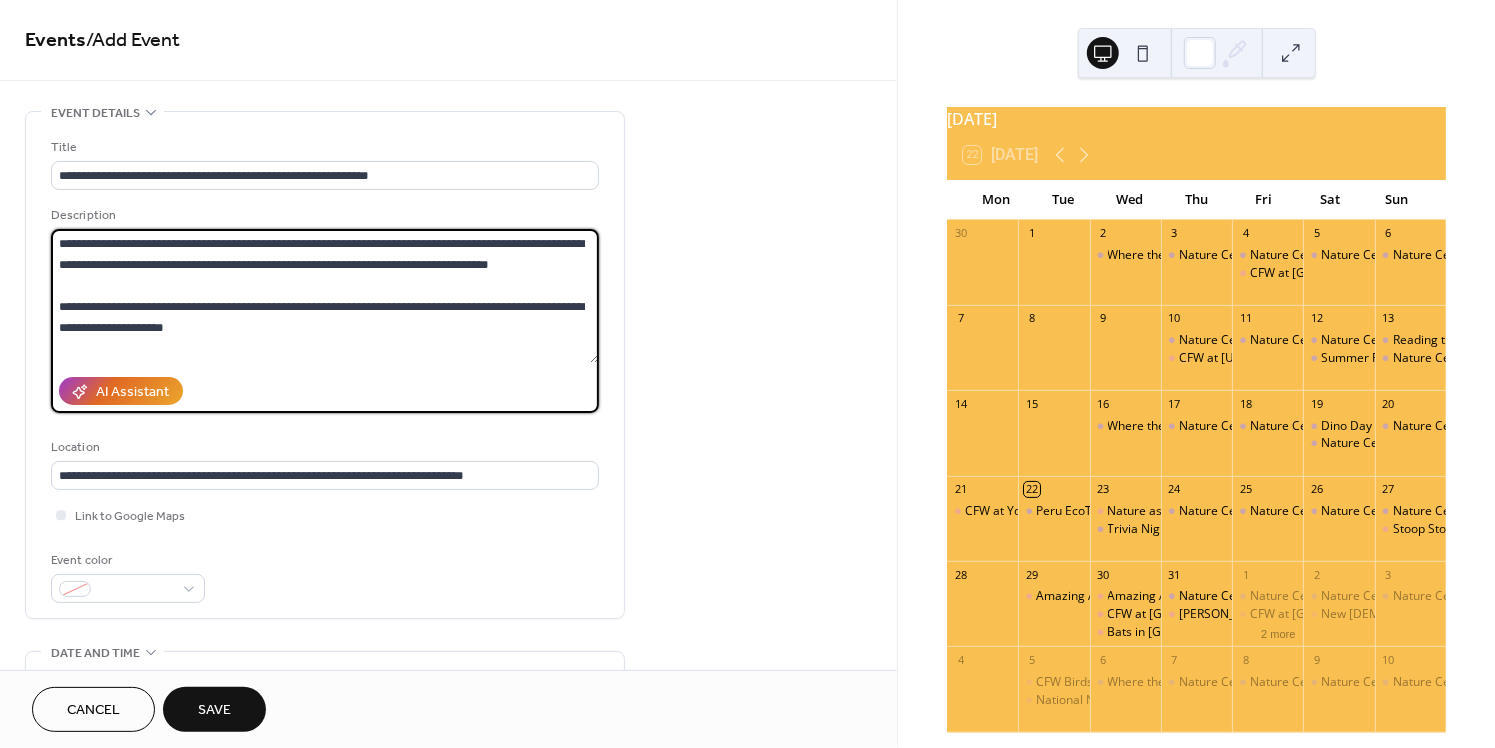 scroll, scrollTop: 0, scrollLeft: 0, axis: both 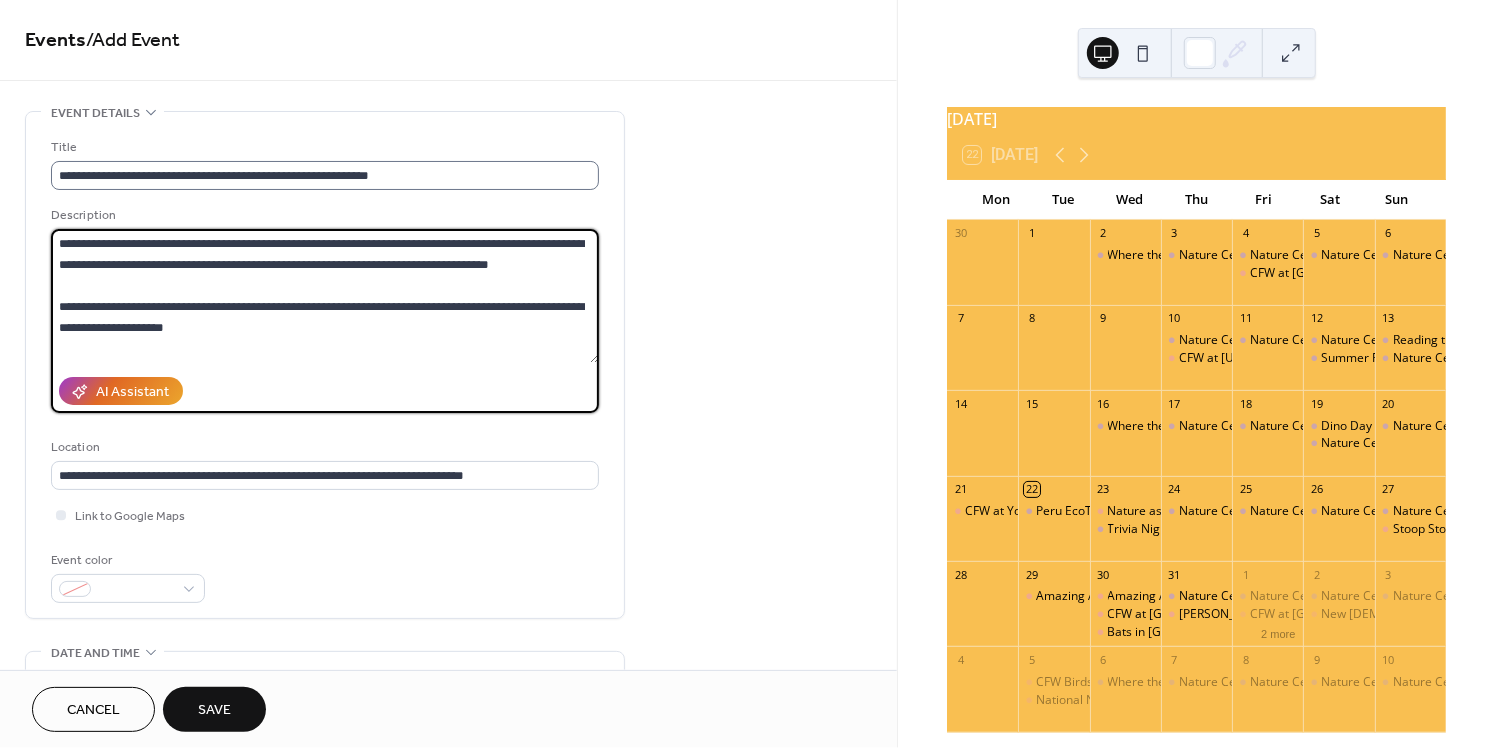 type on "**********" 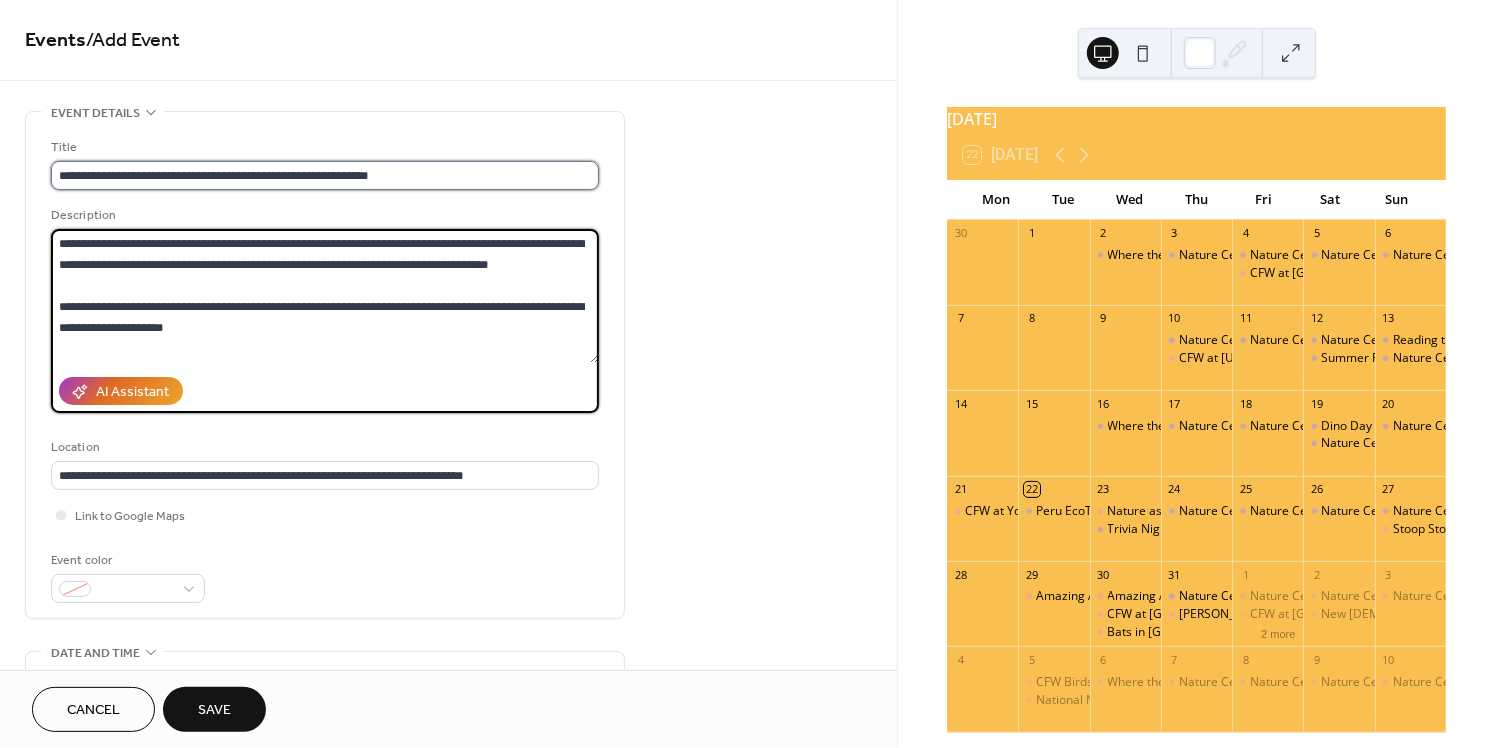 click on "**********" at bounding box center (325, 175) 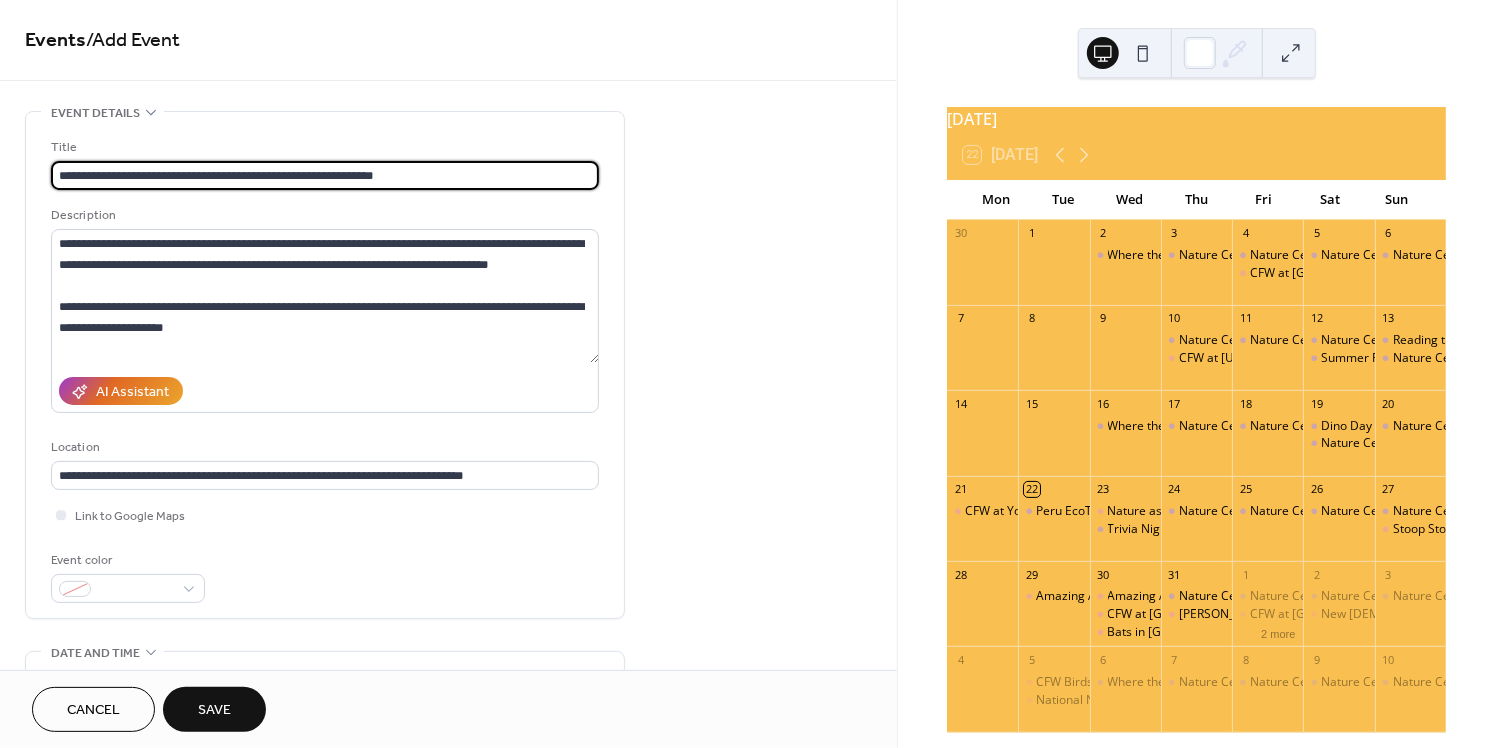 type on "**********" 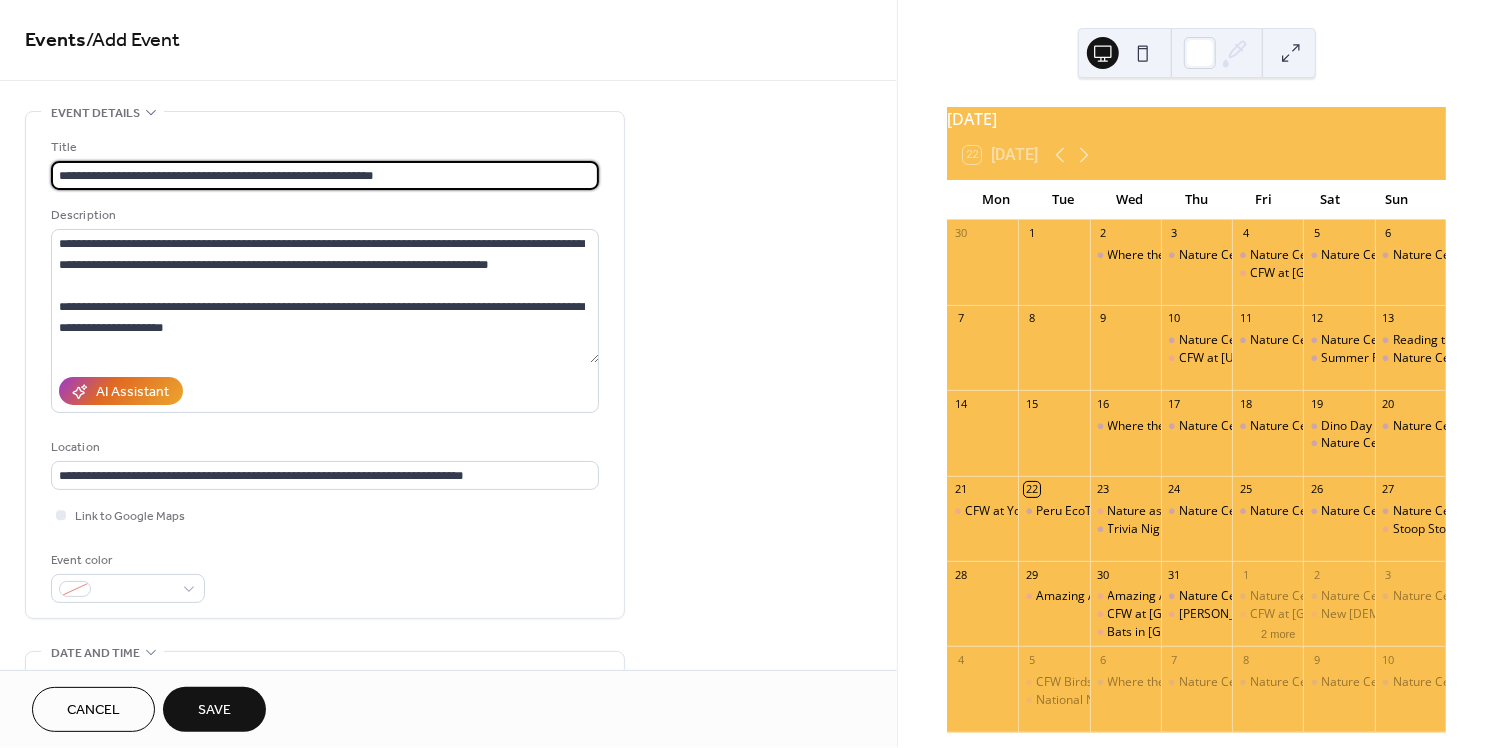 click on "**********" at bounding box center (325, 175) 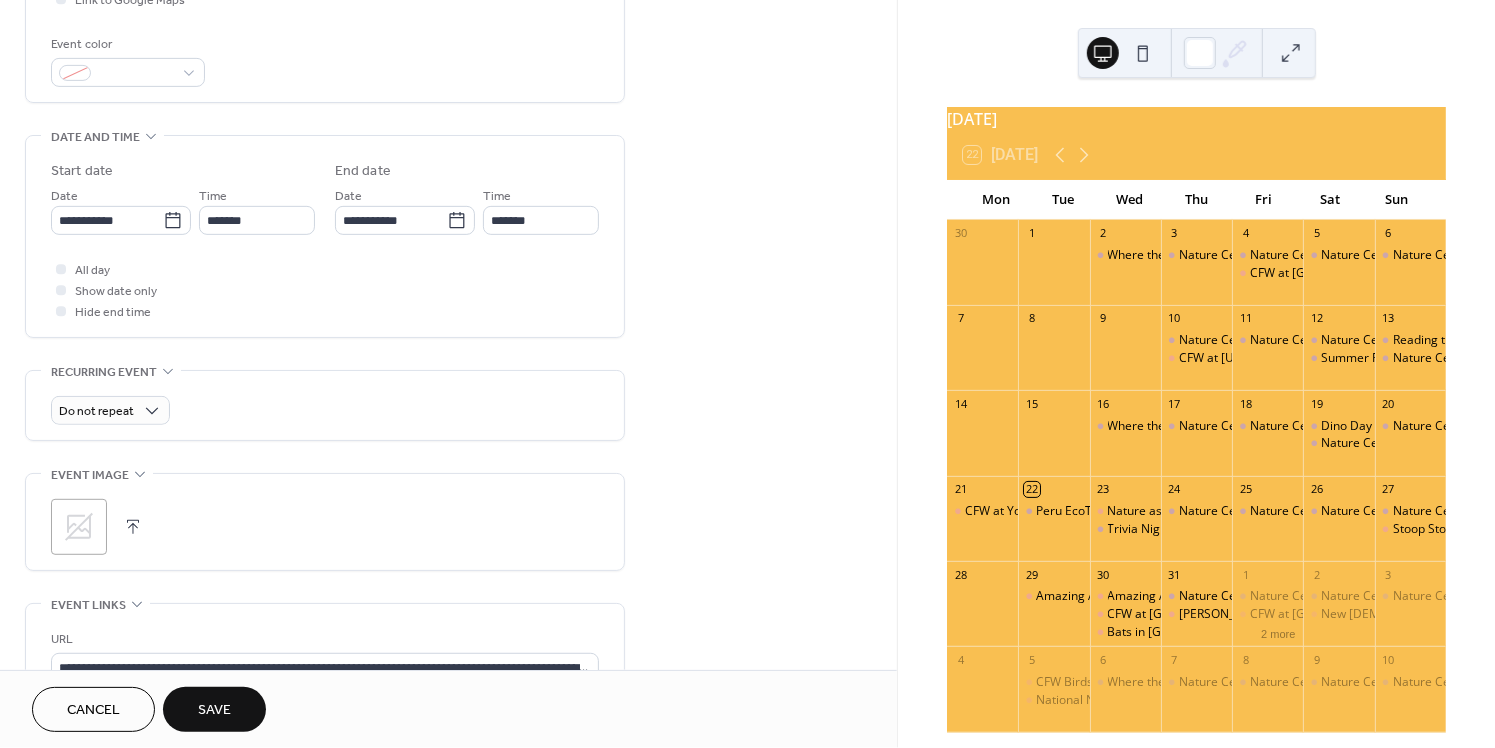 scroll, scrollTop: 642, scrollLeft: 0, axis: vertical 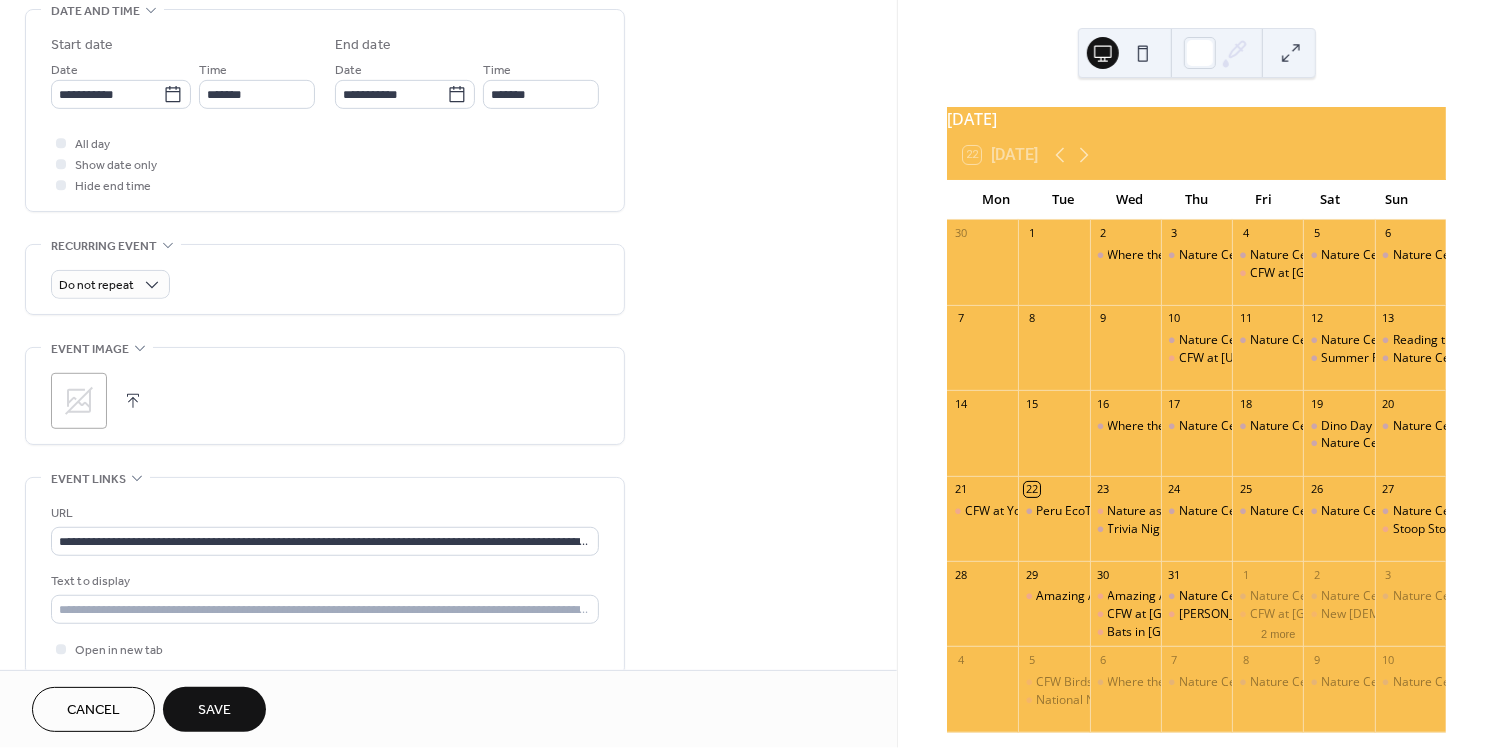 click on "Save" at bounding box center (214, 711) 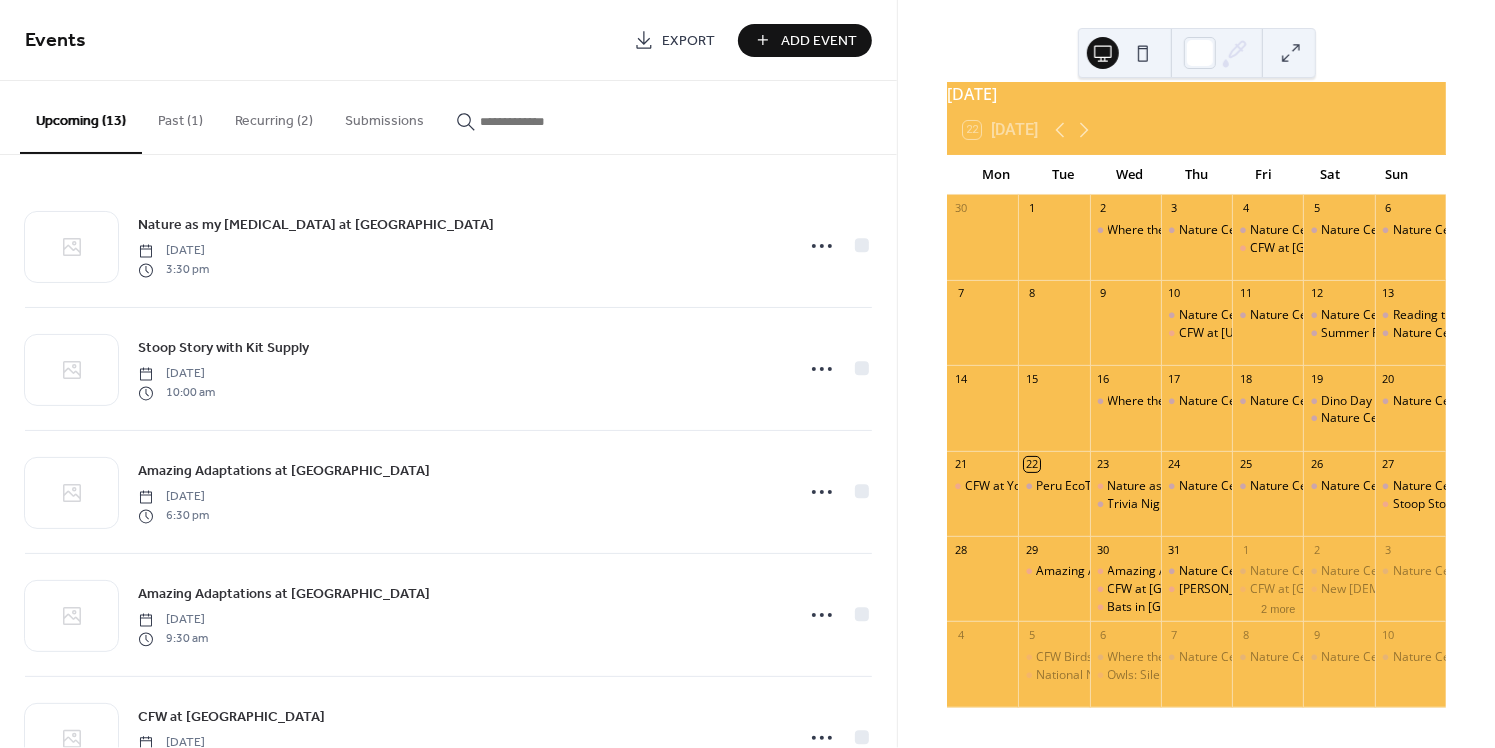 scroll, scrollTop: 31, scrollLeft: 0, axis: vertical 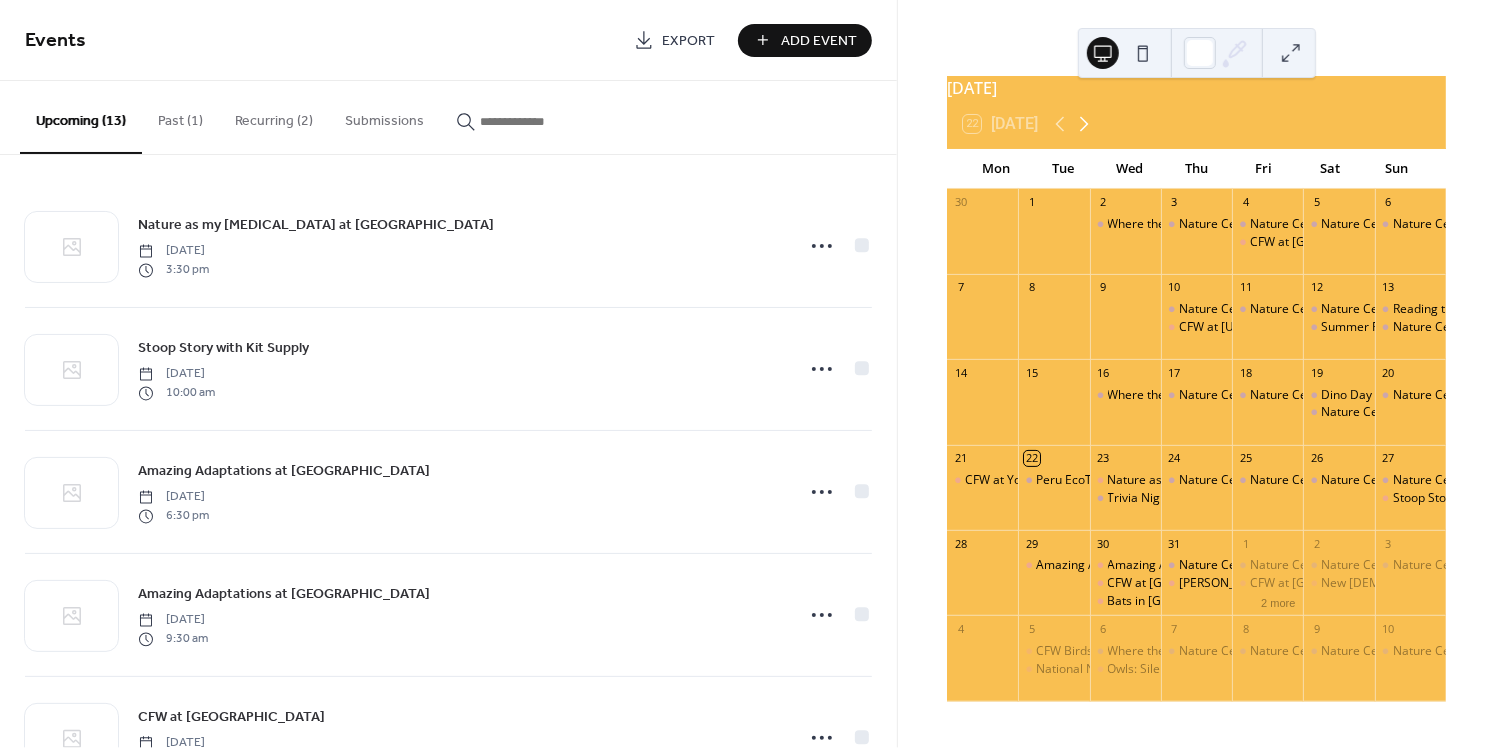 click 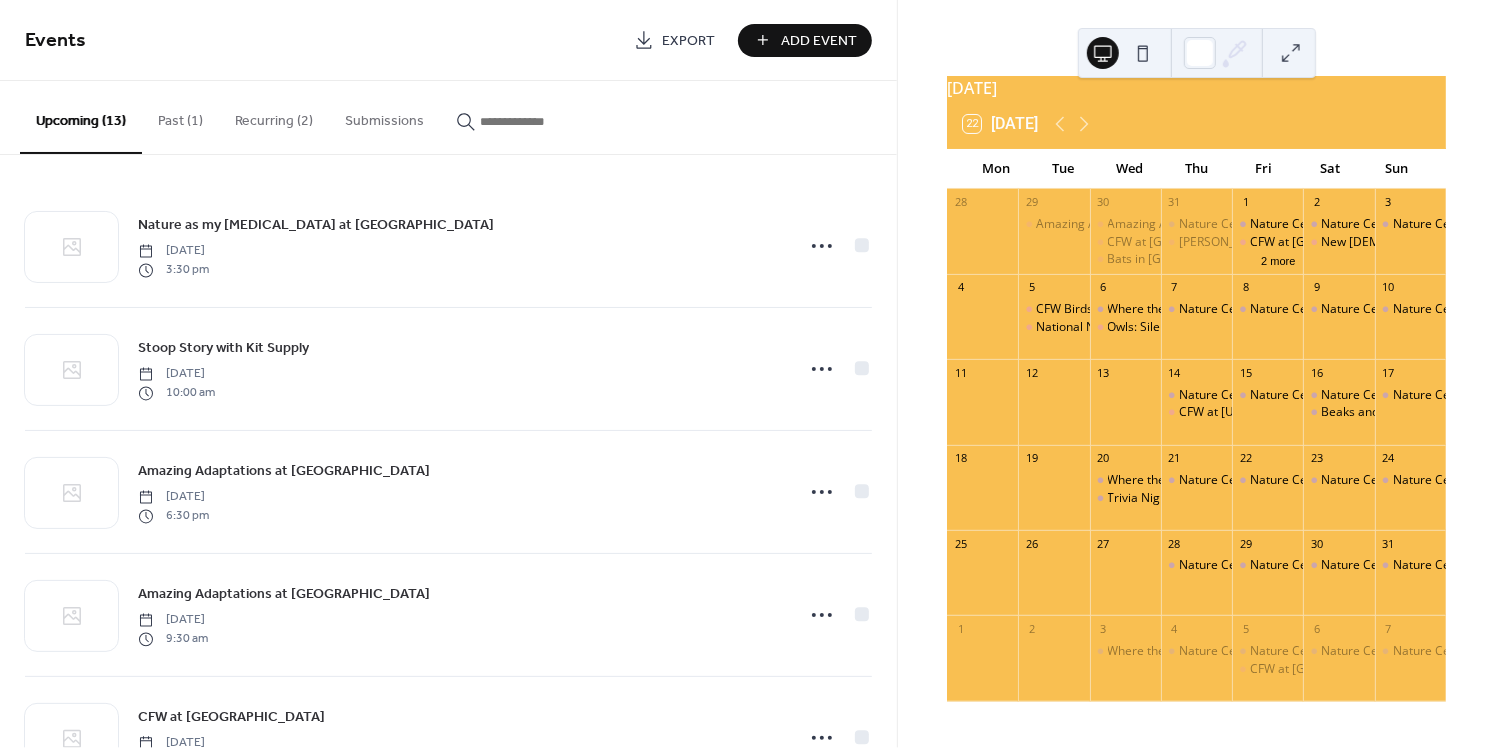 click on "Add Event" at bounding box center (819, 41) 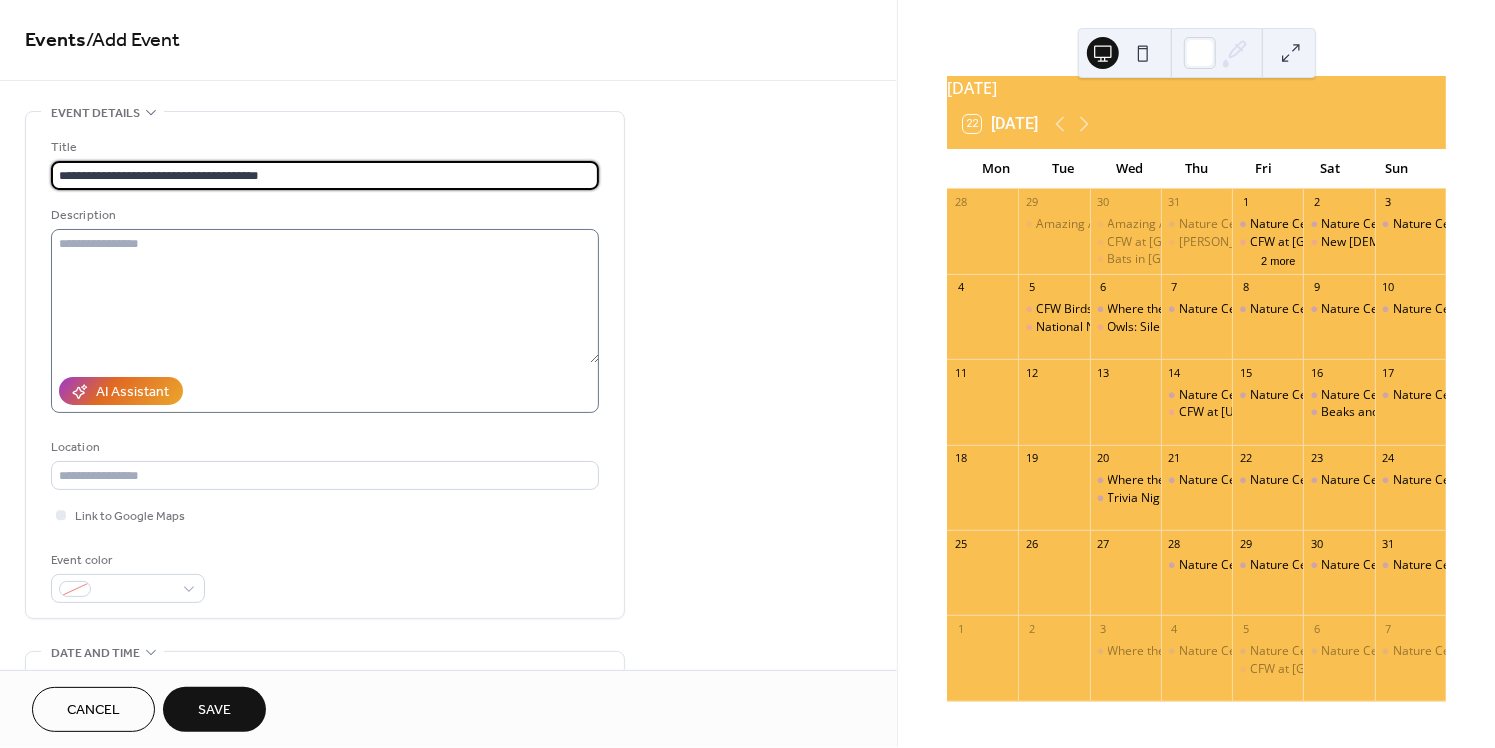 type on "**********" 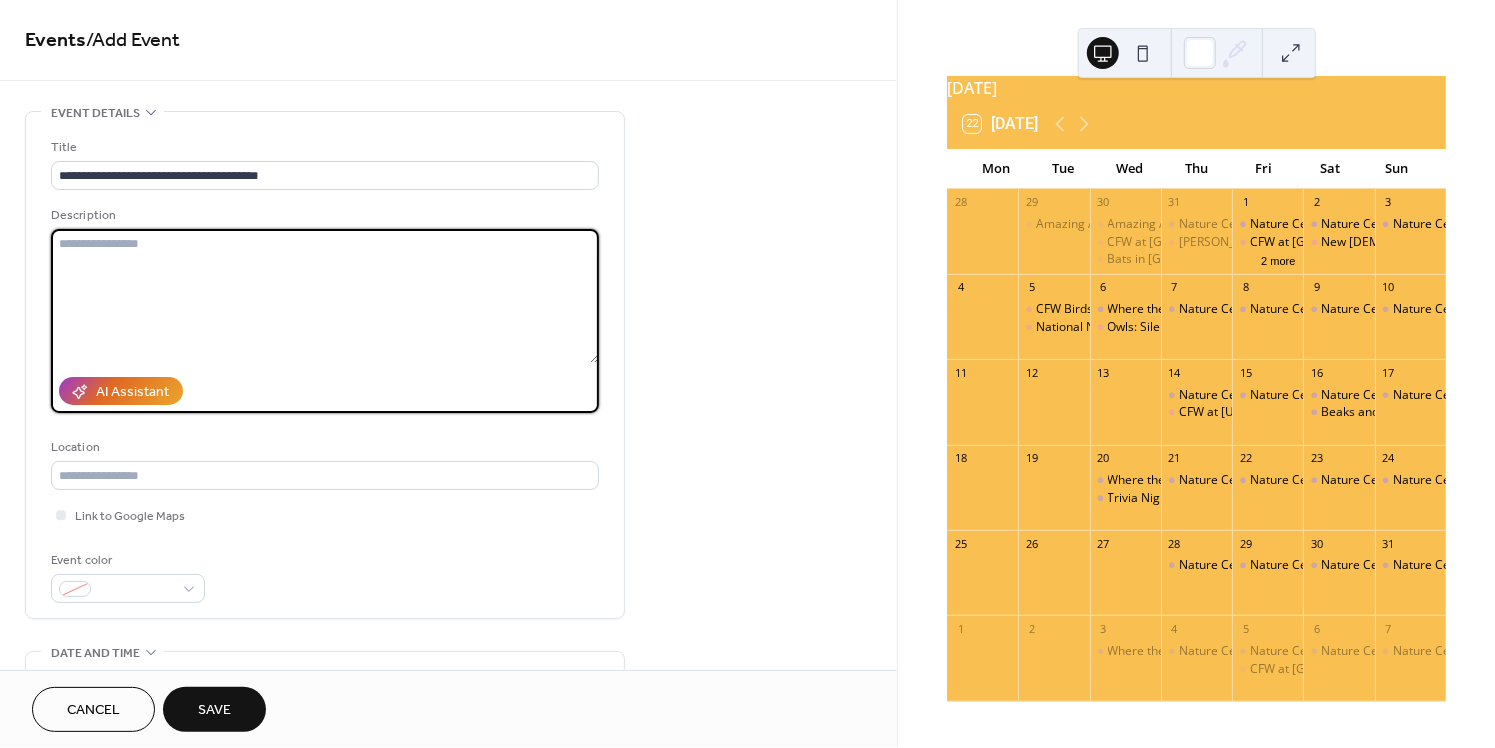 click at bounding box center (325, 296) 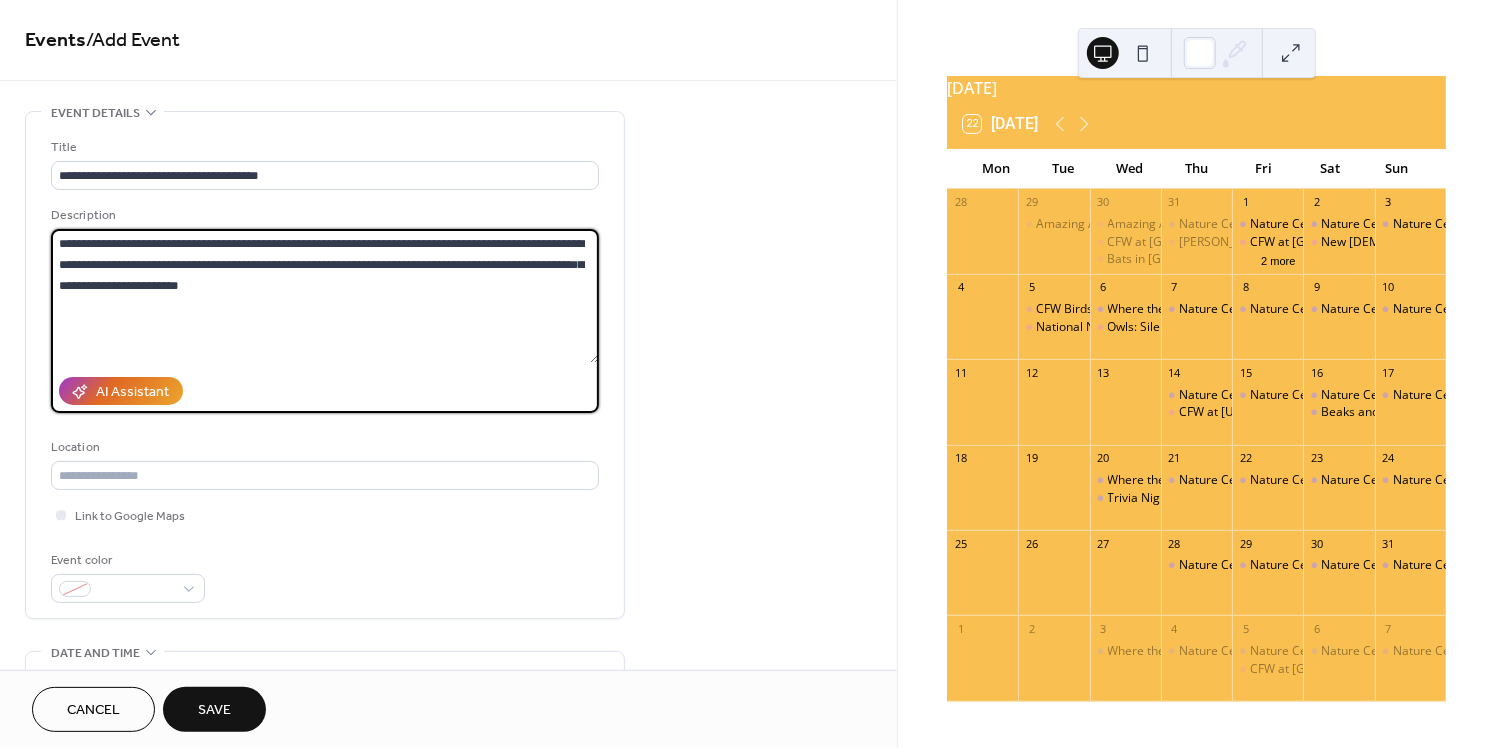 click on "**********" at bounding box center (325, 296) 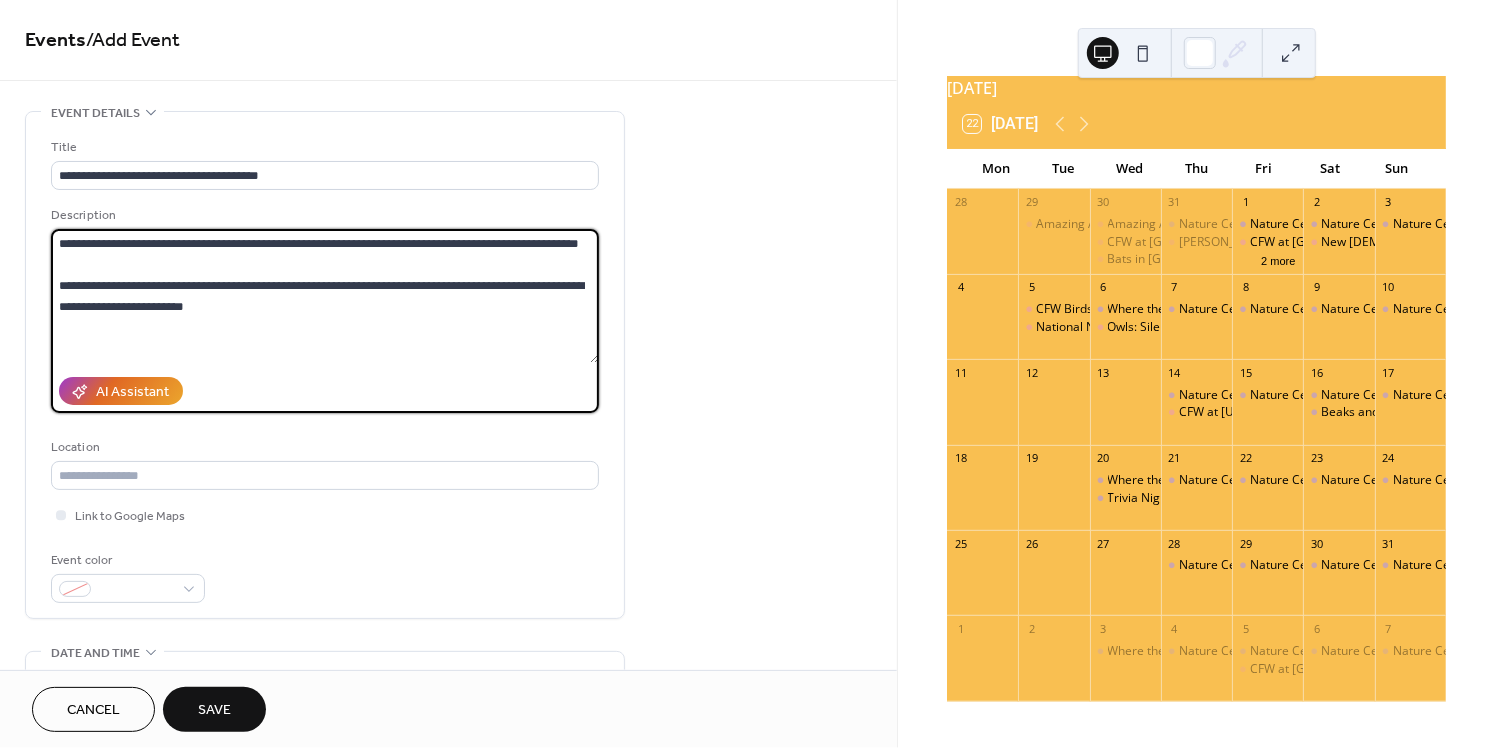 click on "**********" at bounding box center [325, 296] 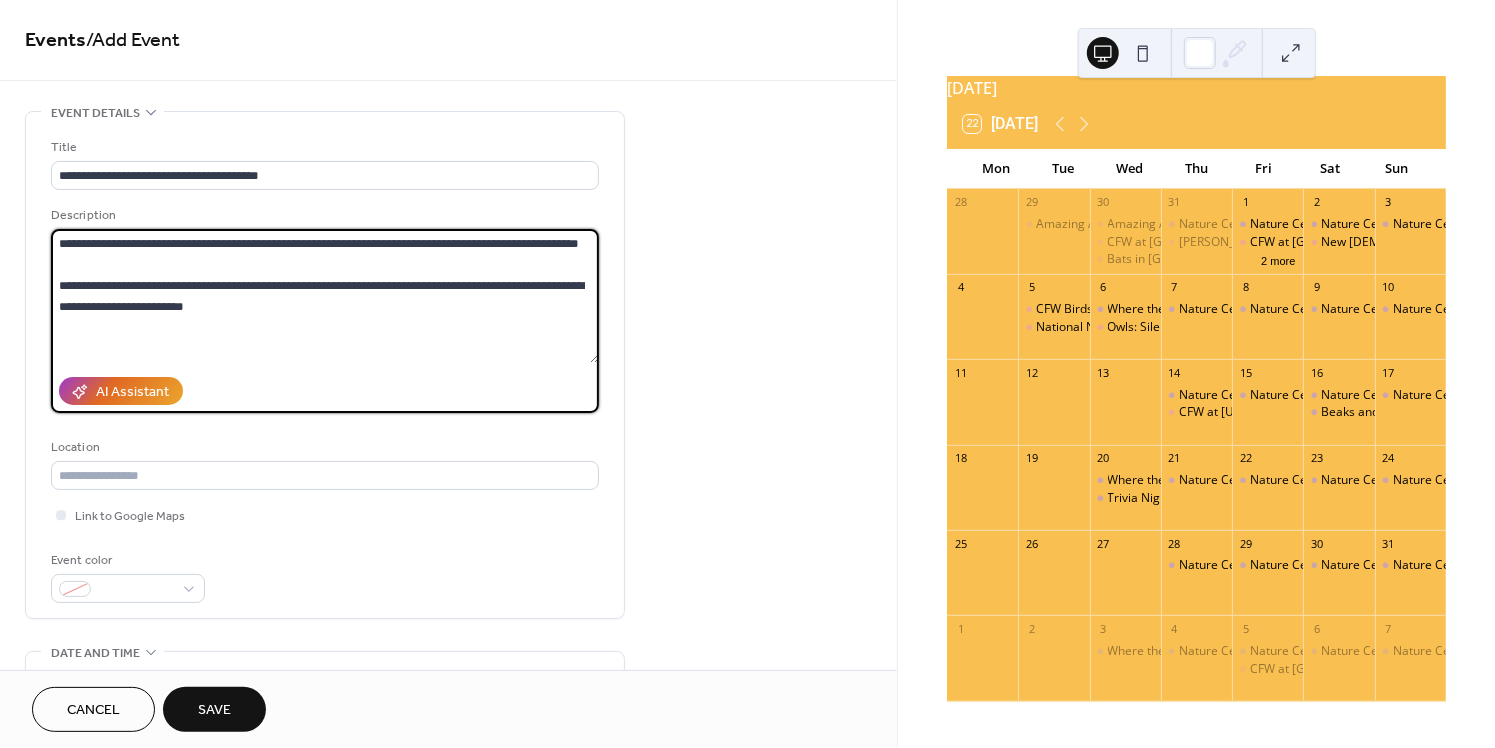 paste on "**********" 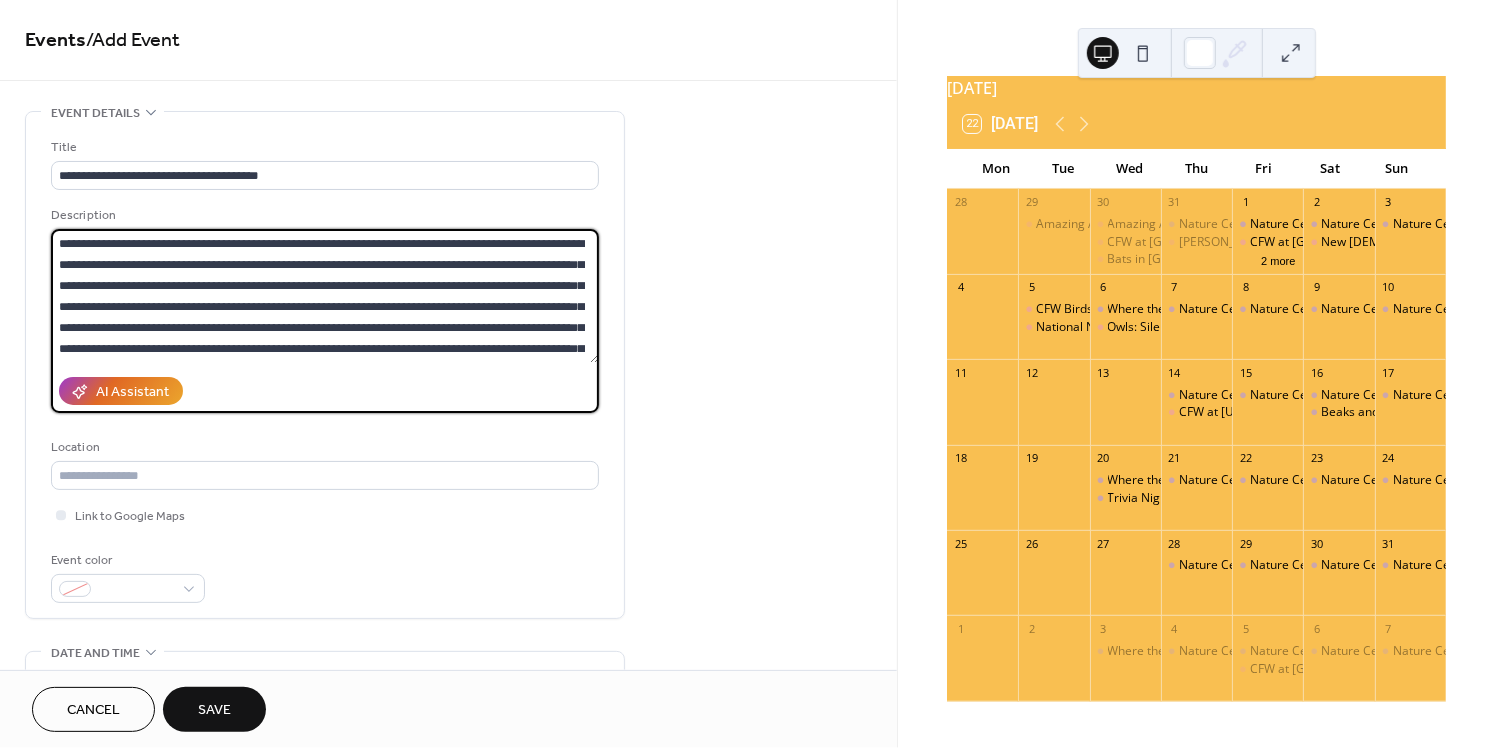 scroll, scrollTop: 0, scrollLeft: 0, axis: both 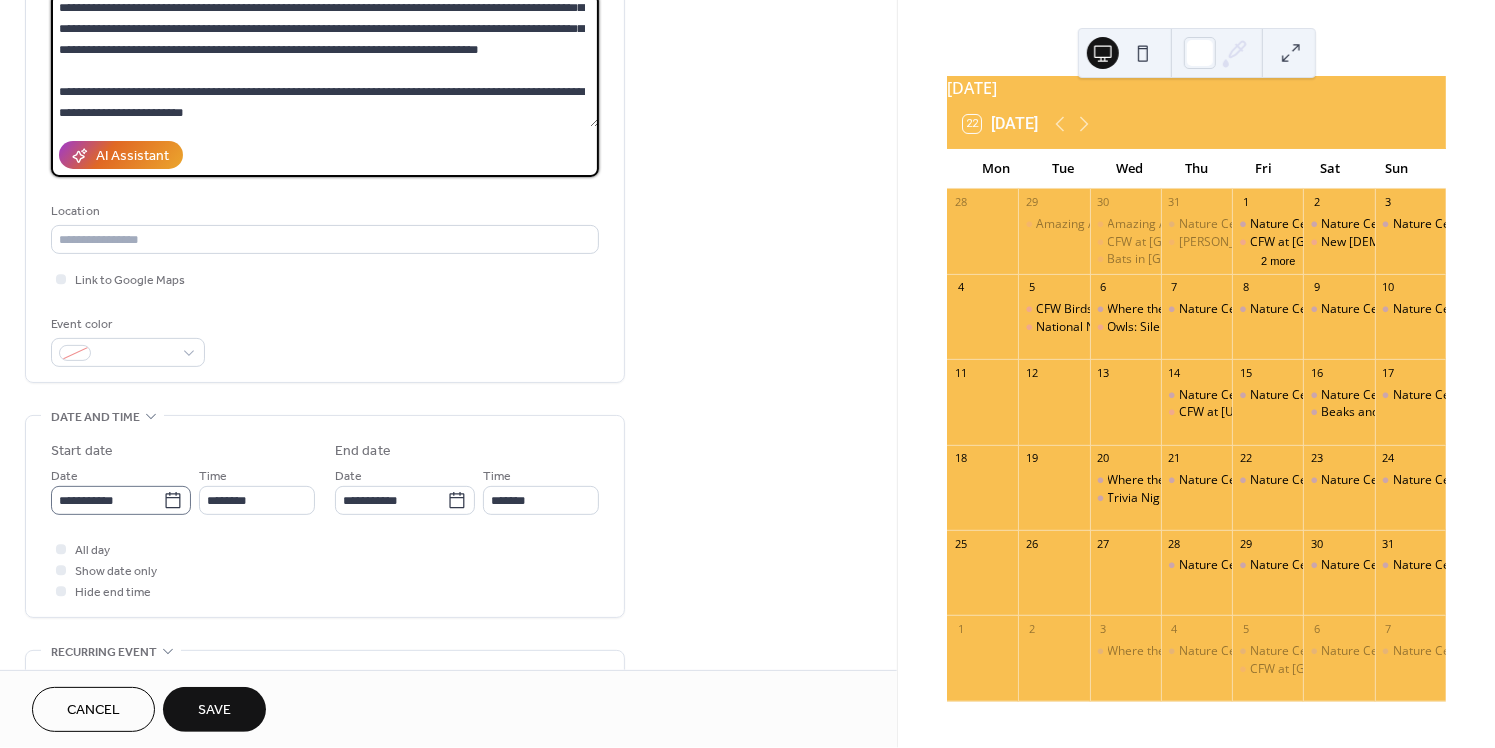 type on "**********" 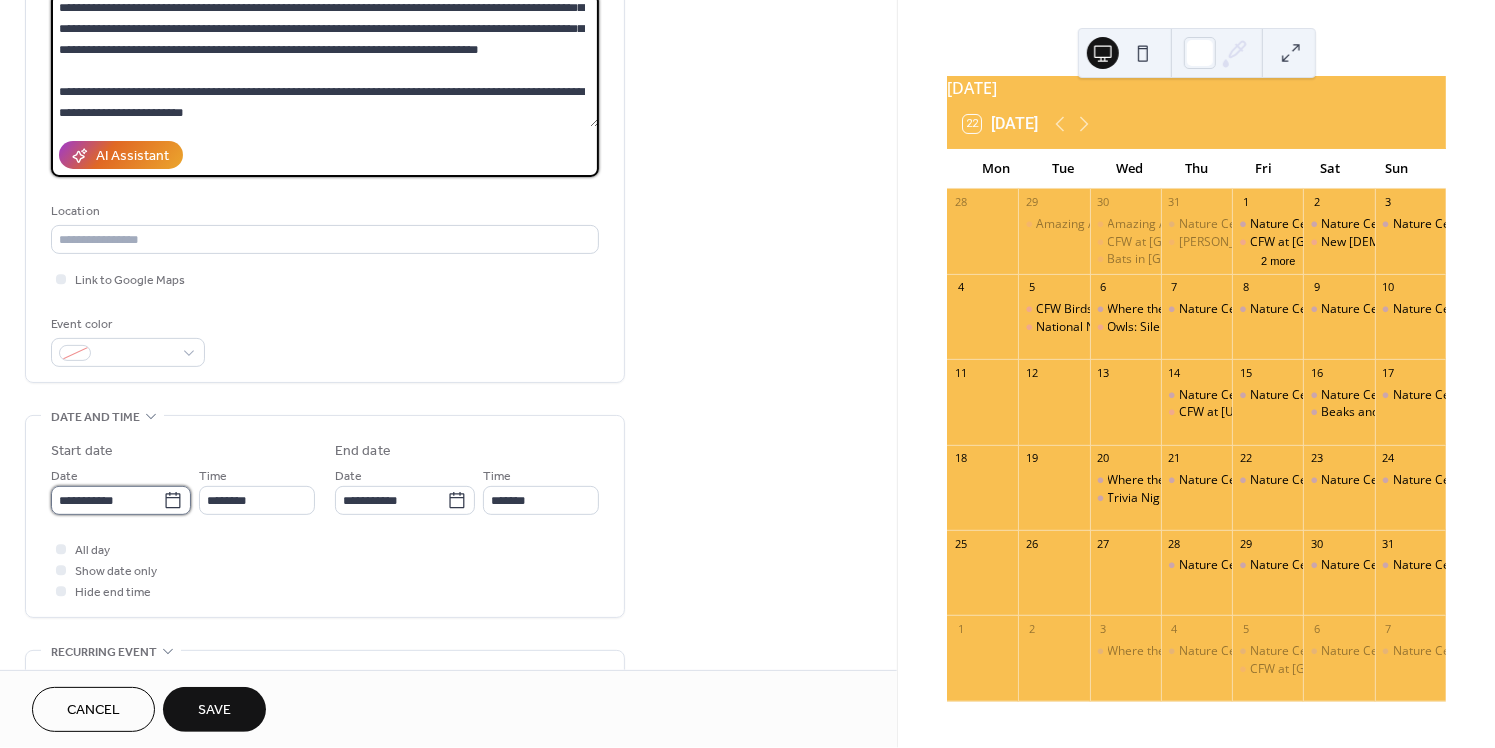 click on "**********" at bounding box center (107, 500) 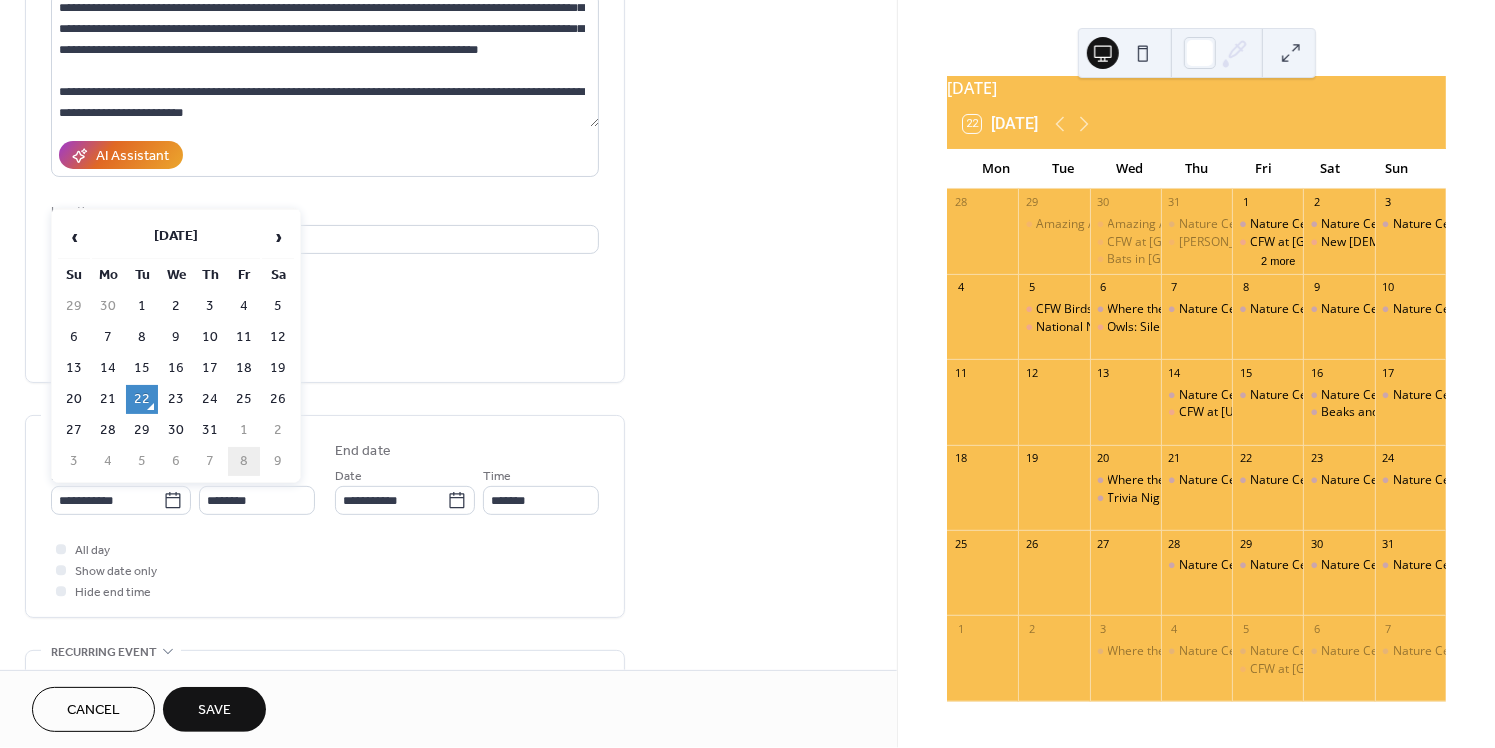 click on "8" at bounding box center (244, 461) 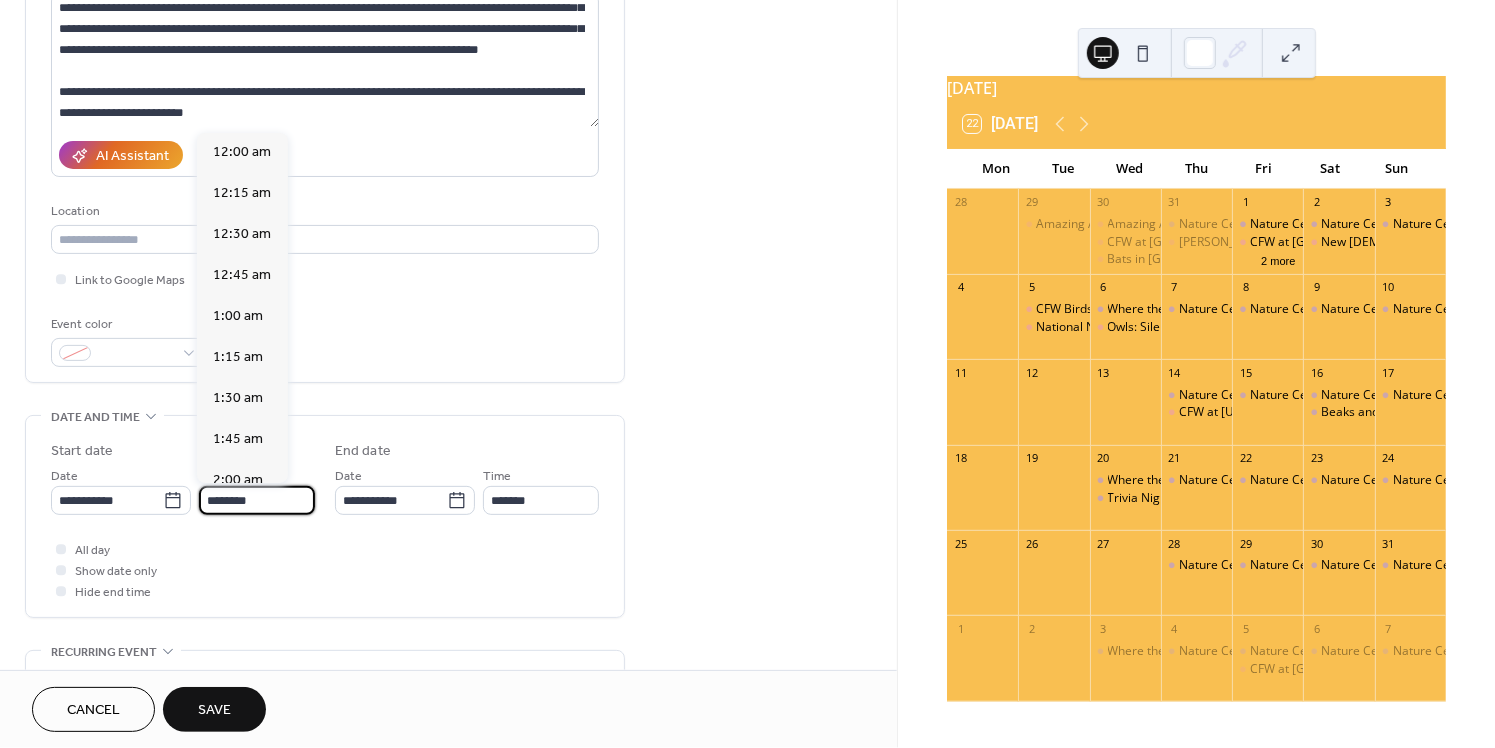 click on "********" at bounding box center [257, 500] 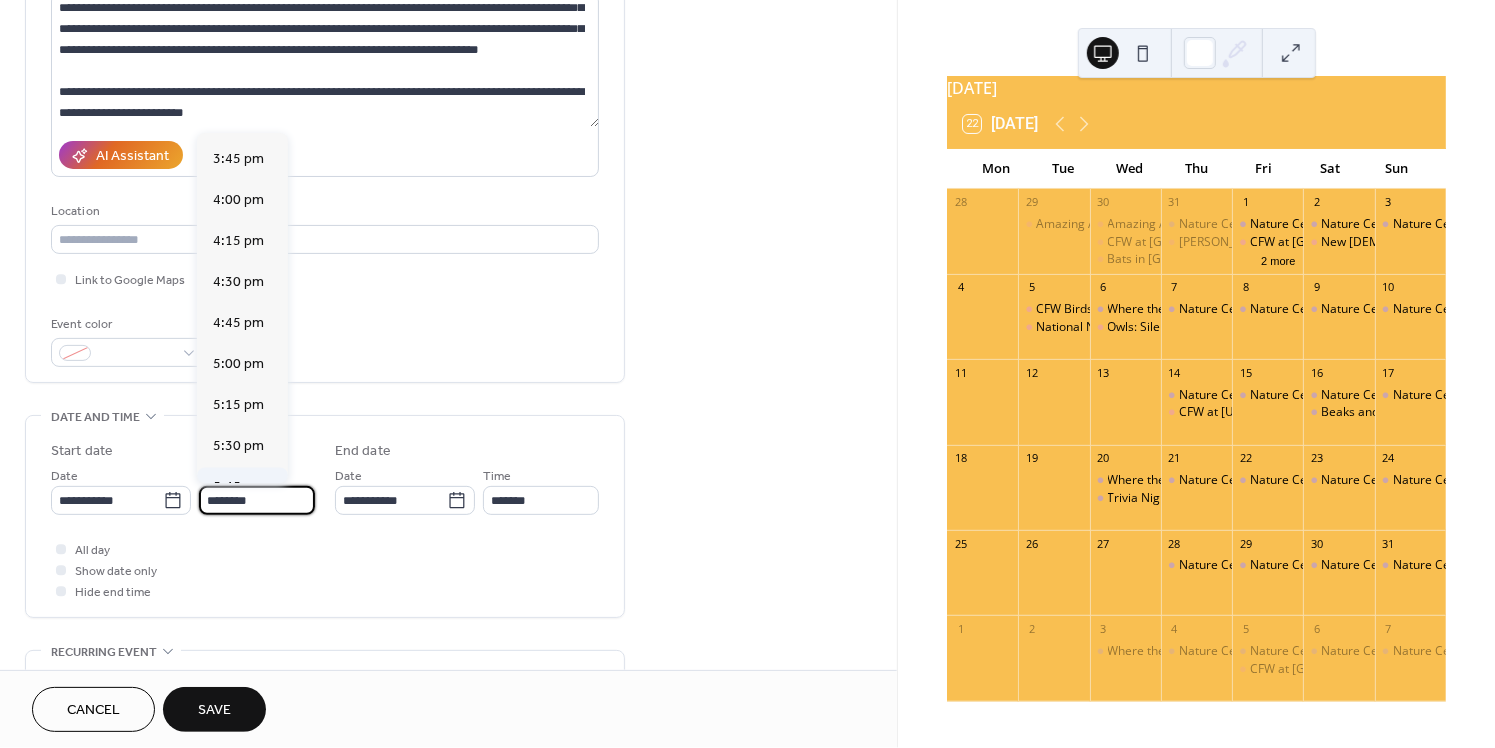 scroll, scrollTop: 2576, scrollLeft: 0, axis: vertical 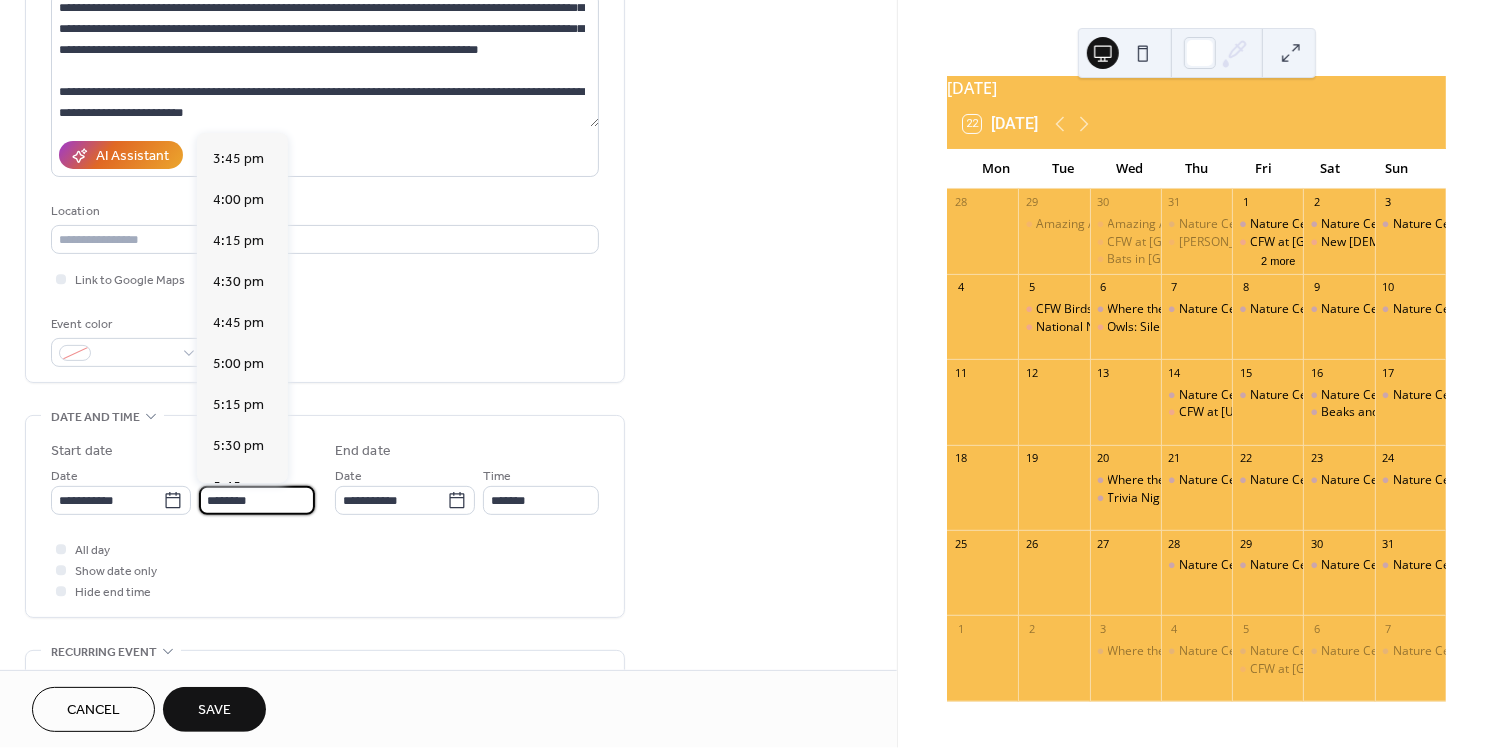 click on "6:00 pm" at bounding box center (238, 529) 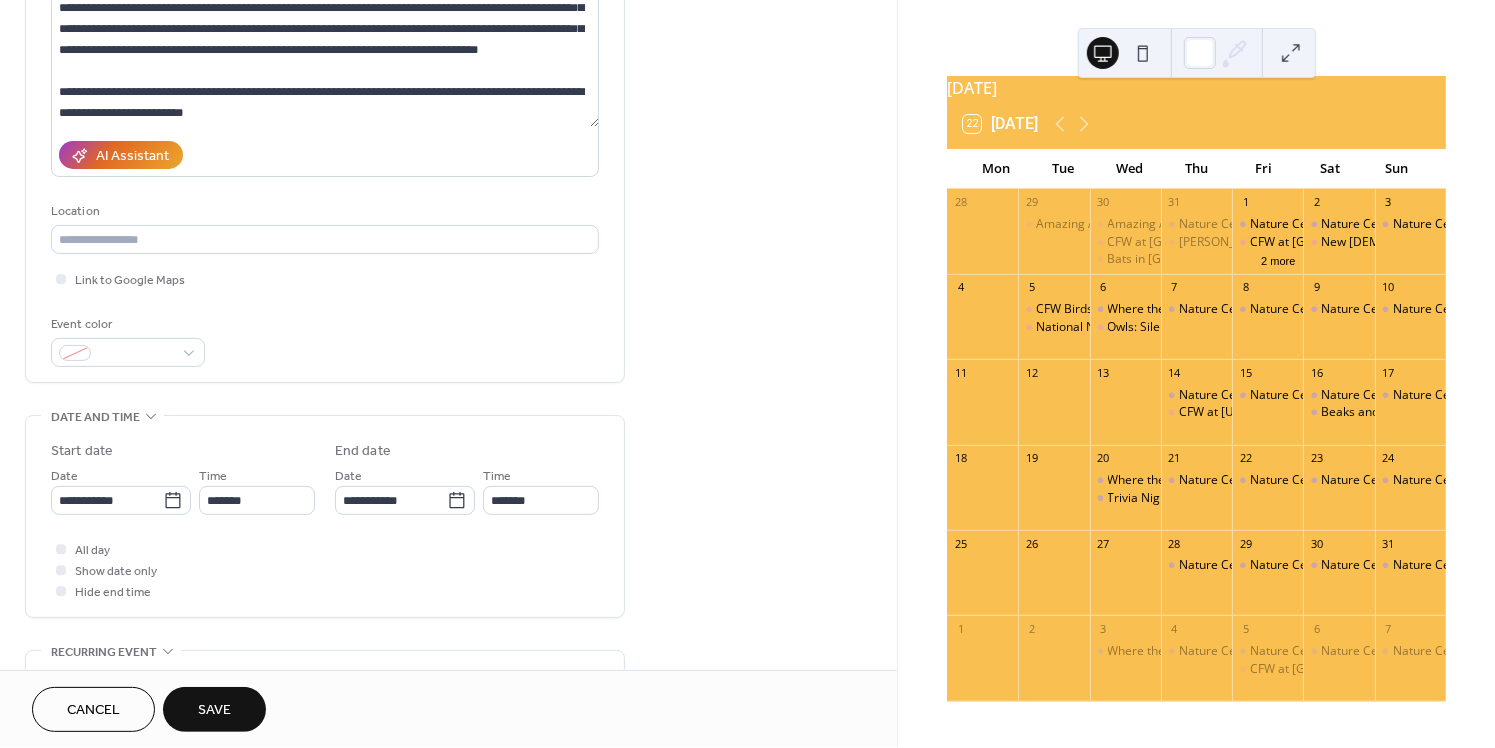 type on "*******" 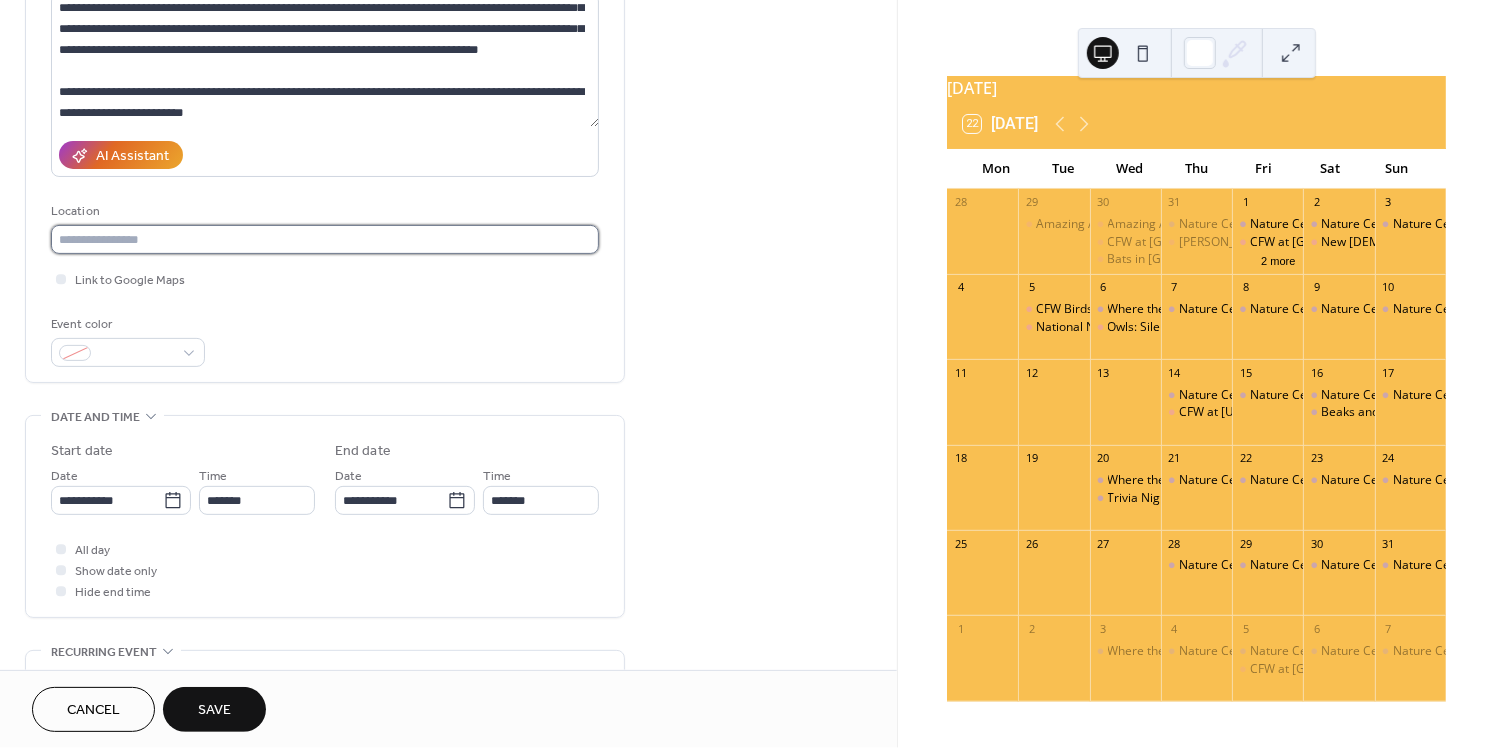 click at bounding box center (325, 239) 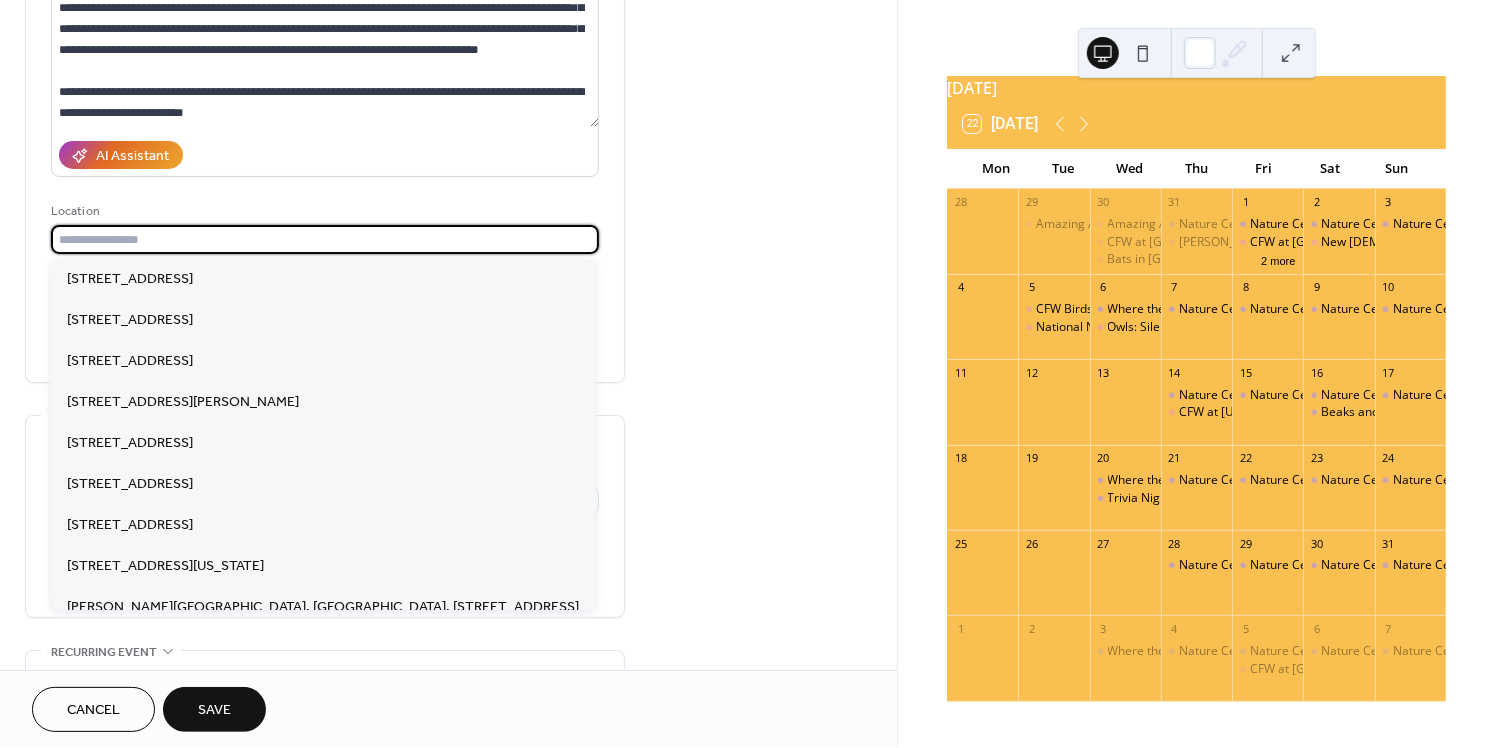 paste on "**********" 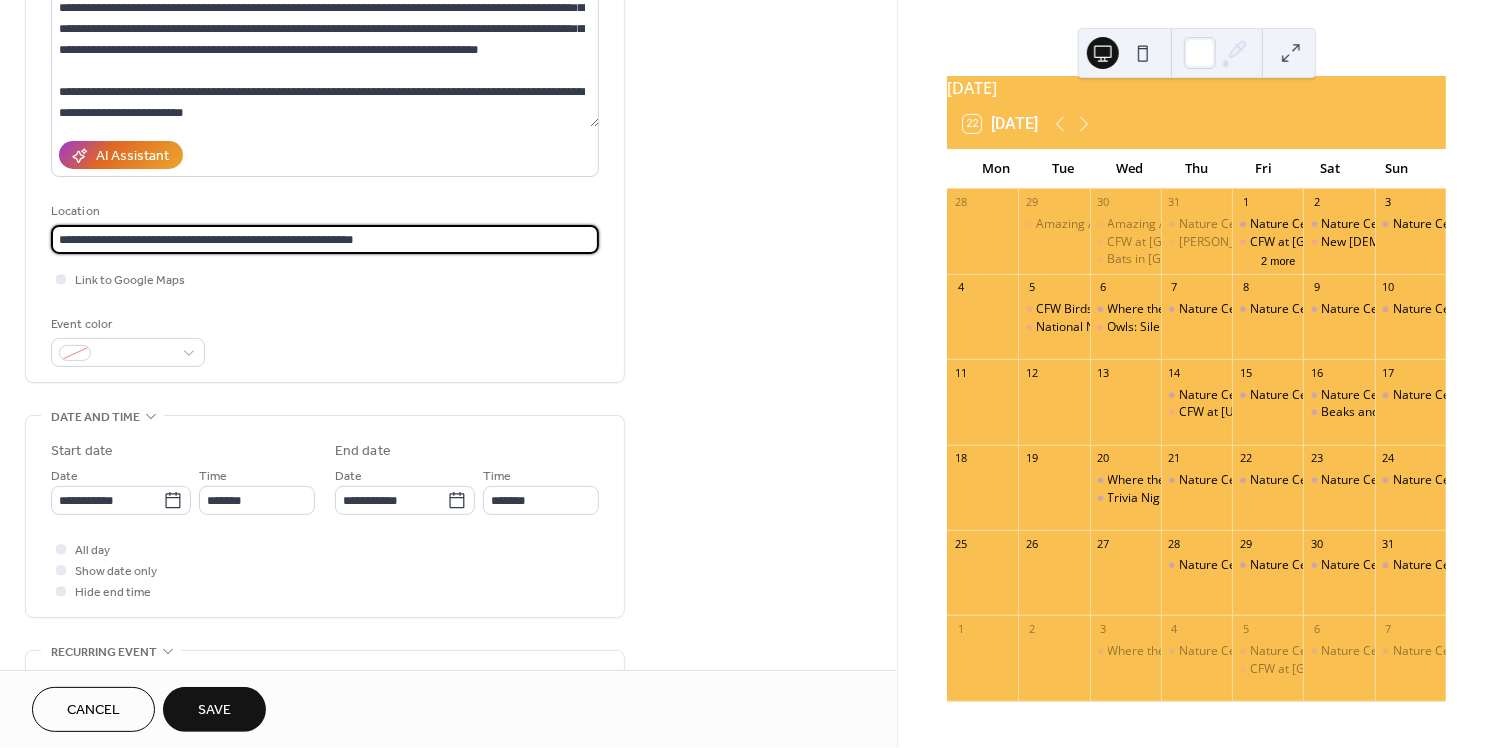 click on "**********" at bounding box center [325, 239] 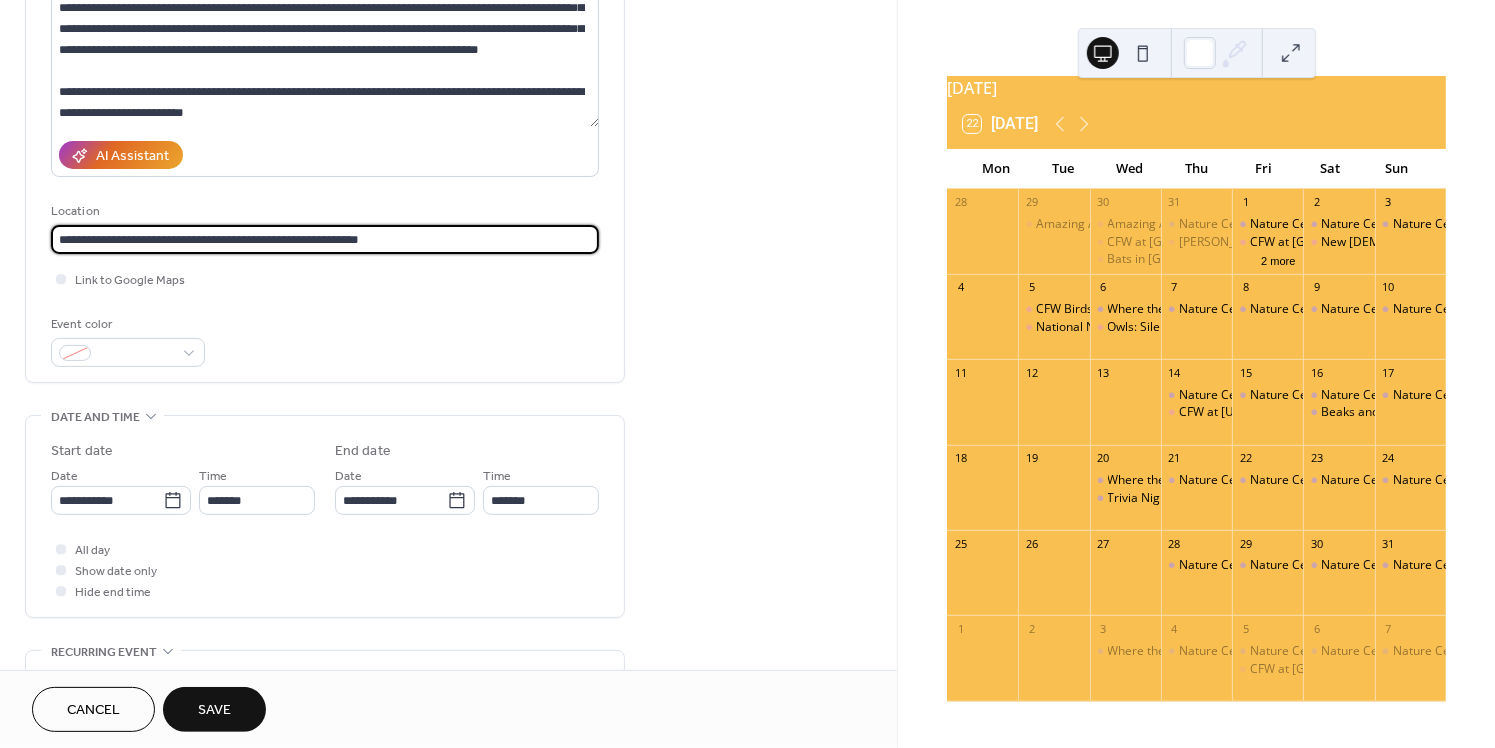 click on "**********" at bounding box center (325, 239) 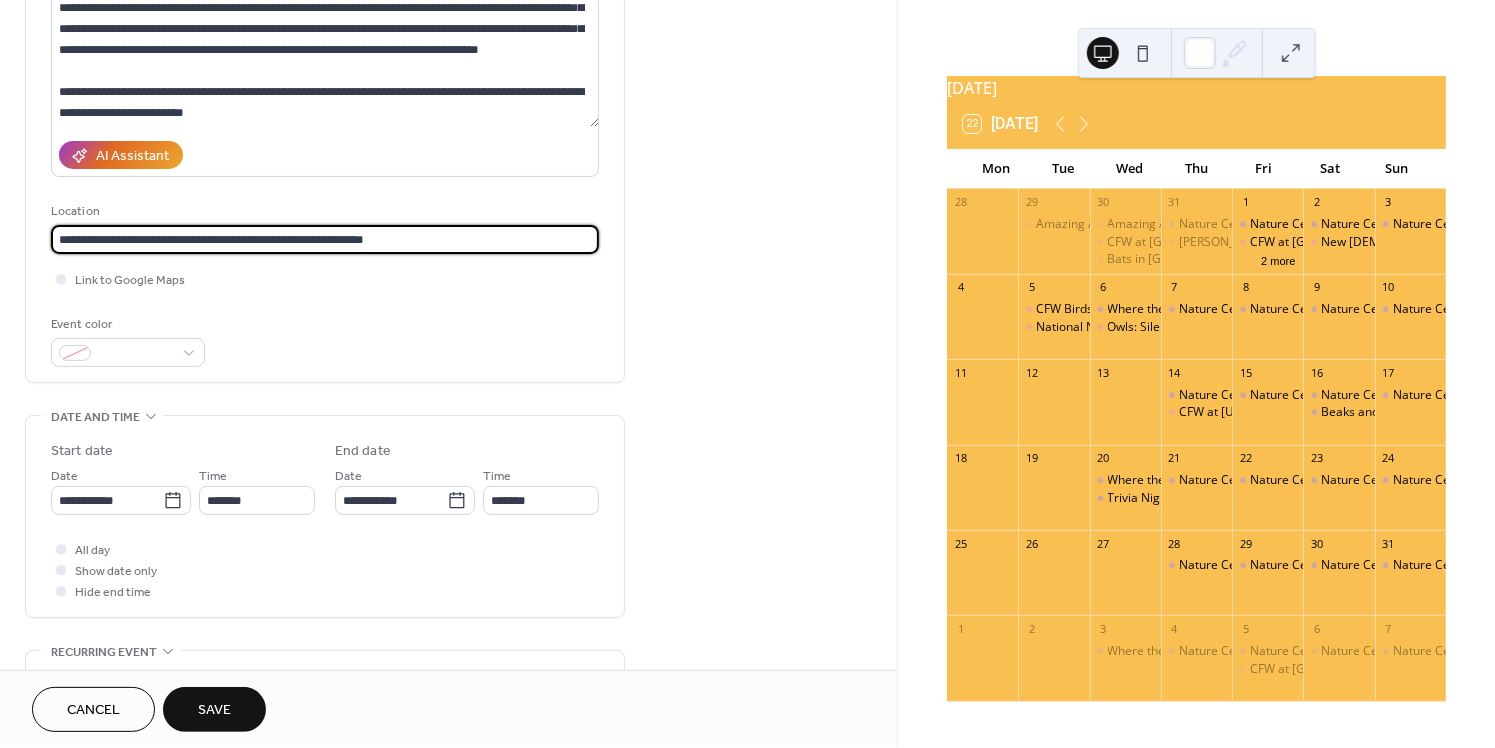 type on "**********" 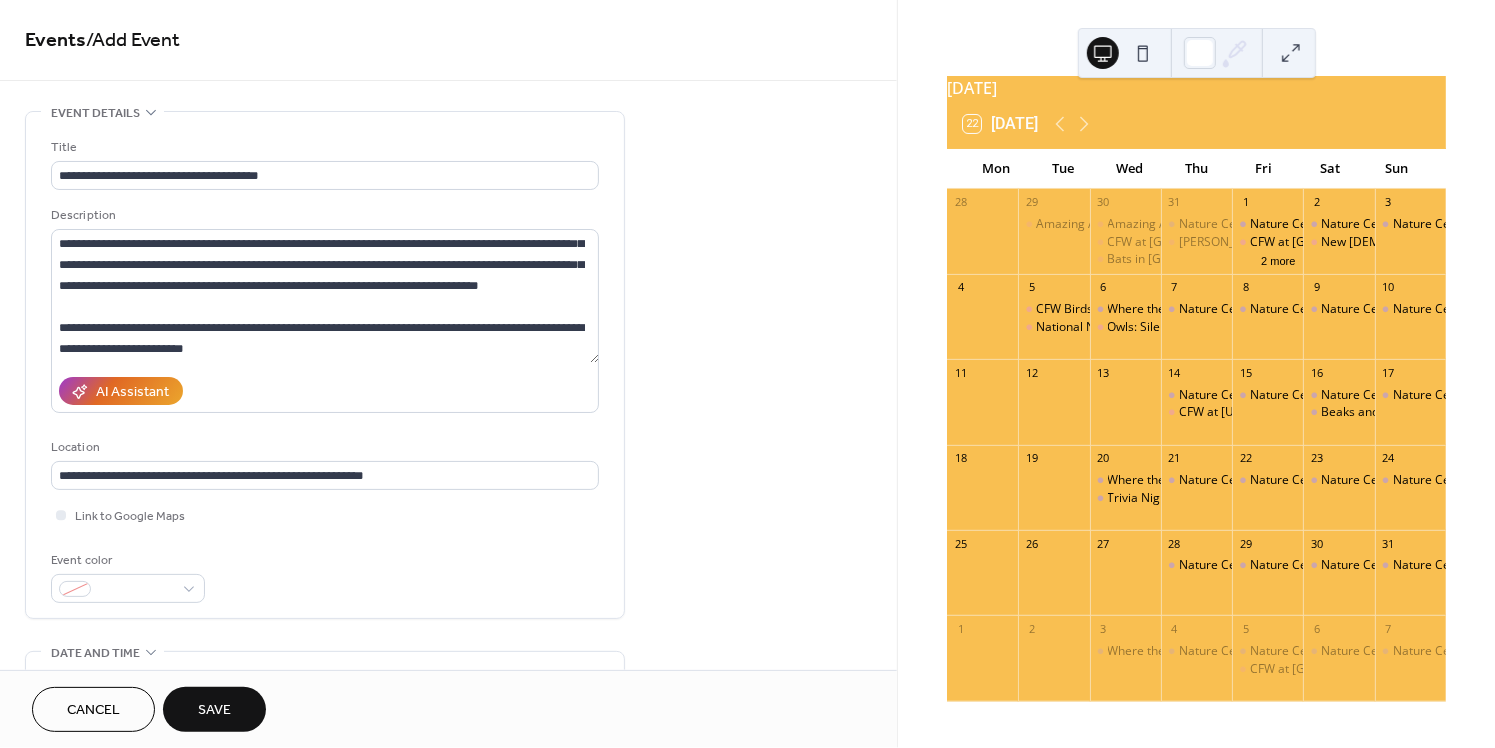 scroll, scrollTop: 0, scrollLeft: 0, axis: both 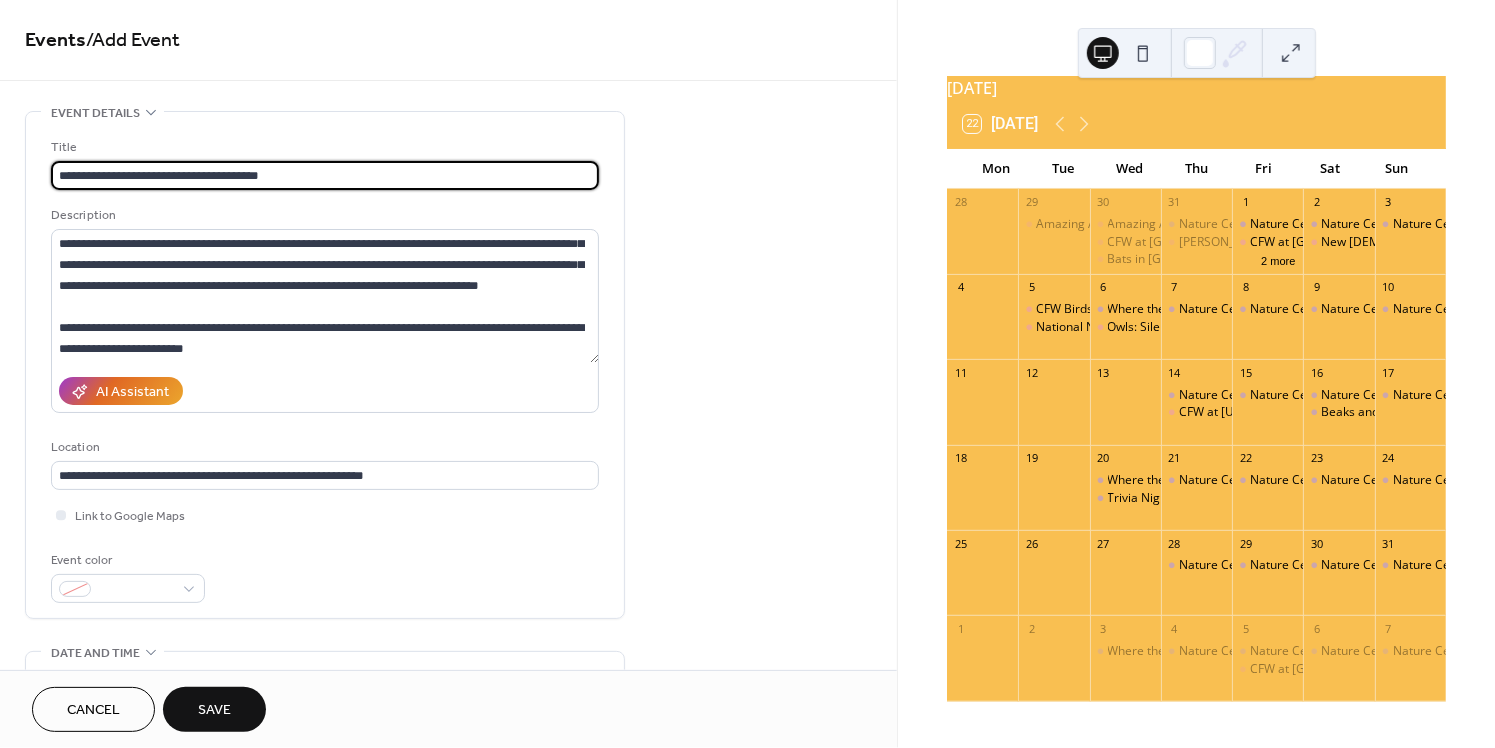 click on "**********" at bounding box center (325, 175) 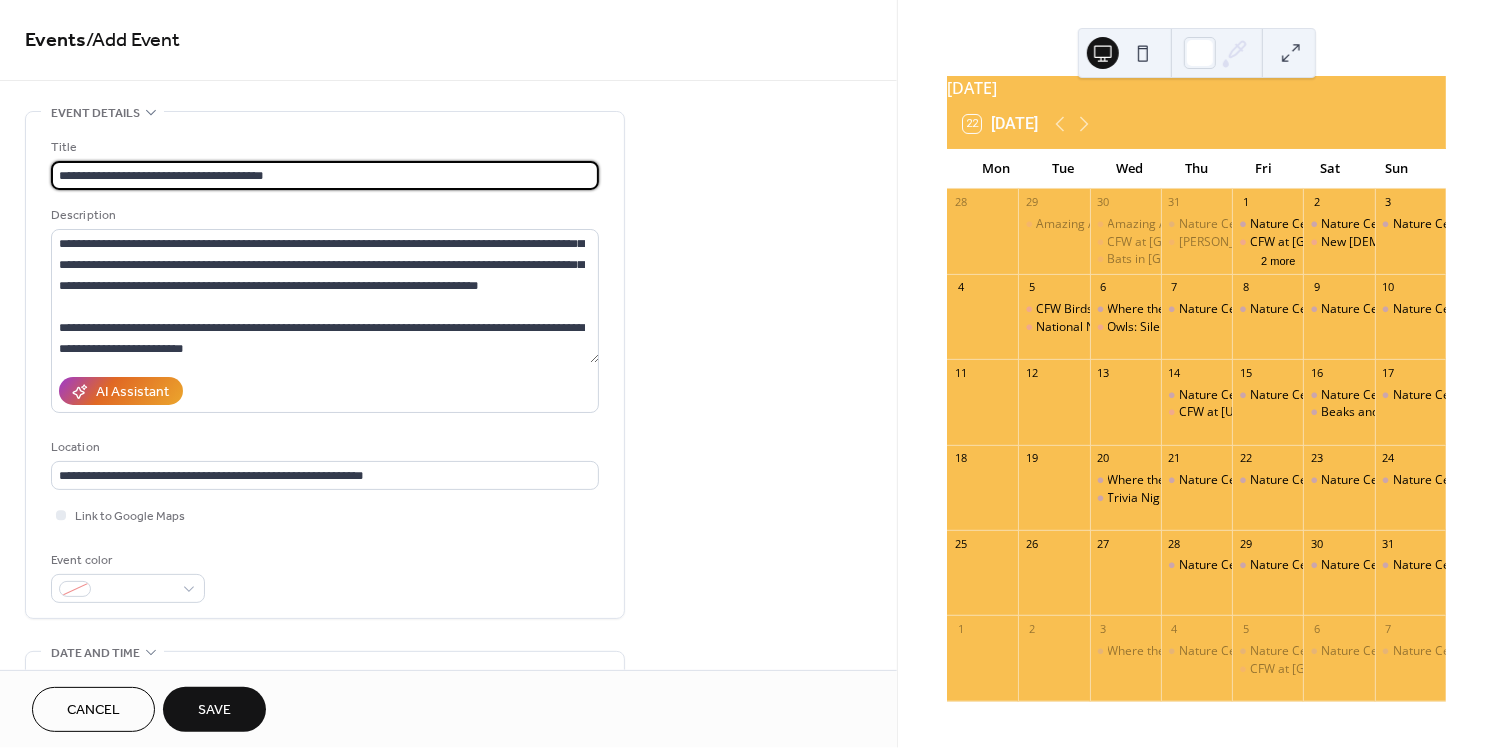 type on "**********" 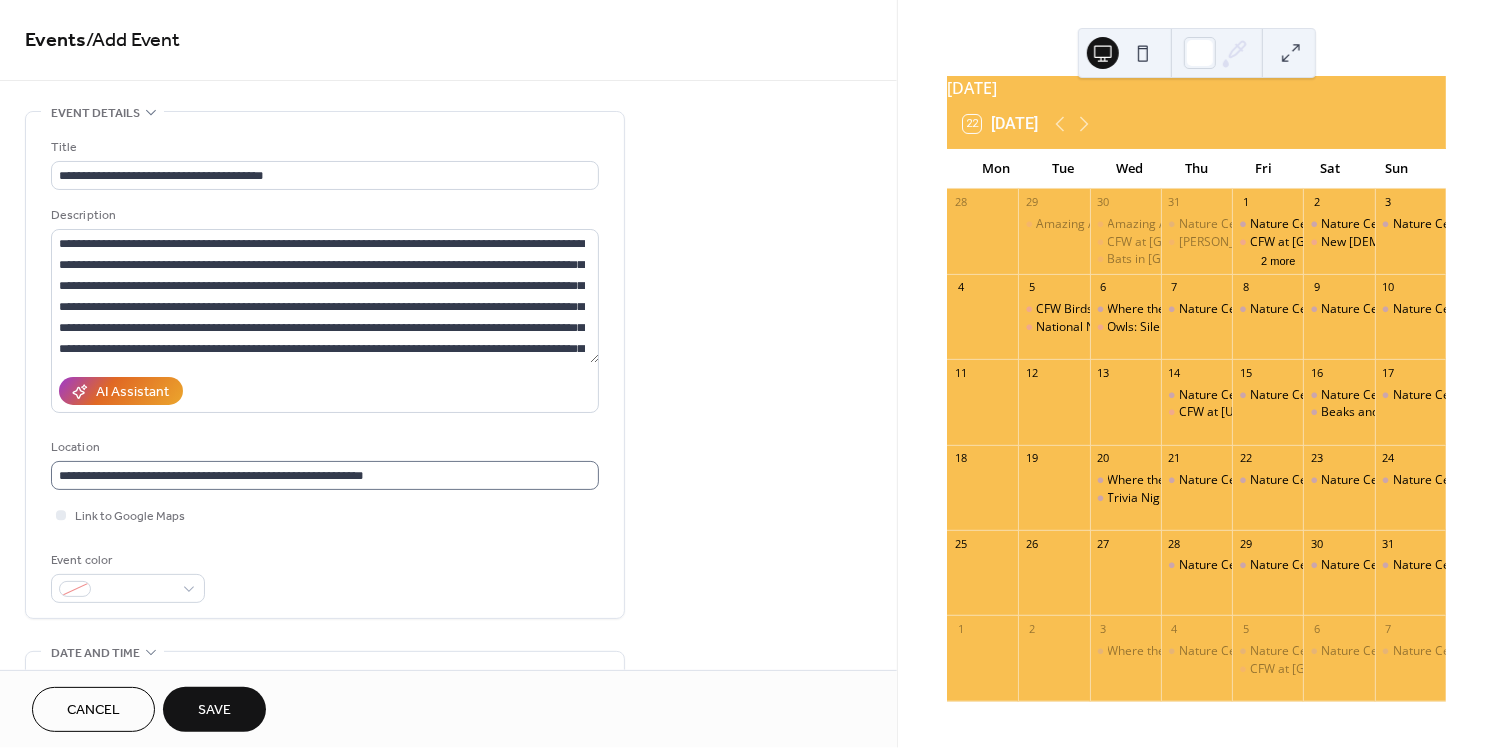 scroll, scrollTop: 0, scrollLeft: 0, axis: both 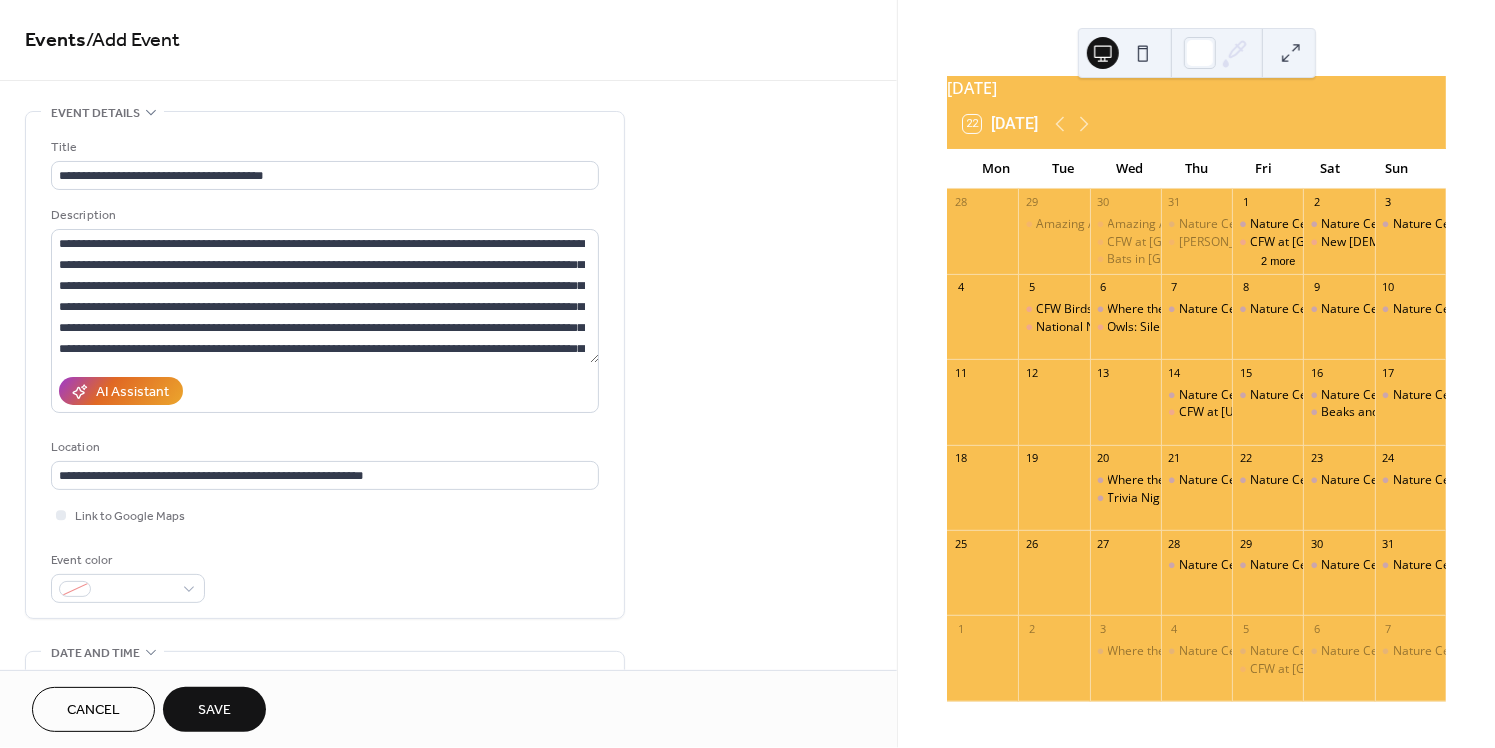 click on "Save" at bounding box center [214, 711] 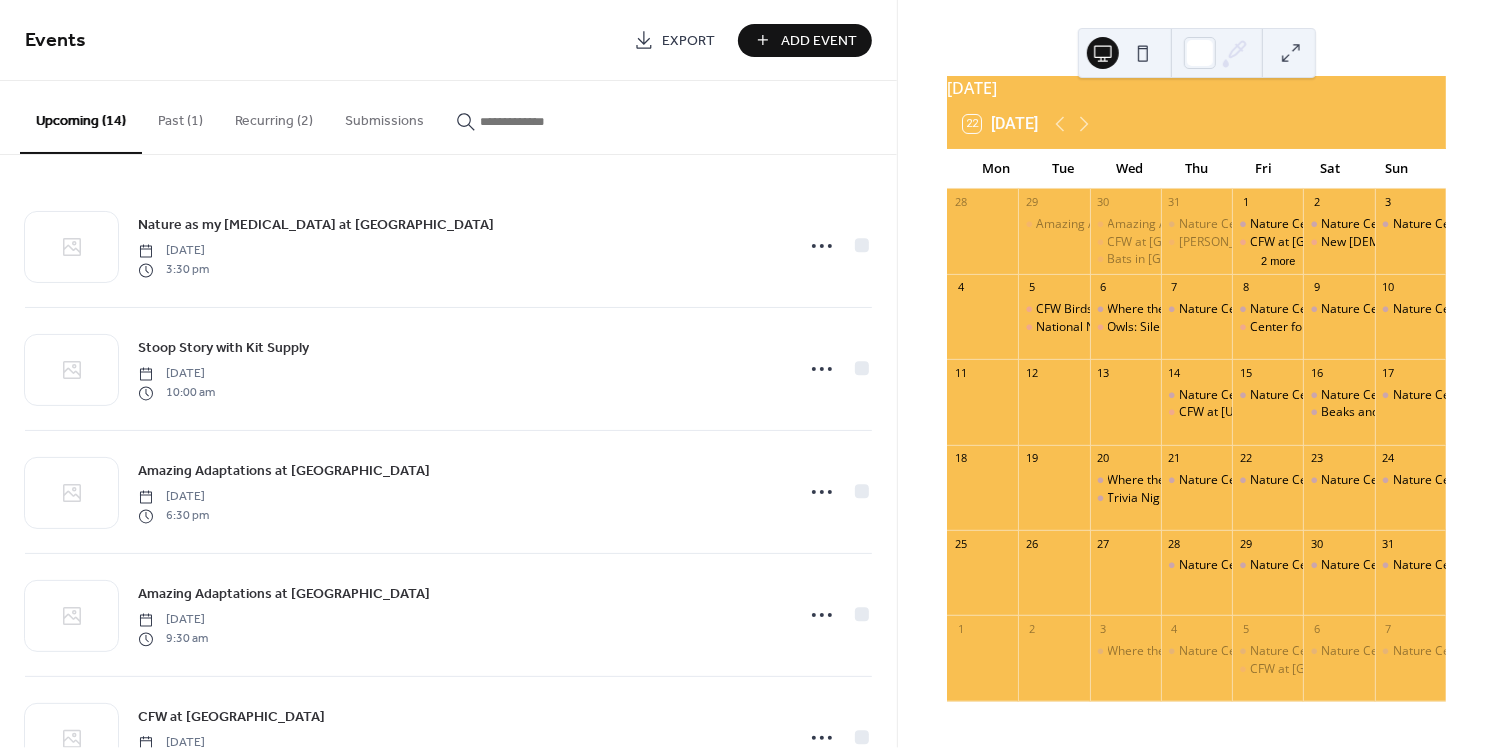 click on "Add Event" at bounding box center (819, 41) 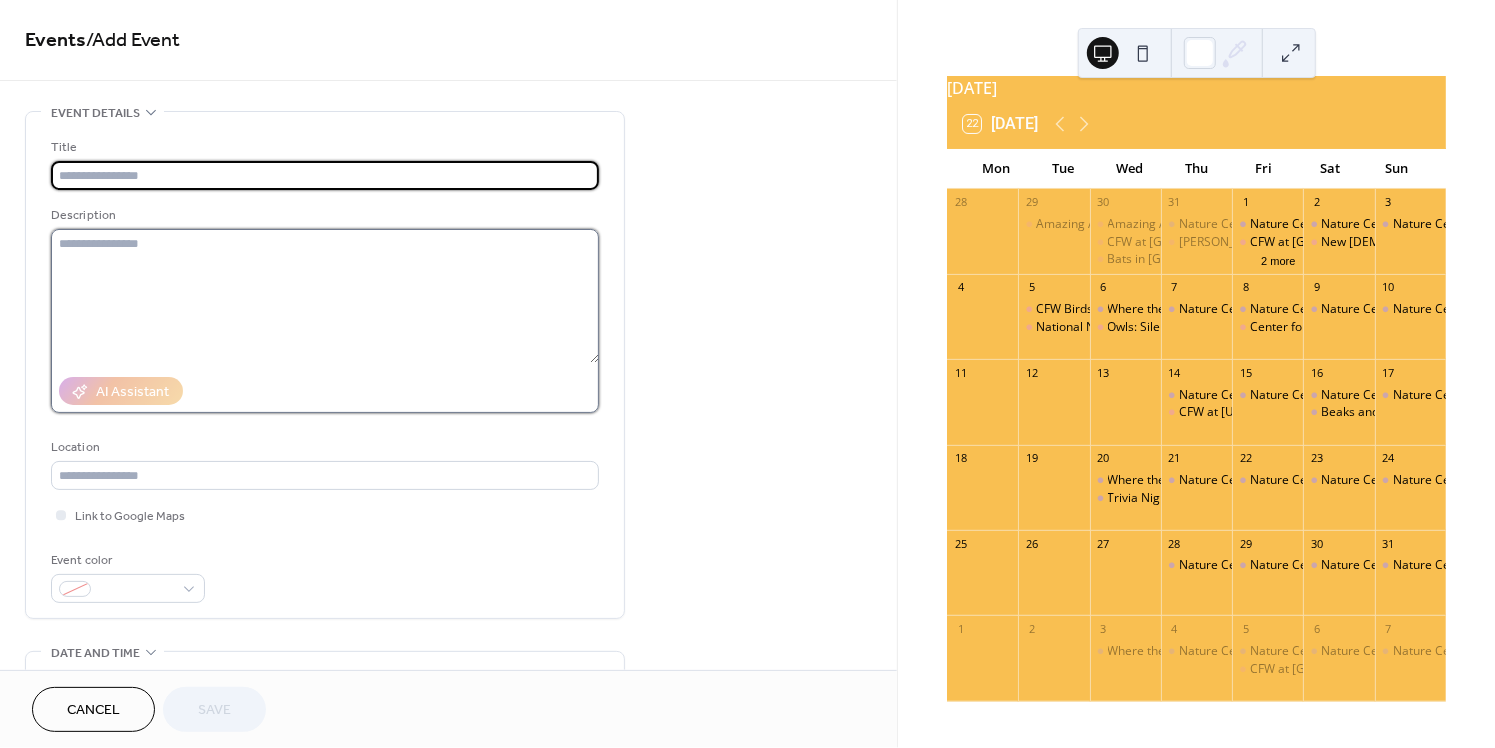 click at bounding box center [325, 296] 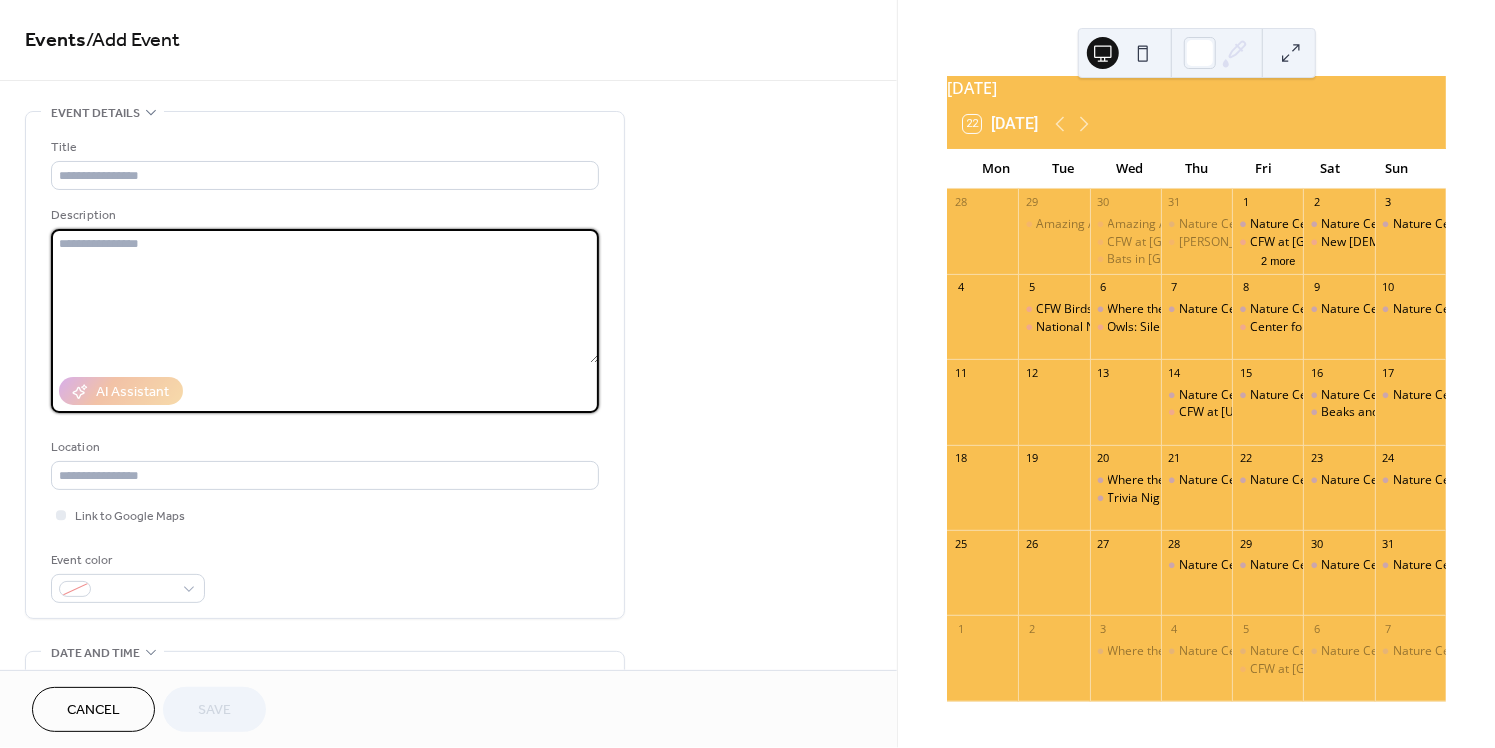 paste on "**********" 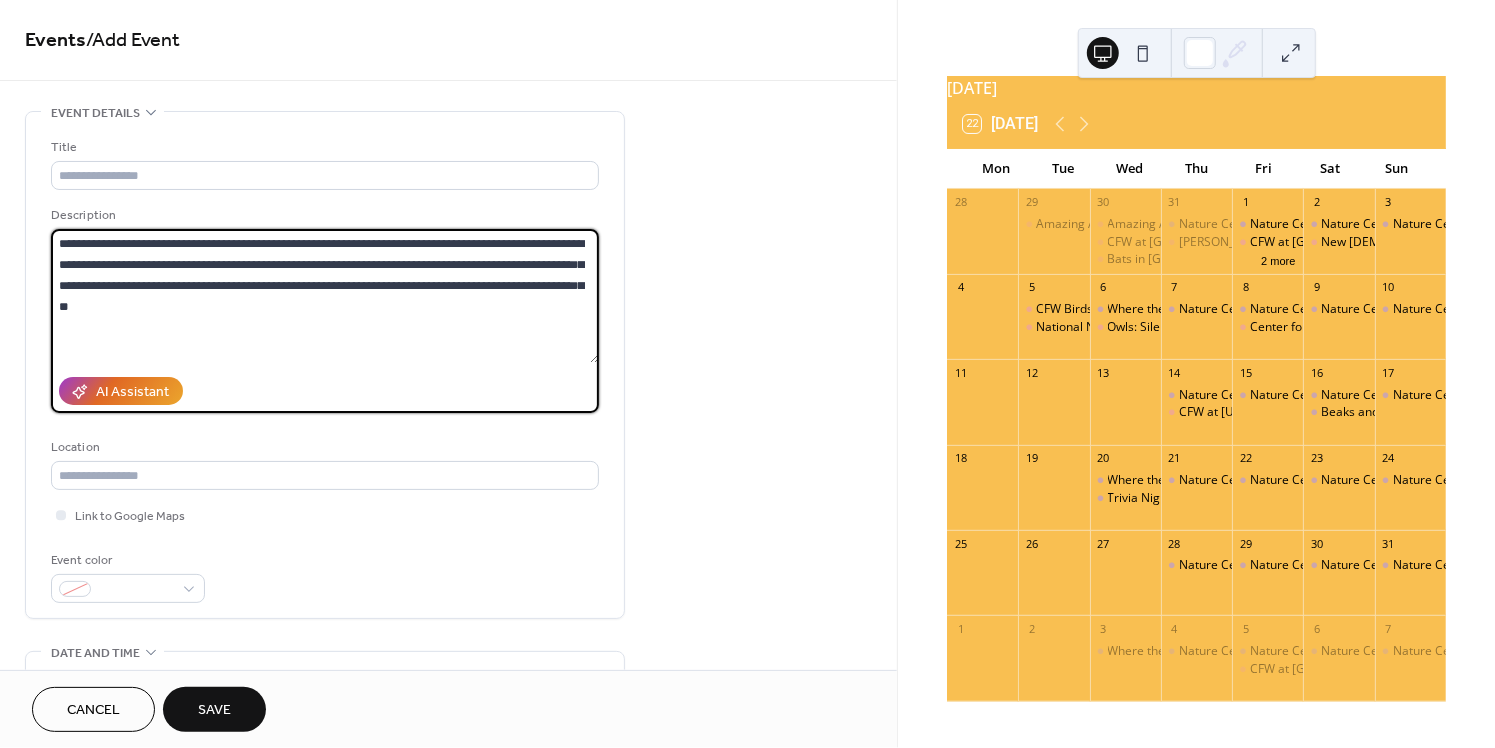 drag, startPoint x: 118, startPoint y: 243, endPoint x: 284, endPoint y: 242, distance: 166.003 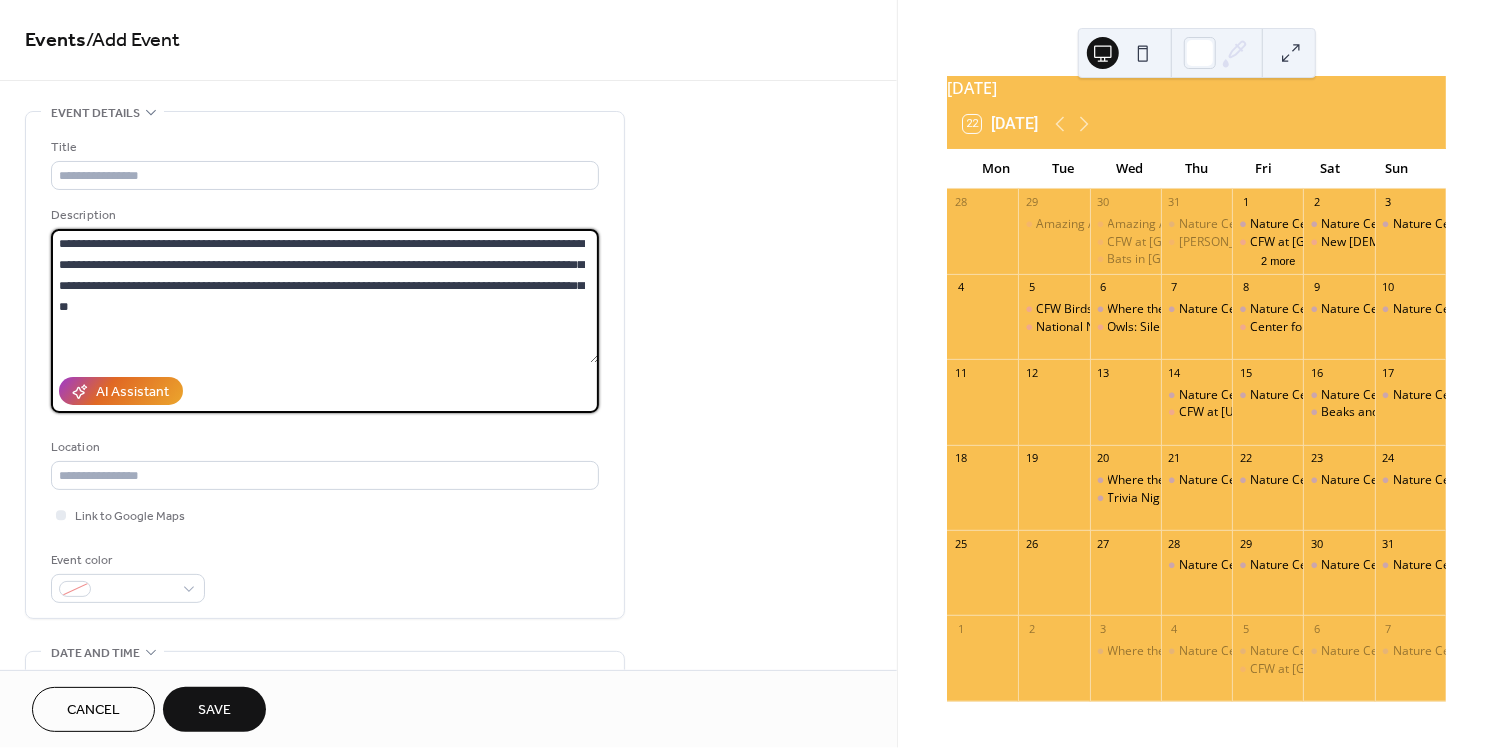 click on "**********" at bounding box center (325, 296) 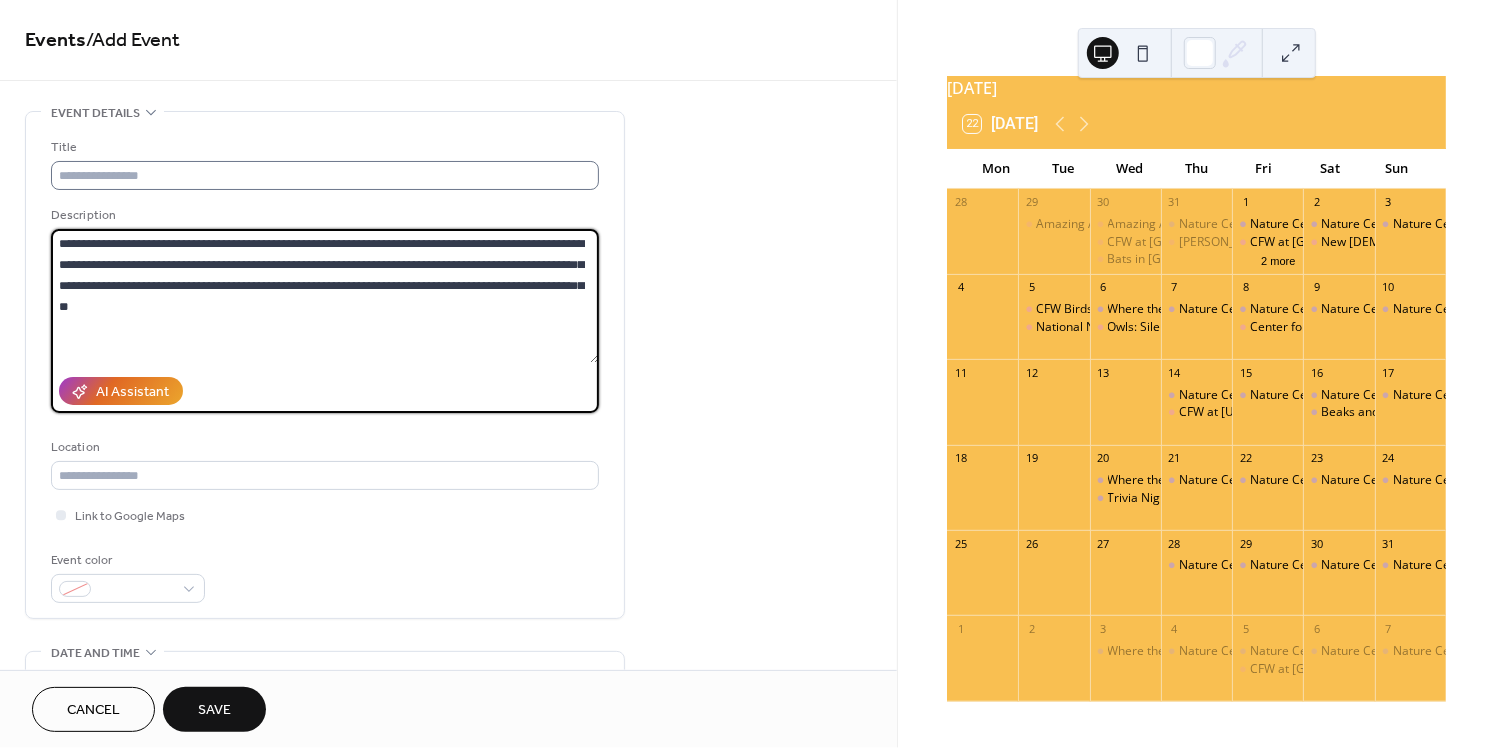 type on "**********" 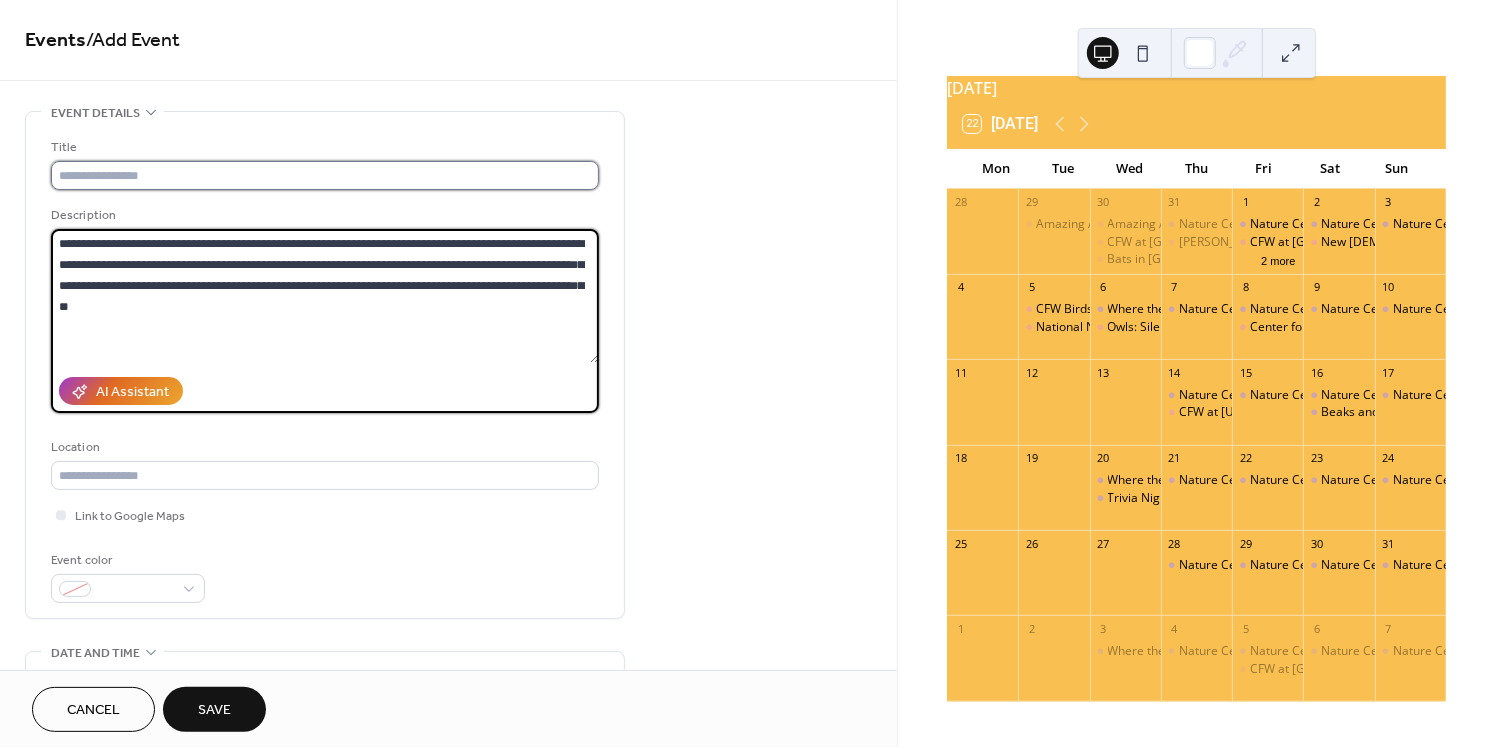 click at bounding box center [325, 175] 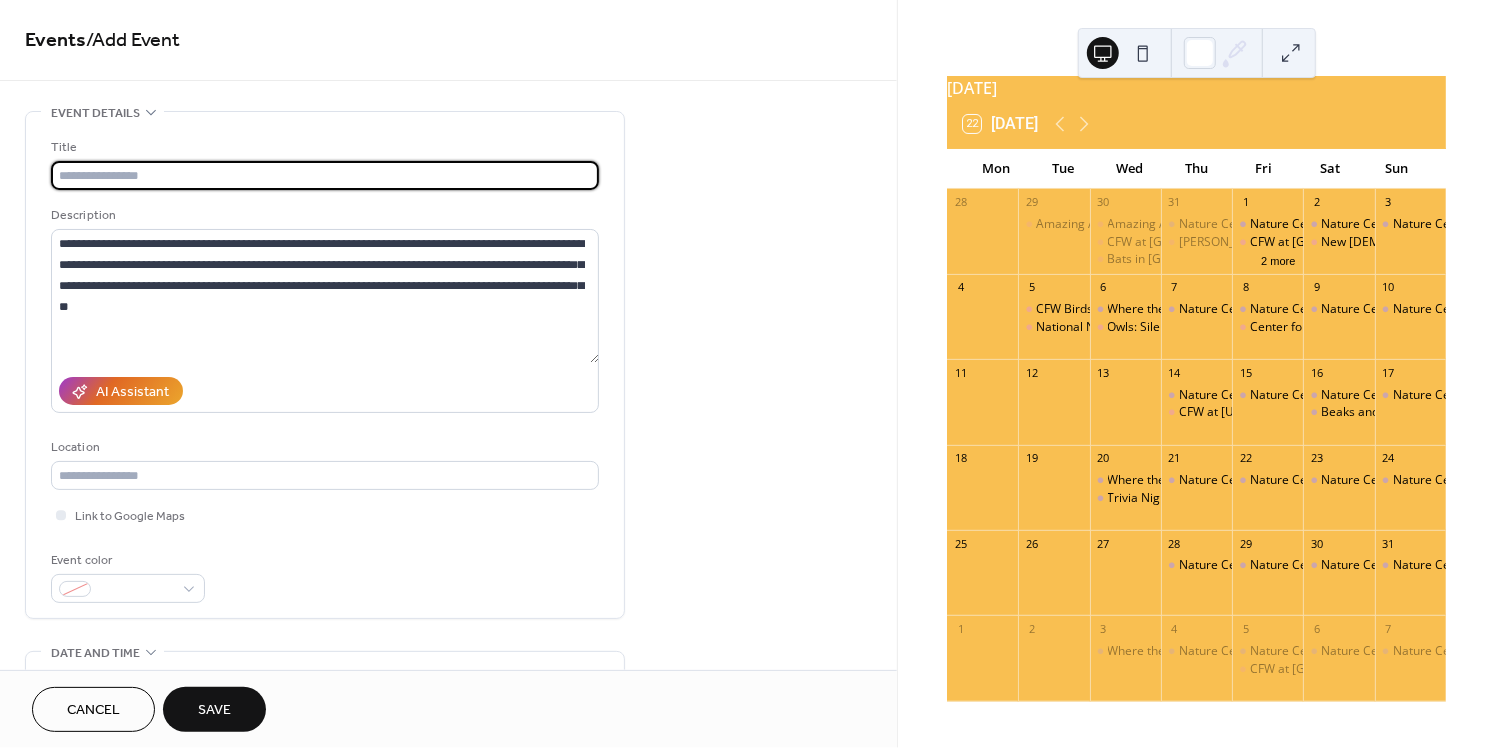 paste on "**********" 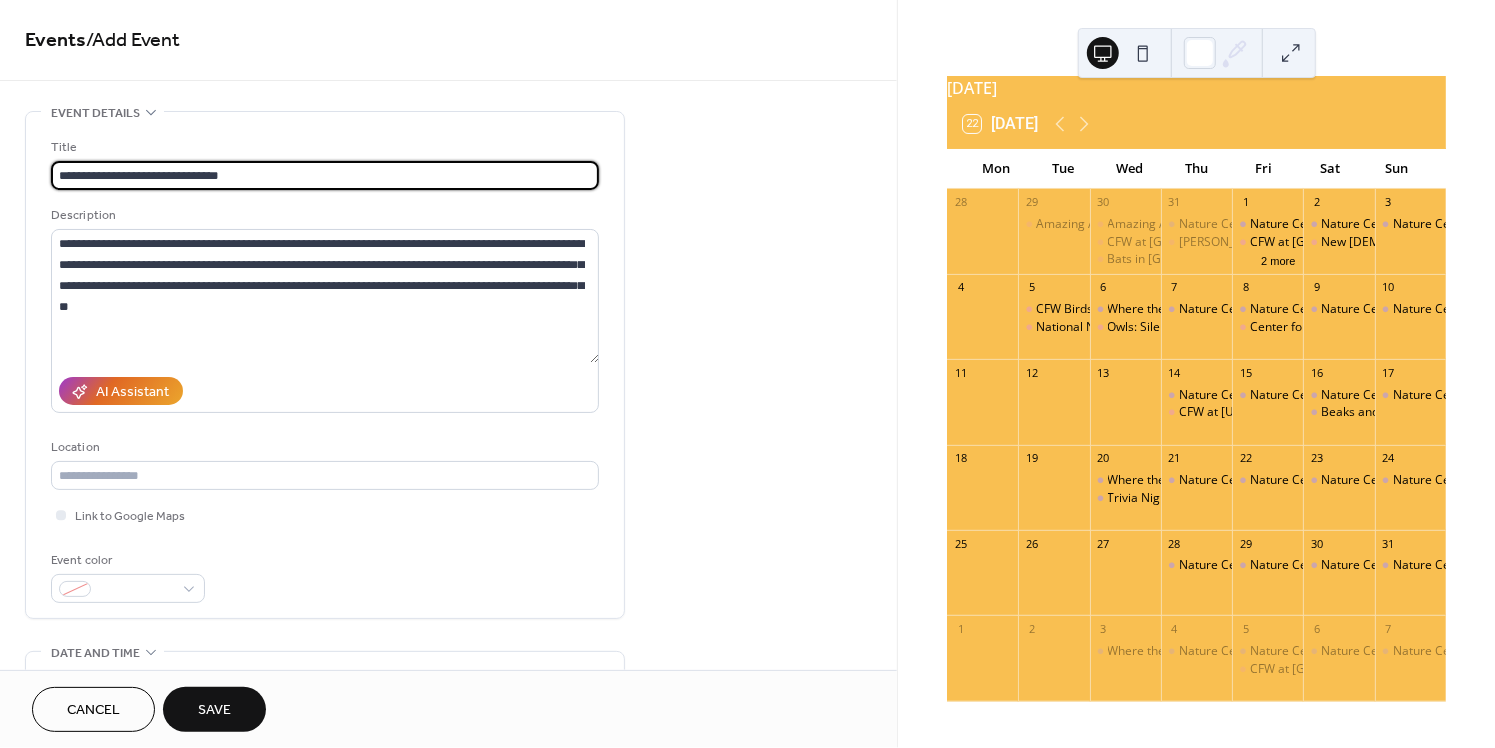 click on "**********" at bounding box center (325, 175) 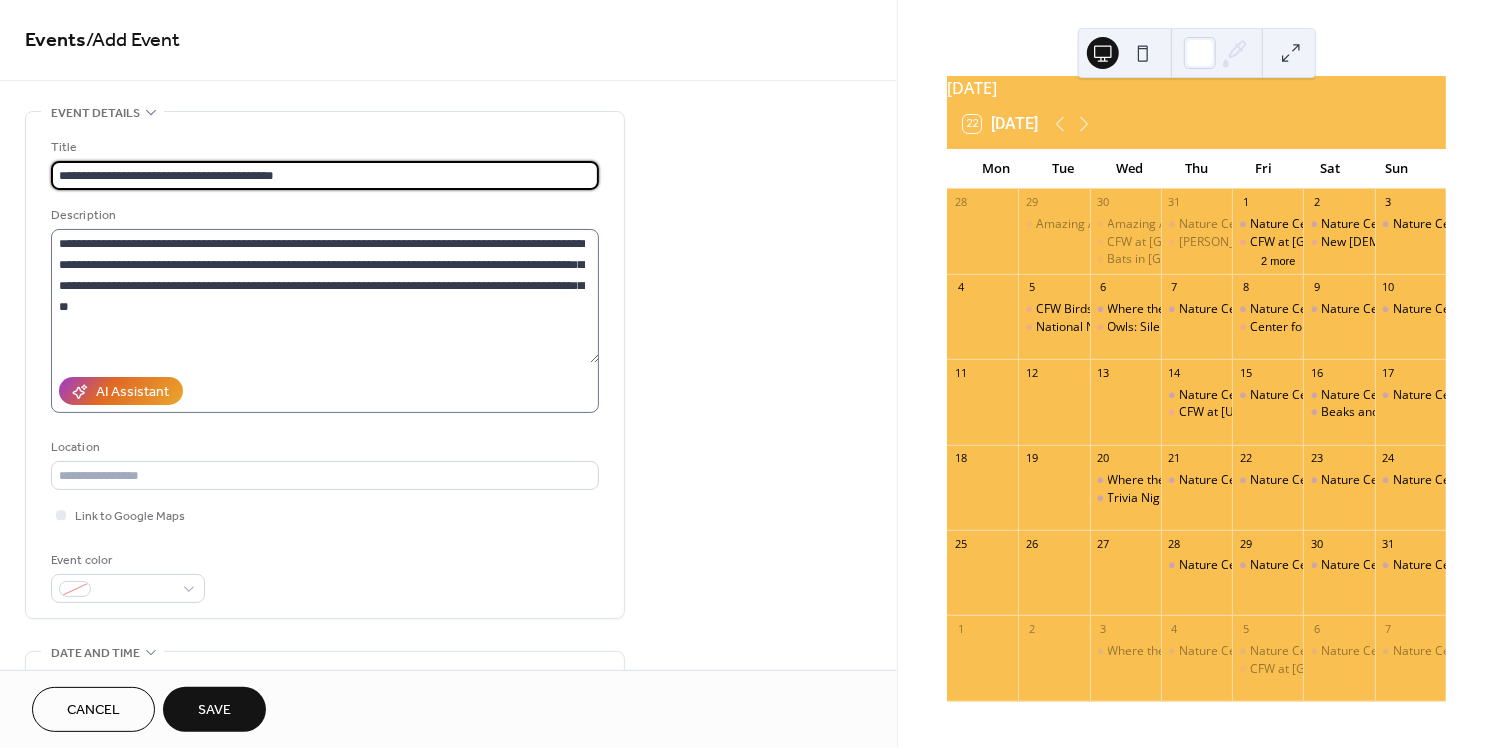 type on "**********" 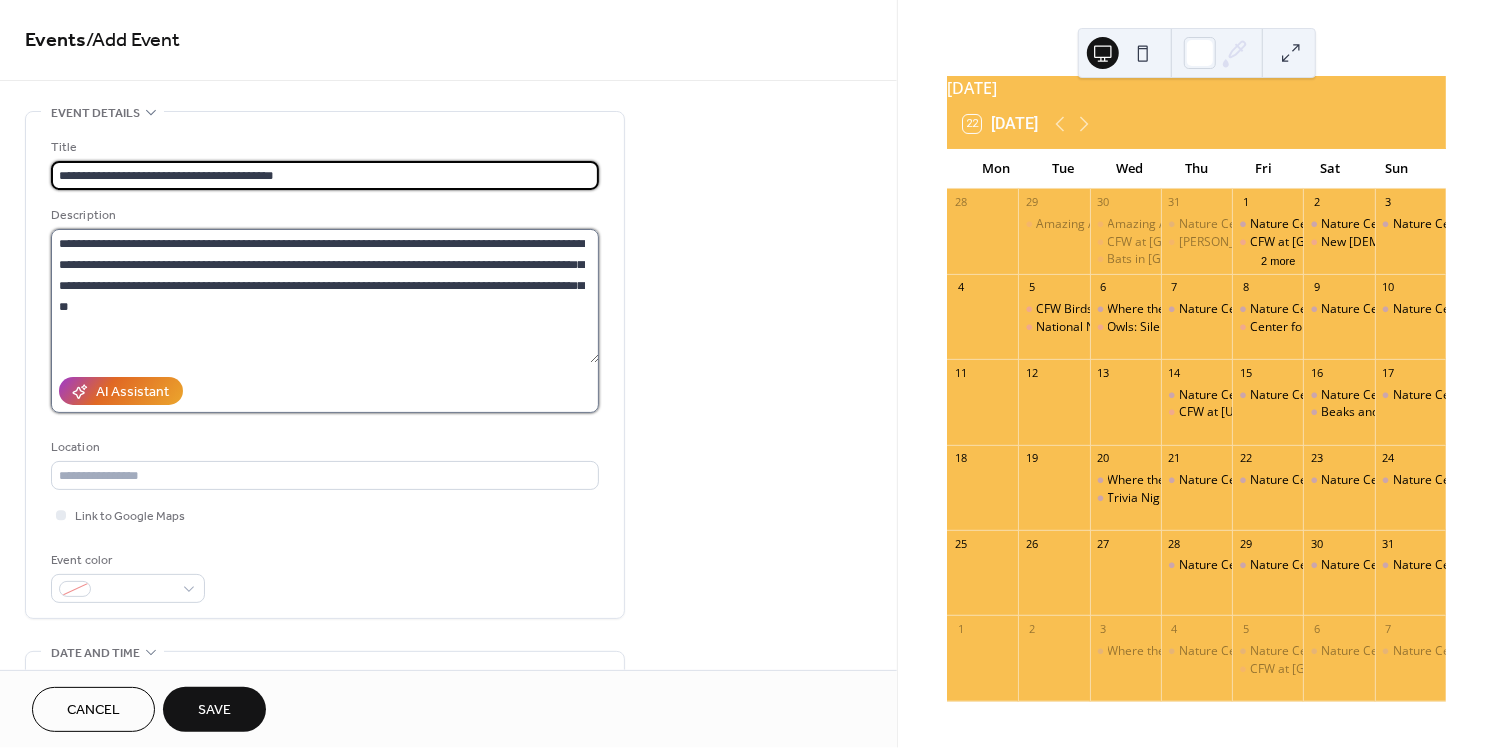 click on "**********" at bounding box center [325, 296] 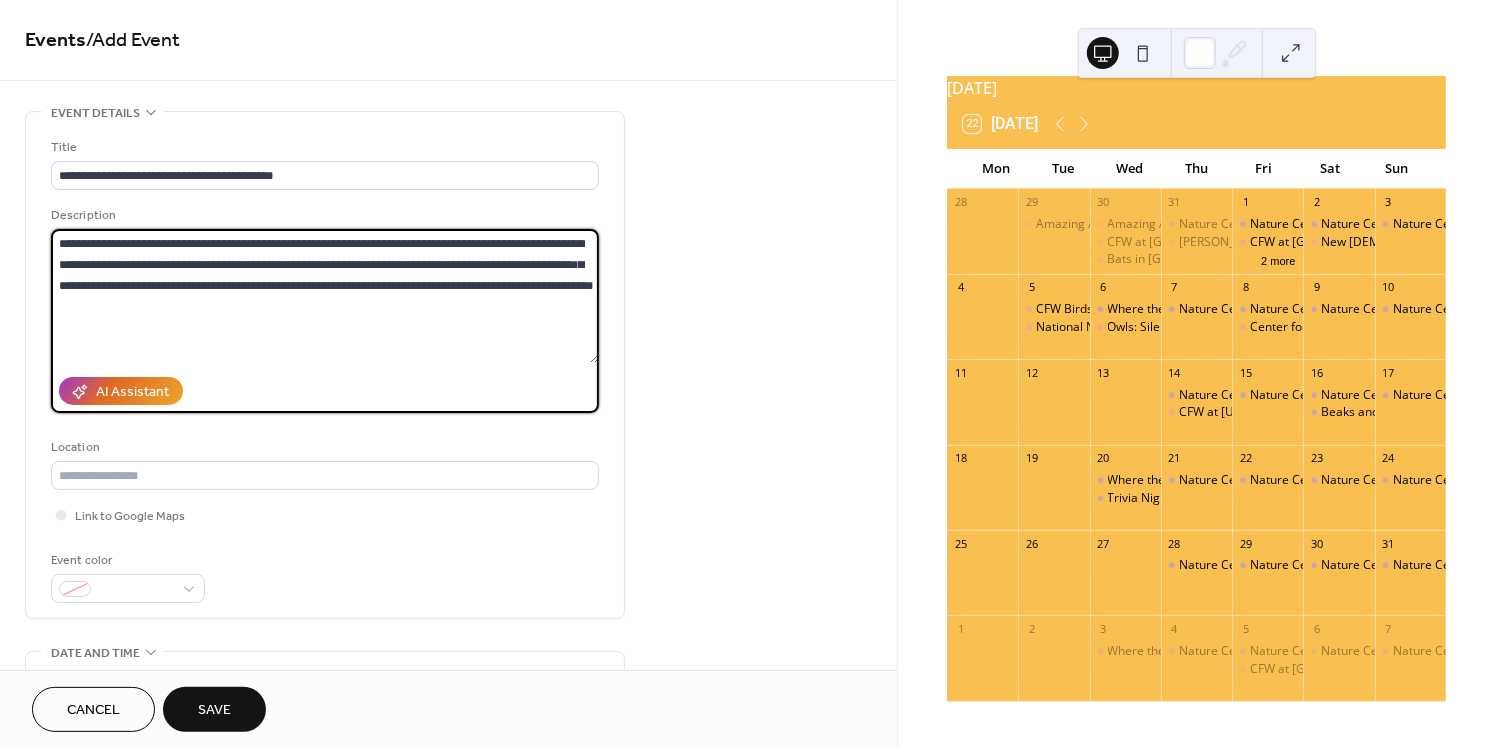paste on "**********" 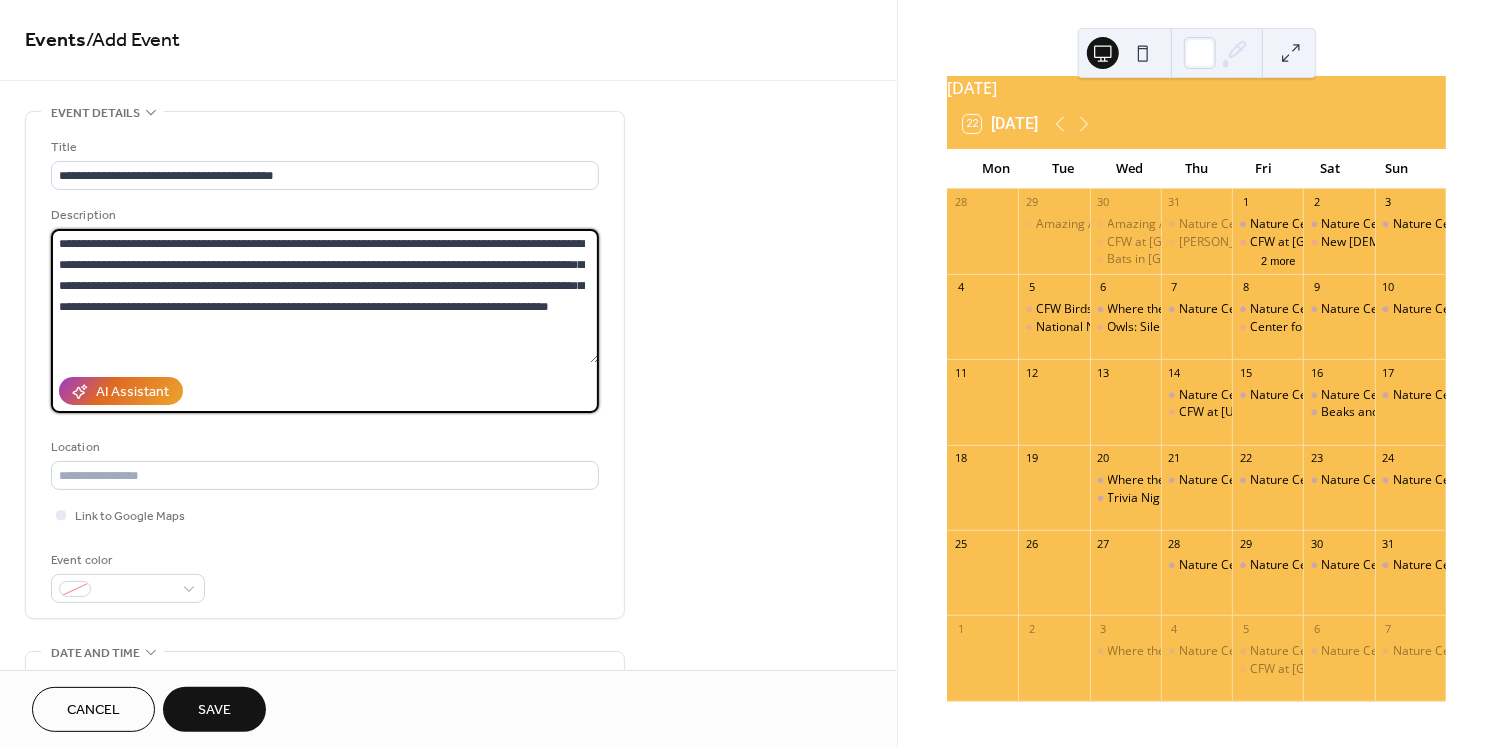click on "**********" at bounding box center [325, 296] 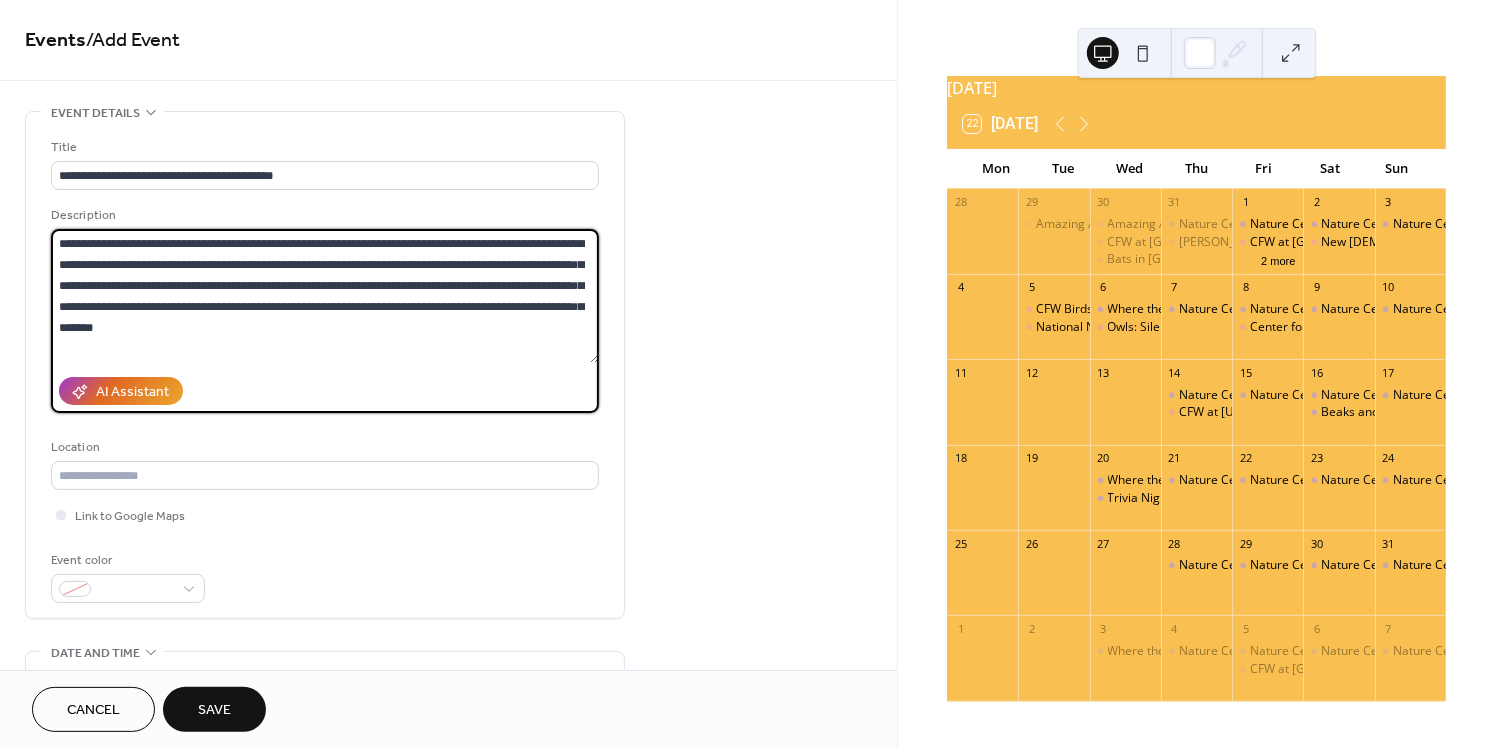 click on "**********" at bounding box center [325, 296] 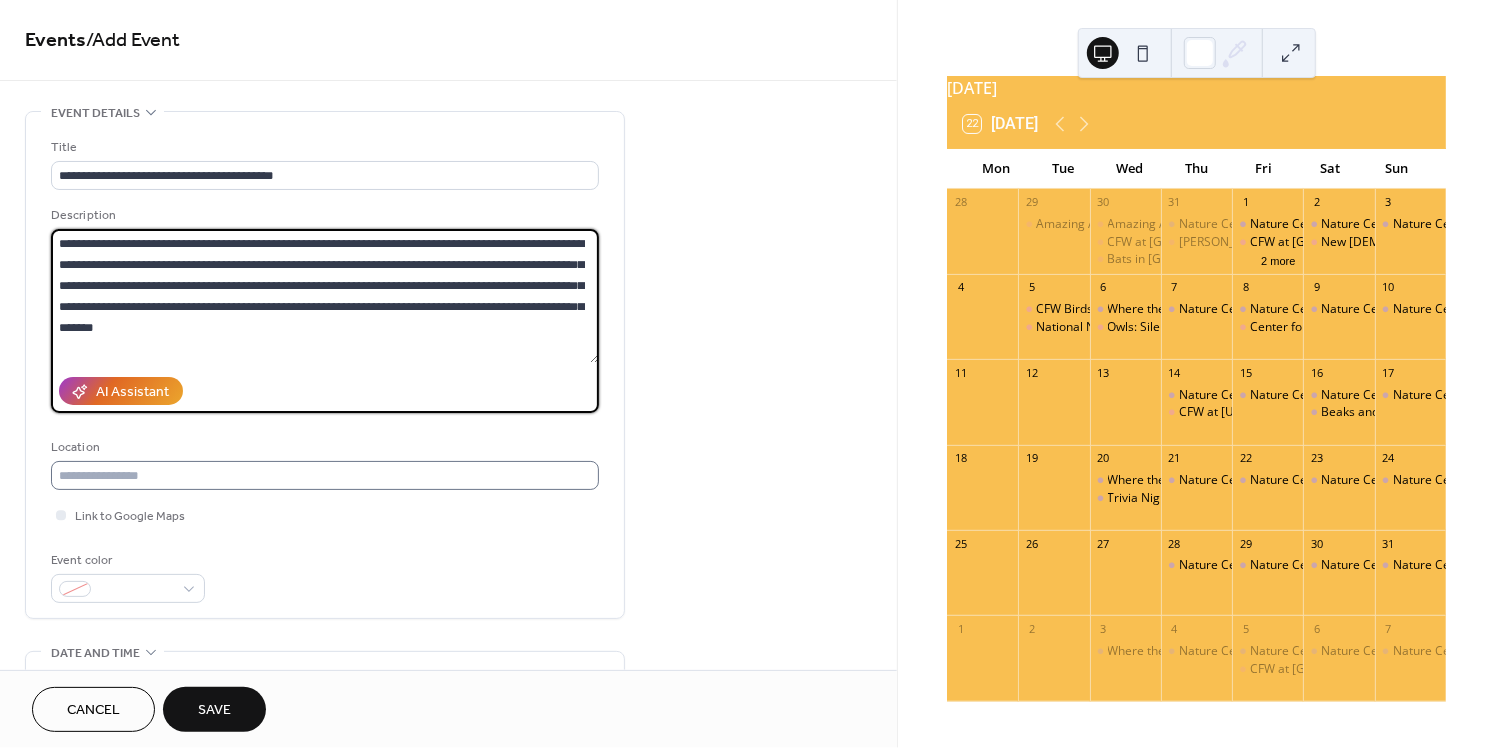 type on "**********" 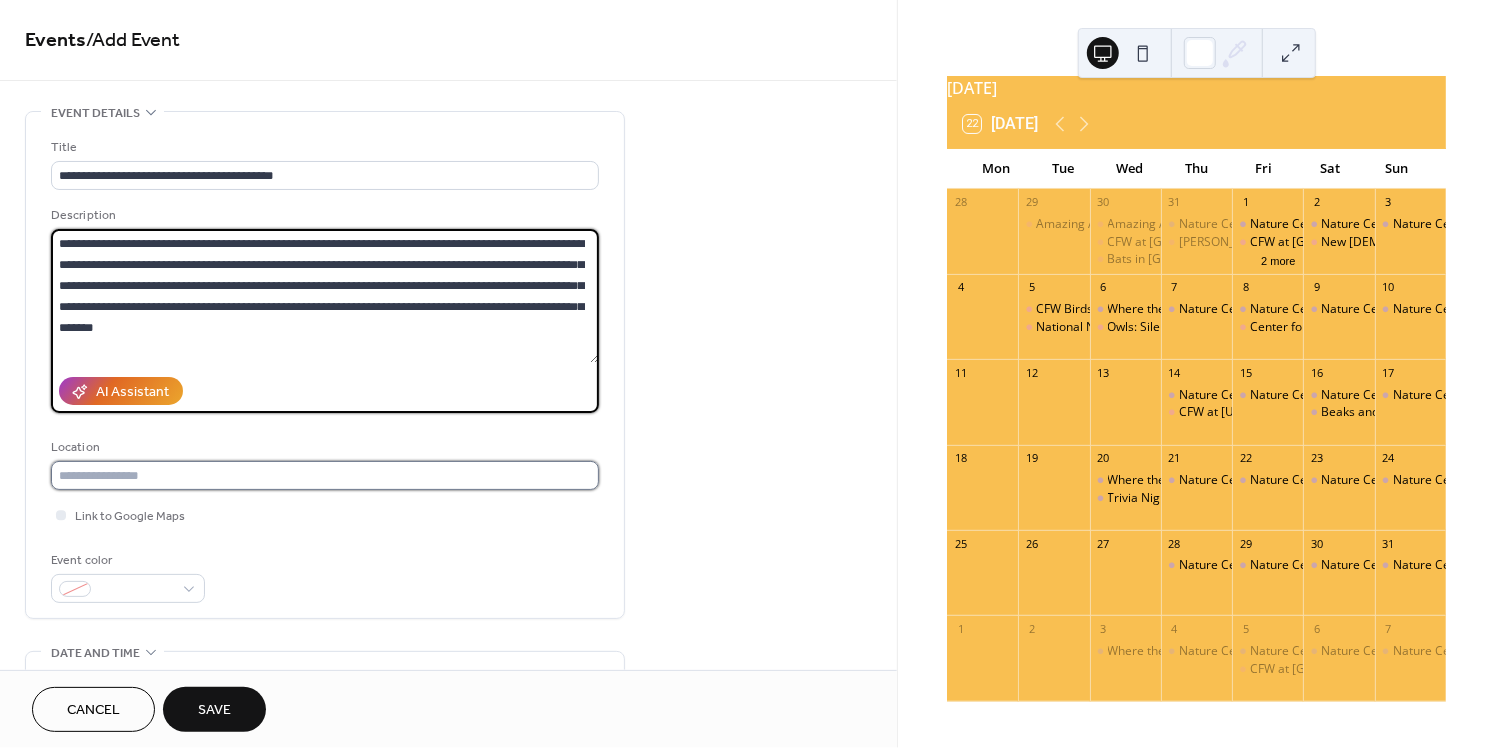 click at bounding box center [325, 475] 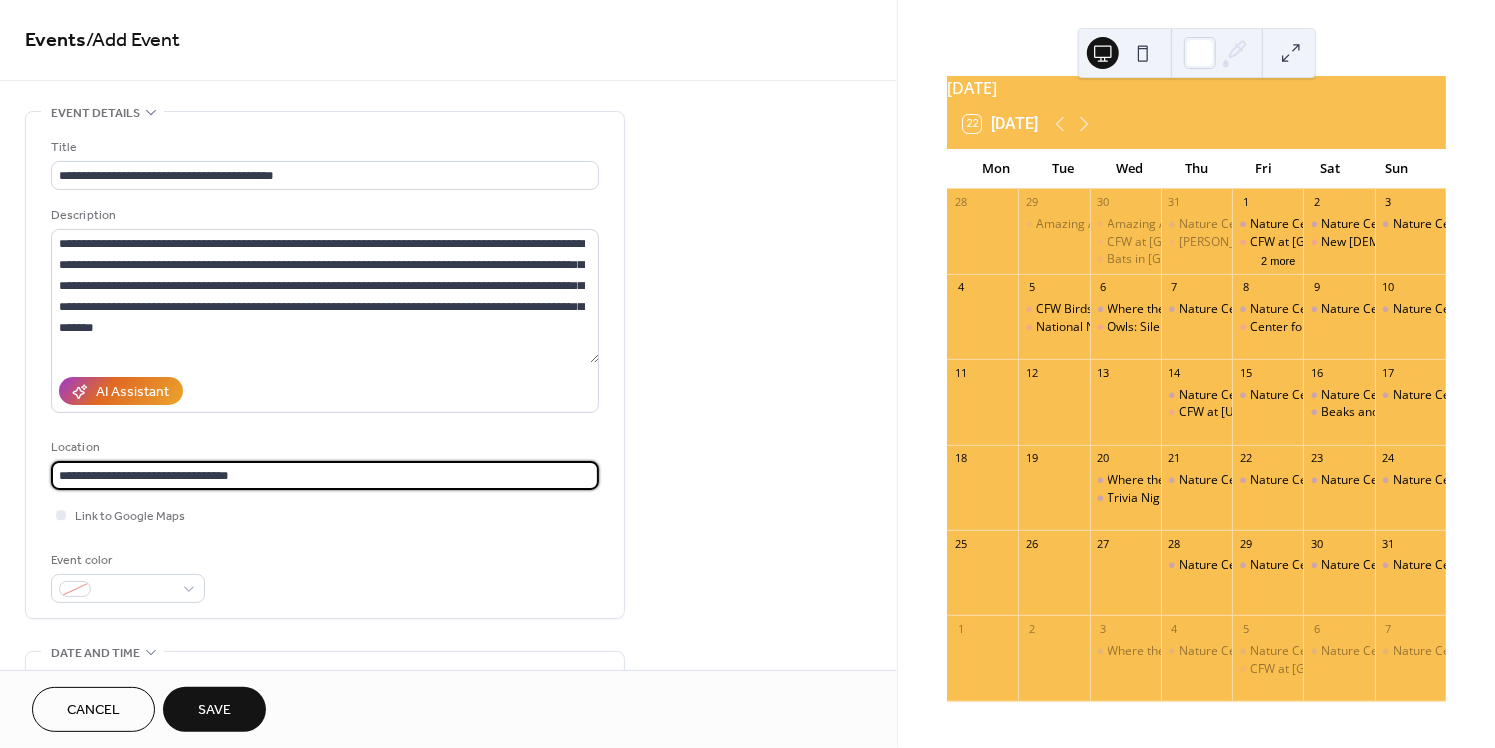 click on "**********" at bounding box center [325, 475] 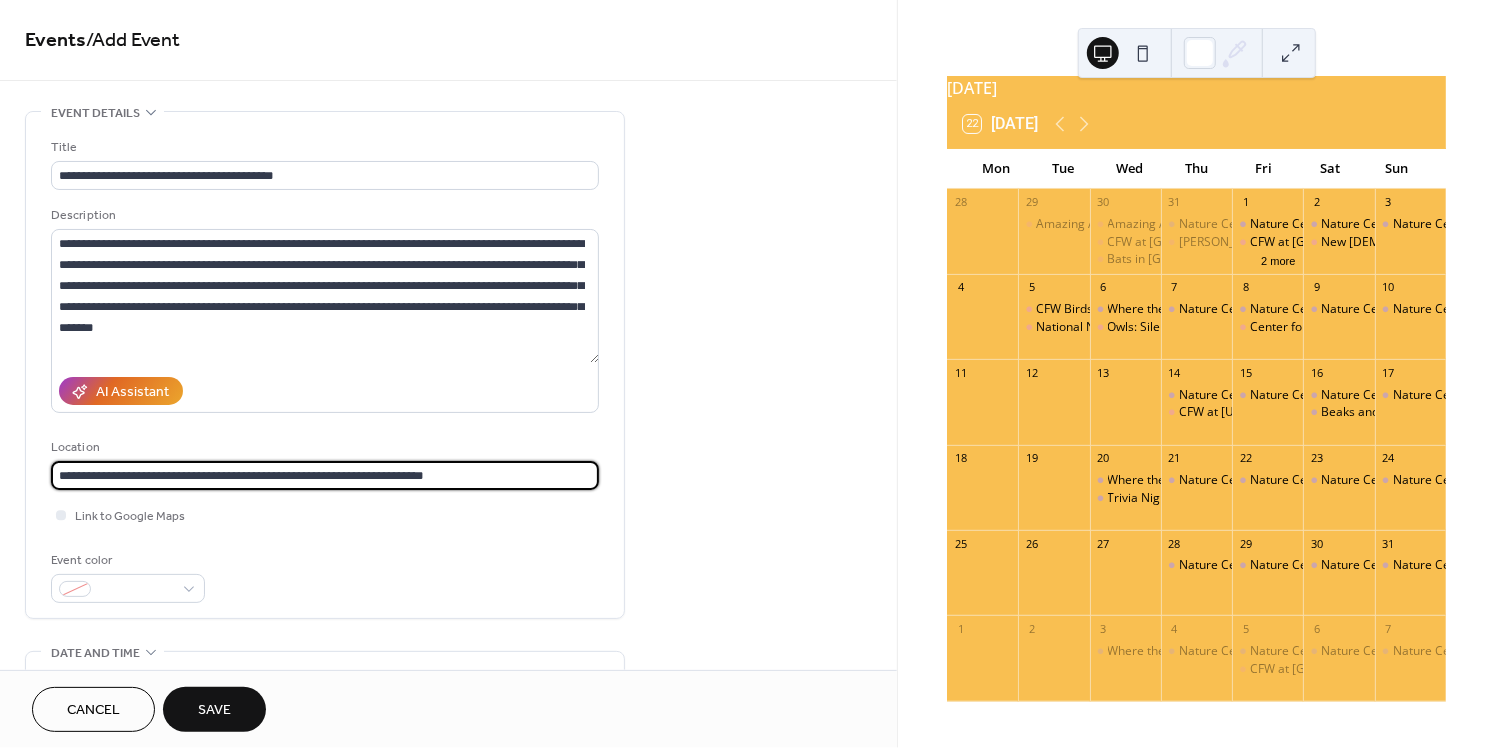 drag, startPoint x: 357, startPoint y: 474, endPoint x: 696, endPoint y: 457, distance: 339.426 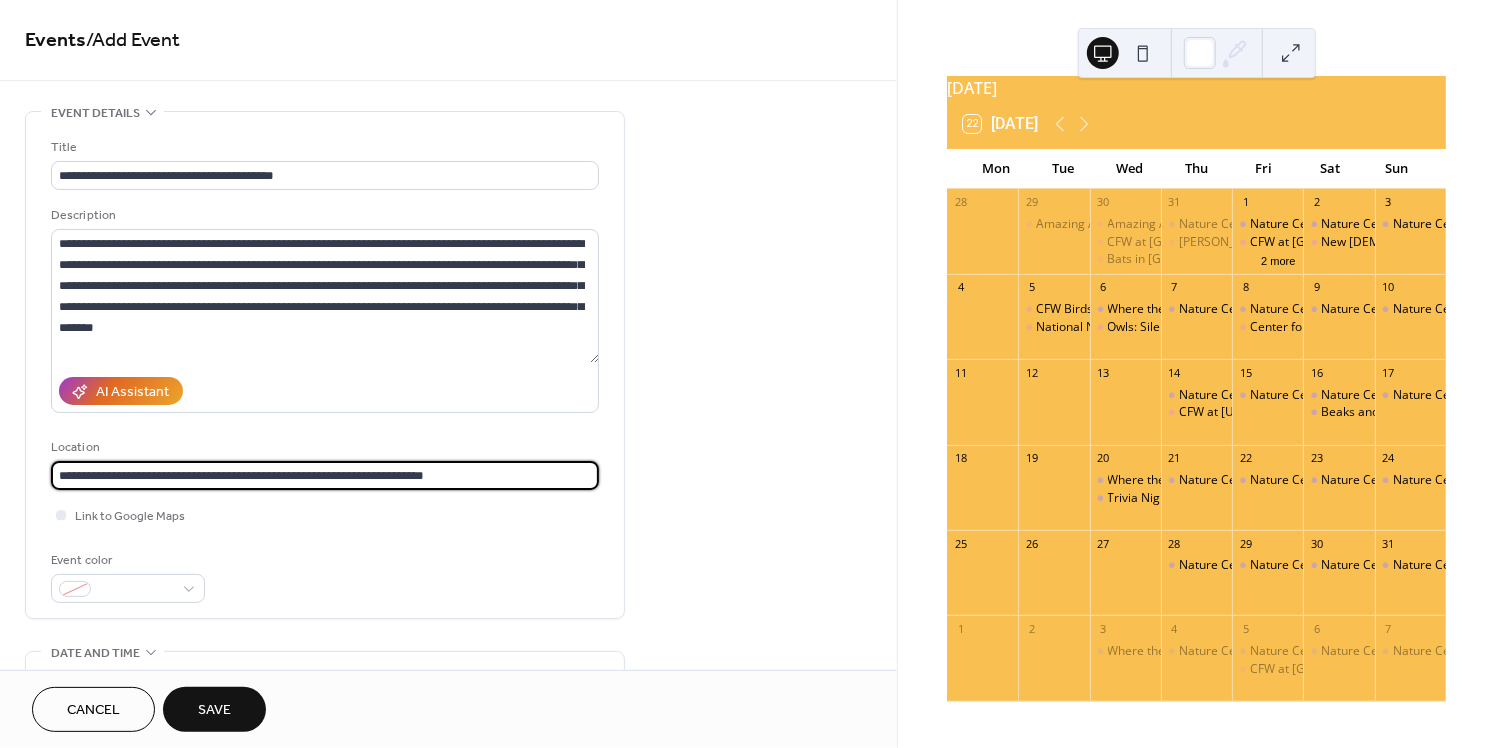 drag, startPoint x: 512, startPoint y: 468, endPoint x: 357, endPoint y: 484, distance: 155.82362 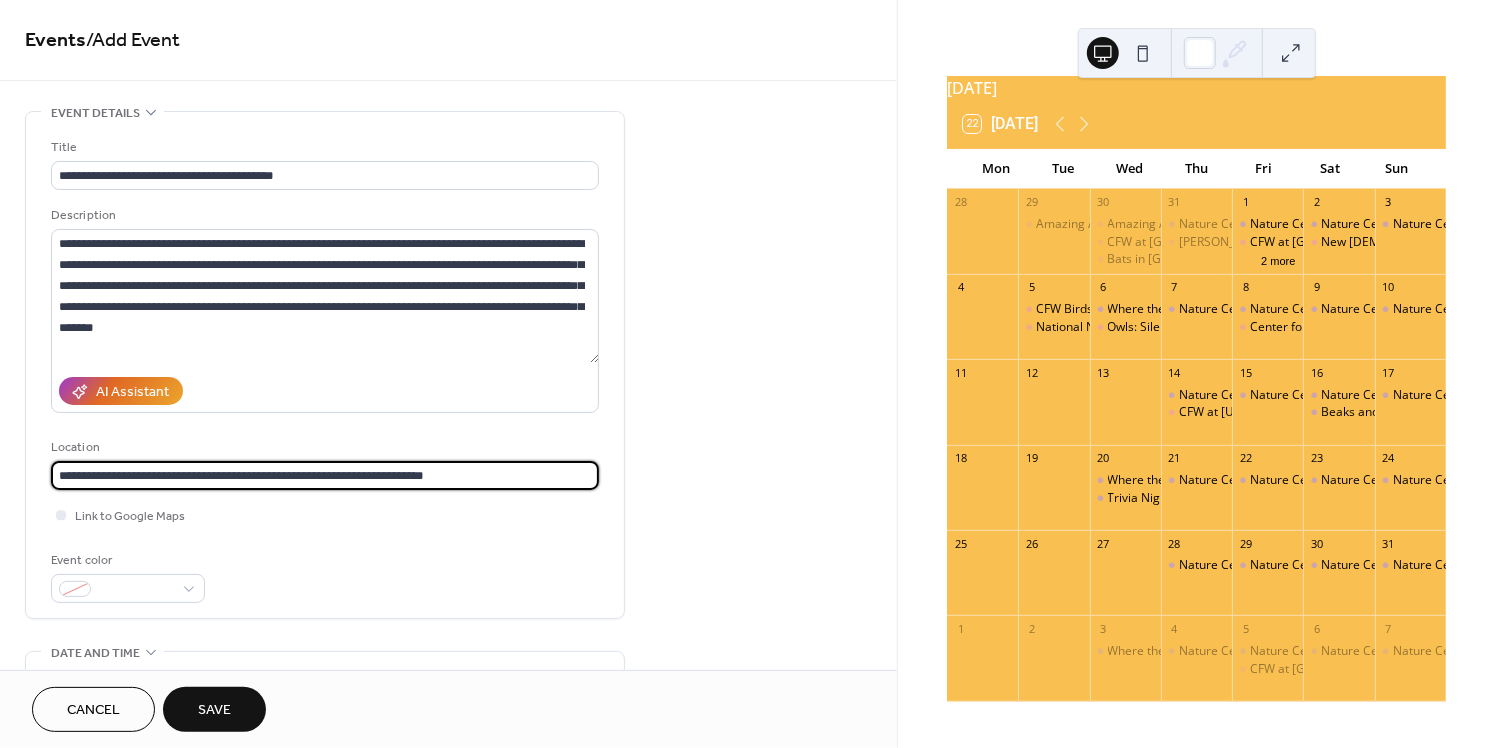 click on "**********" at bounding box center (325, 475) 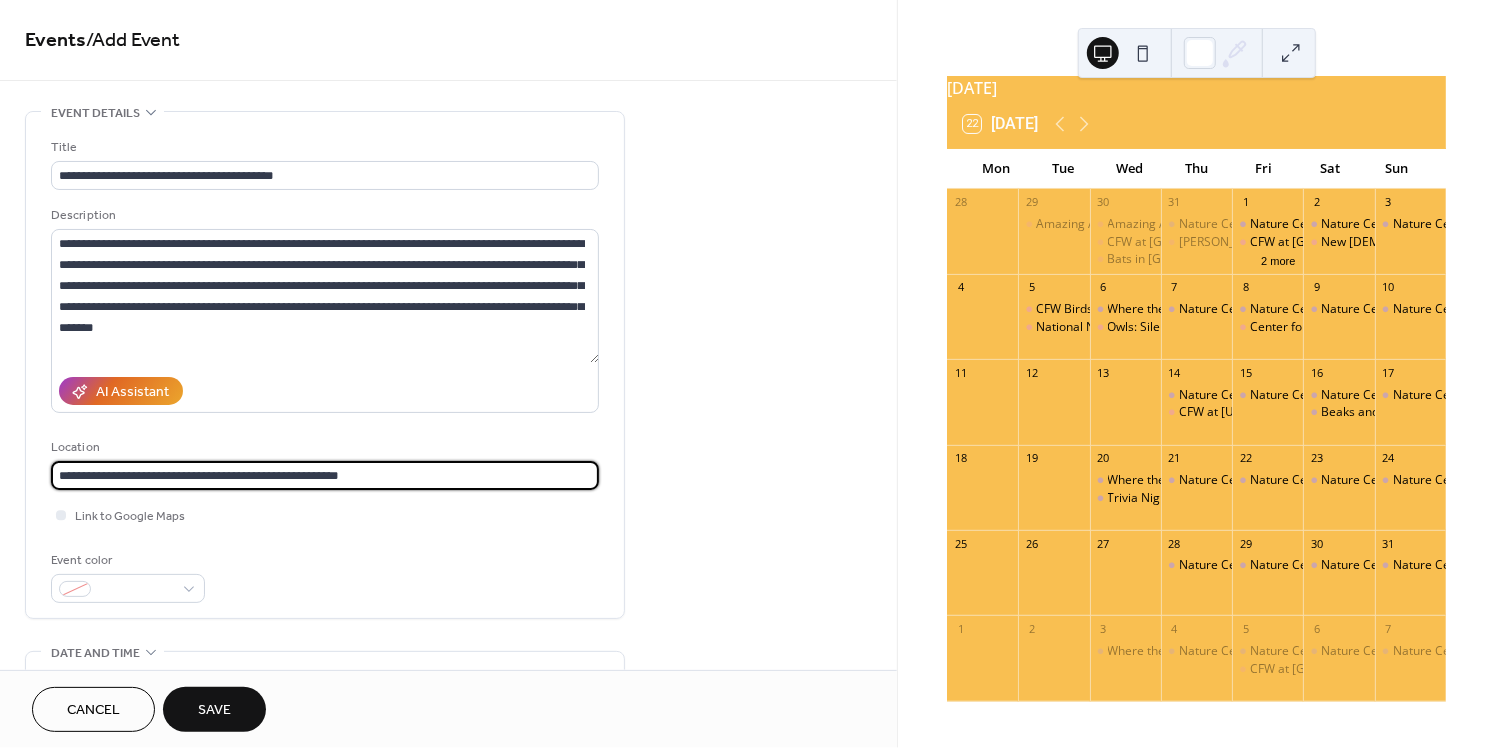 click on "**********" at bounding box center (325, 475) 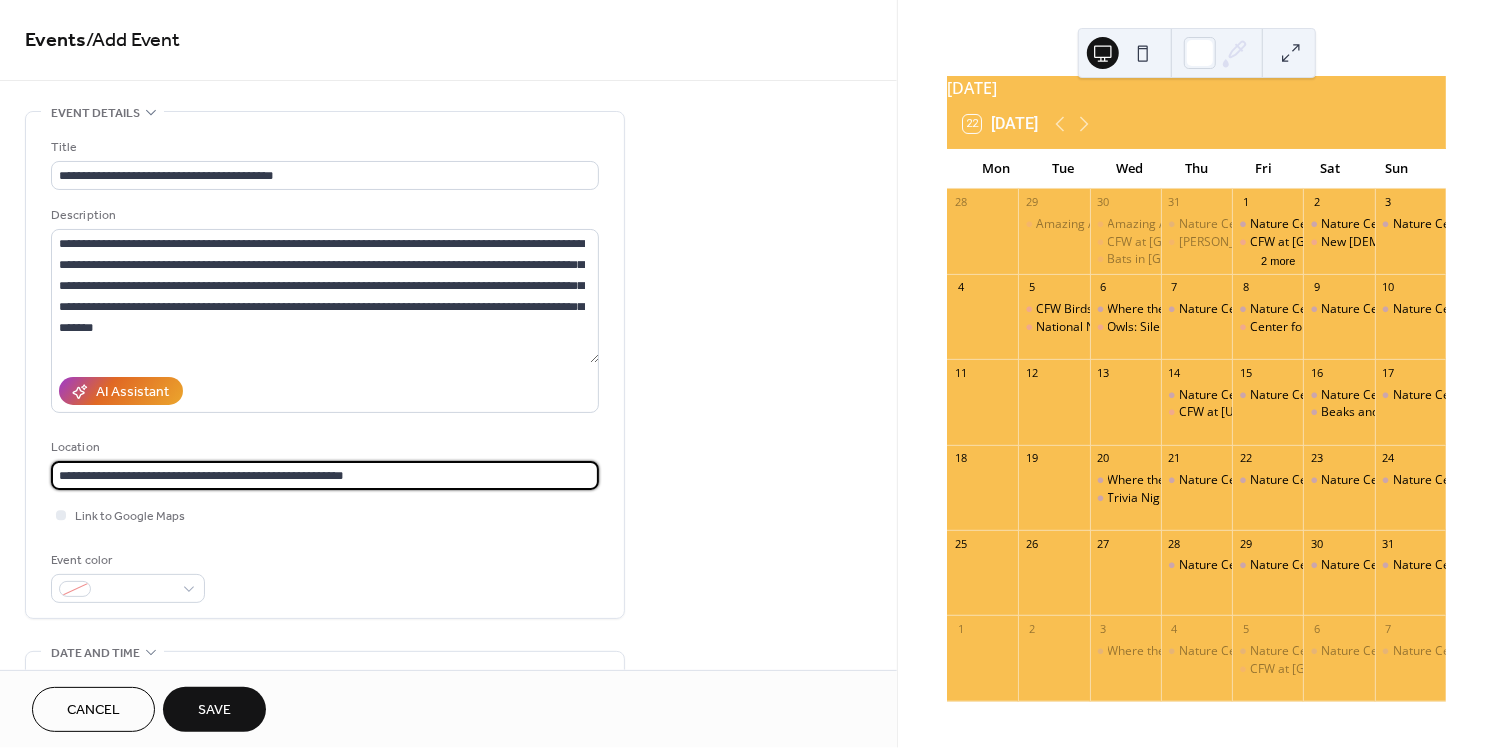 click on "**********" at bounding box center [325, 475] 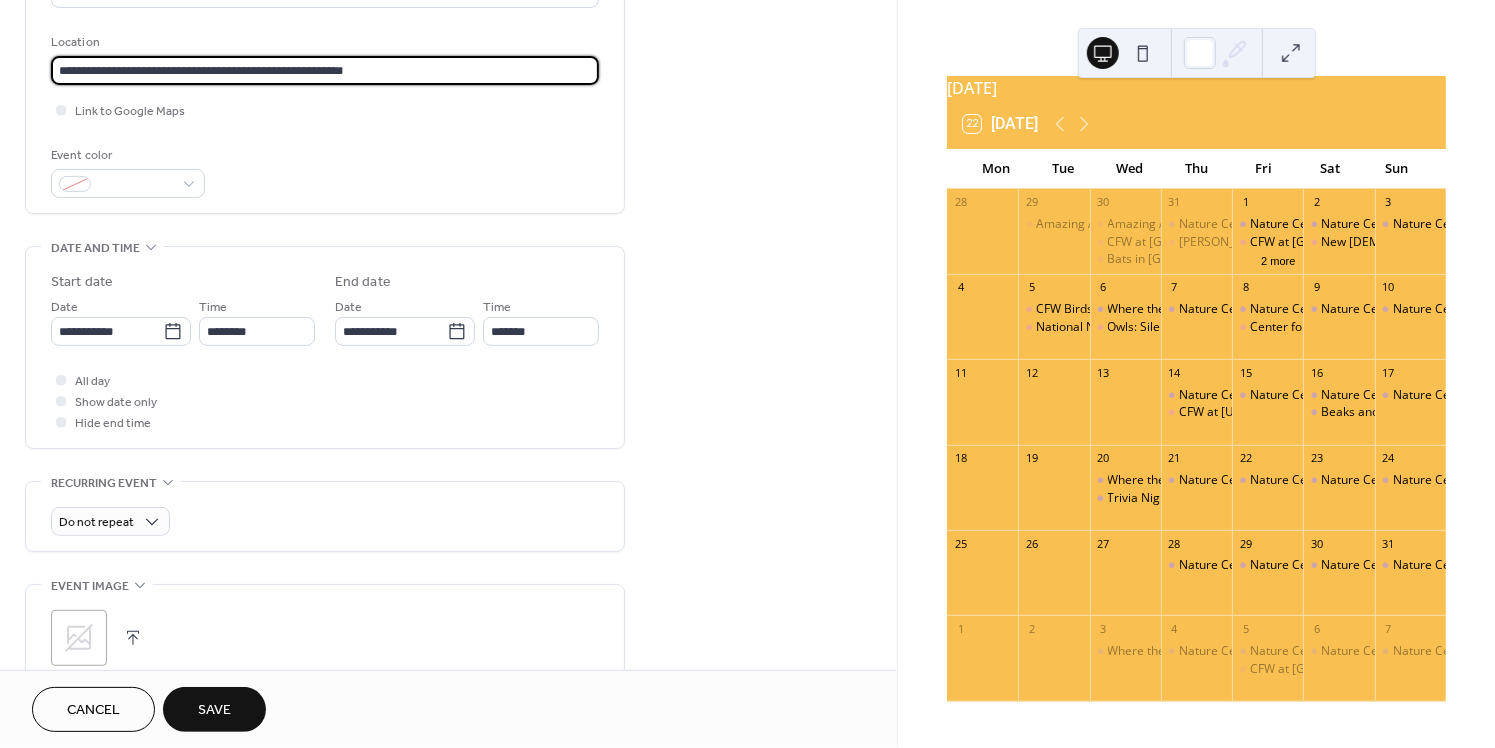 scroll, scrollTop: 408, scrollLeft: 0, axis: vertical 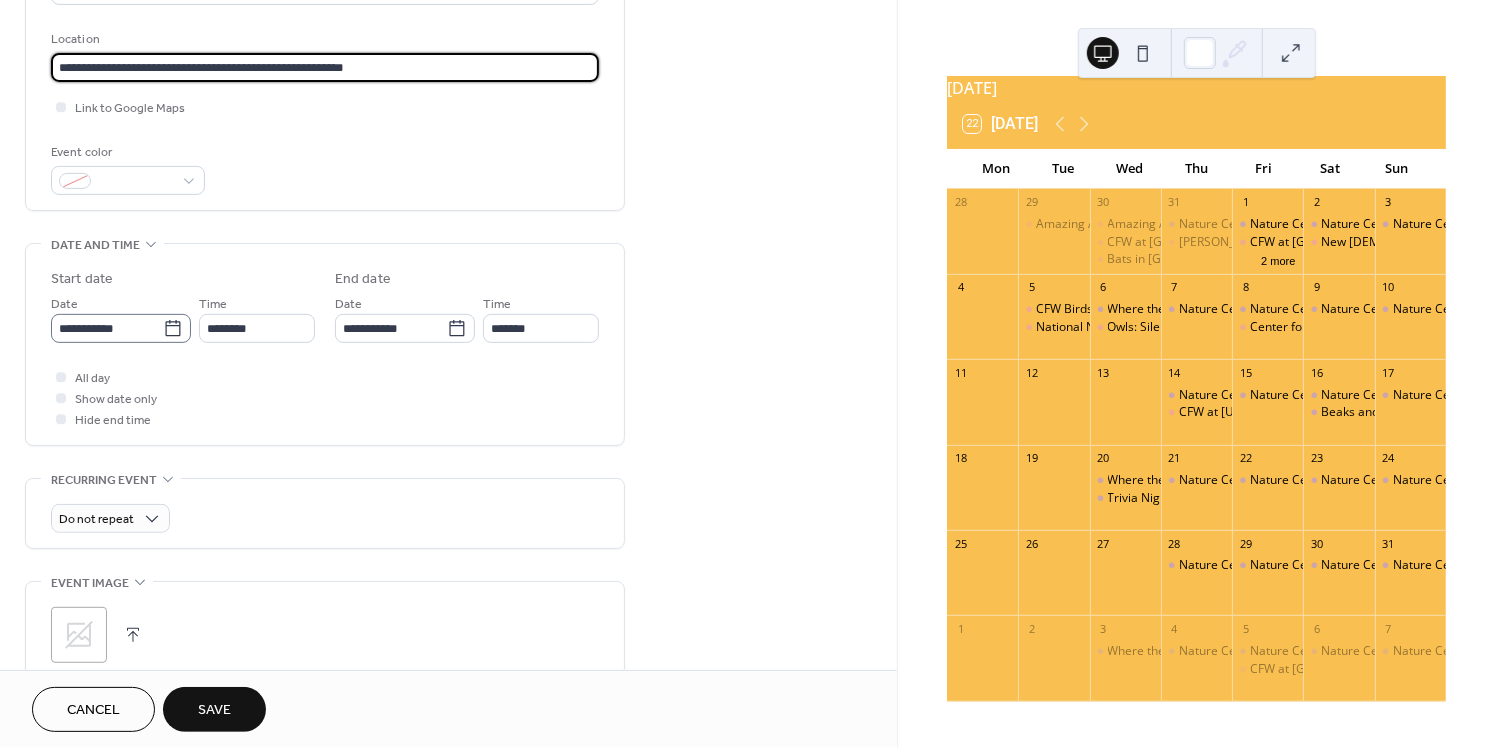 type on "**********" 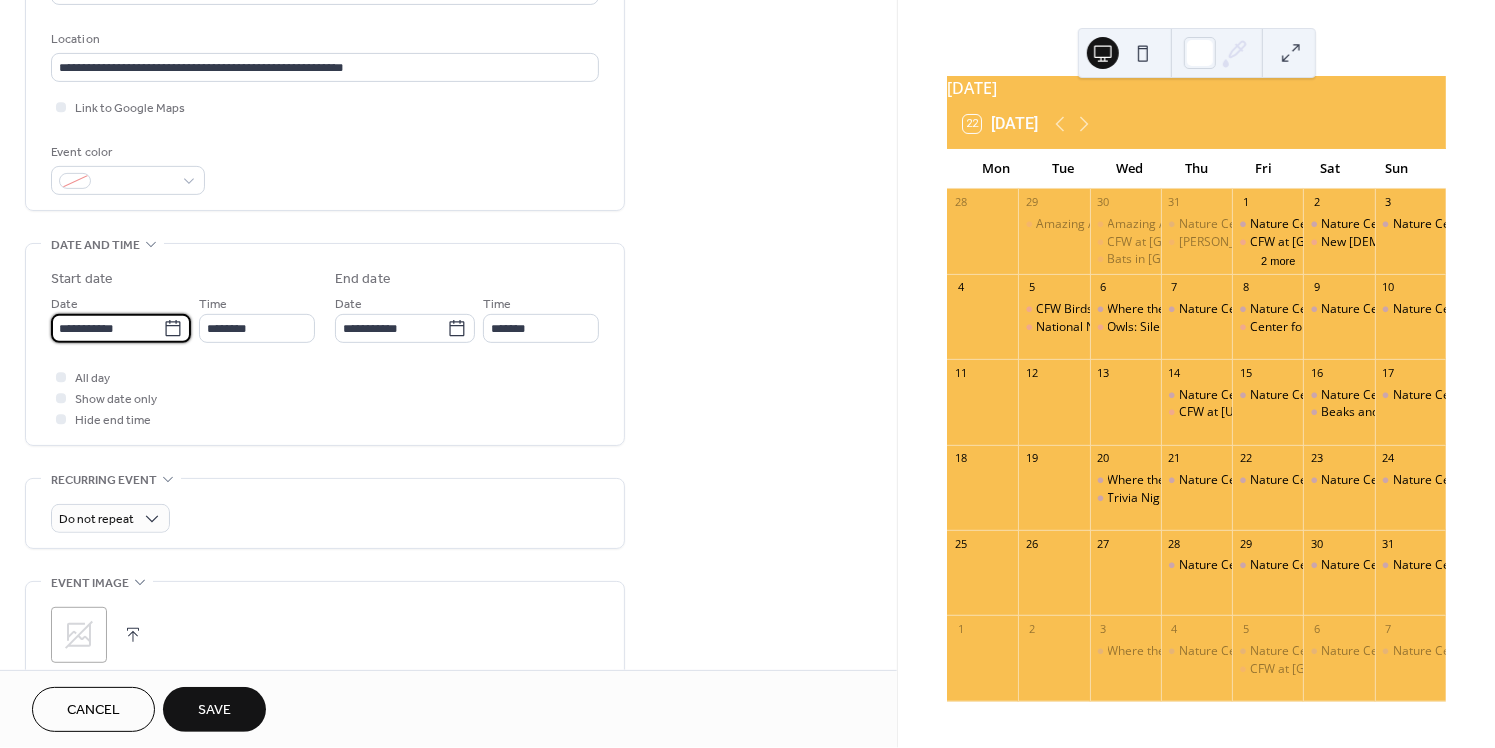 click on "**********" at bounding box center [107, 328] 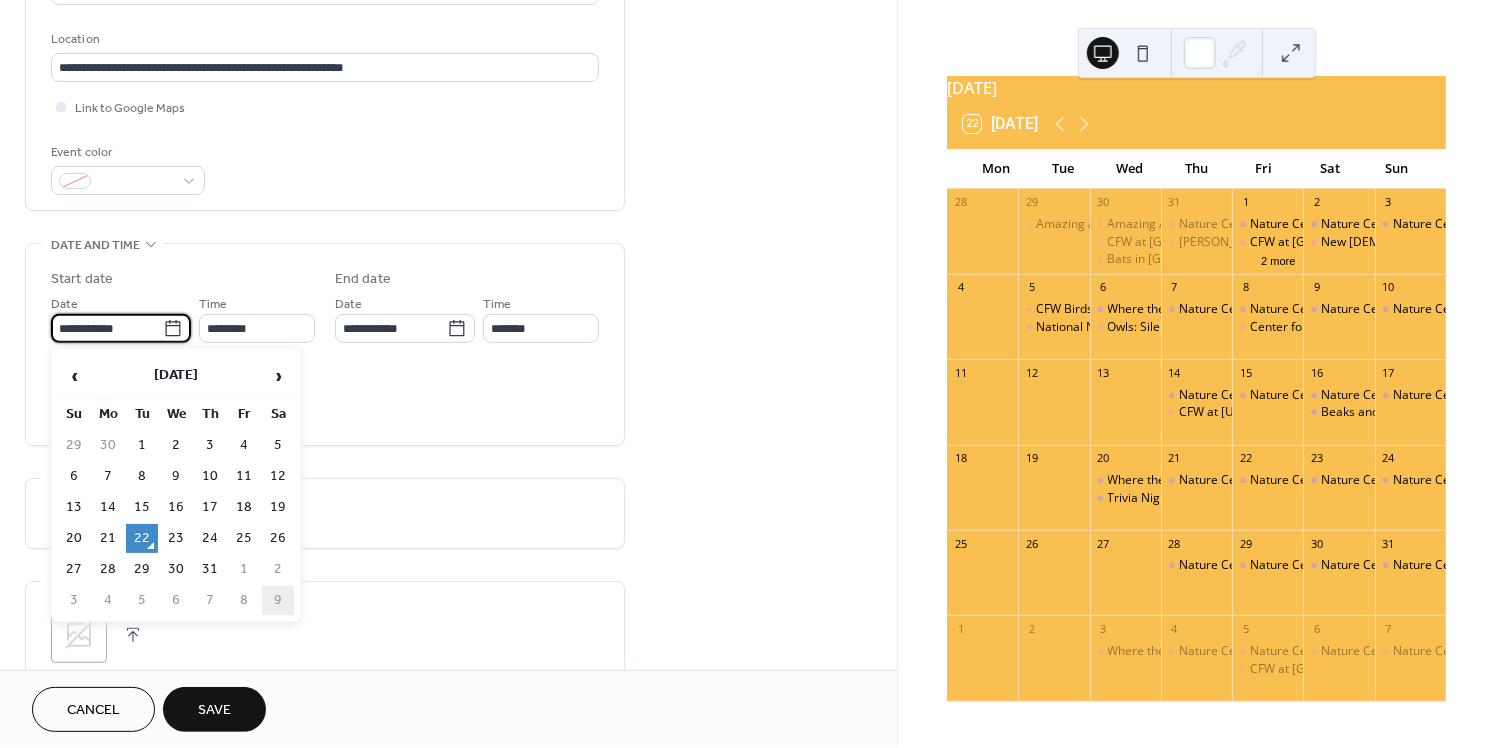click on "9" at bounding box center [278, 600] 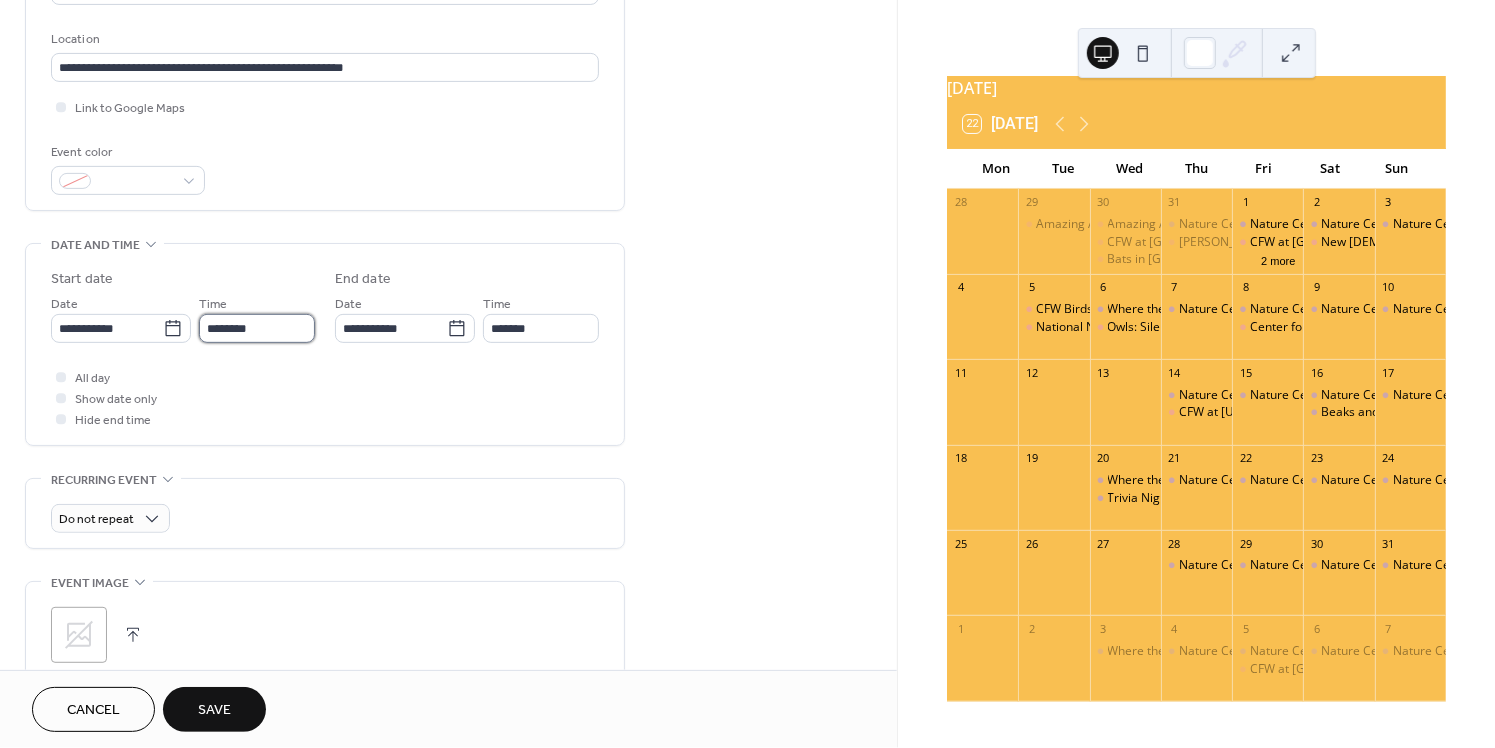 click on "********" at bounding box center (257, 328) 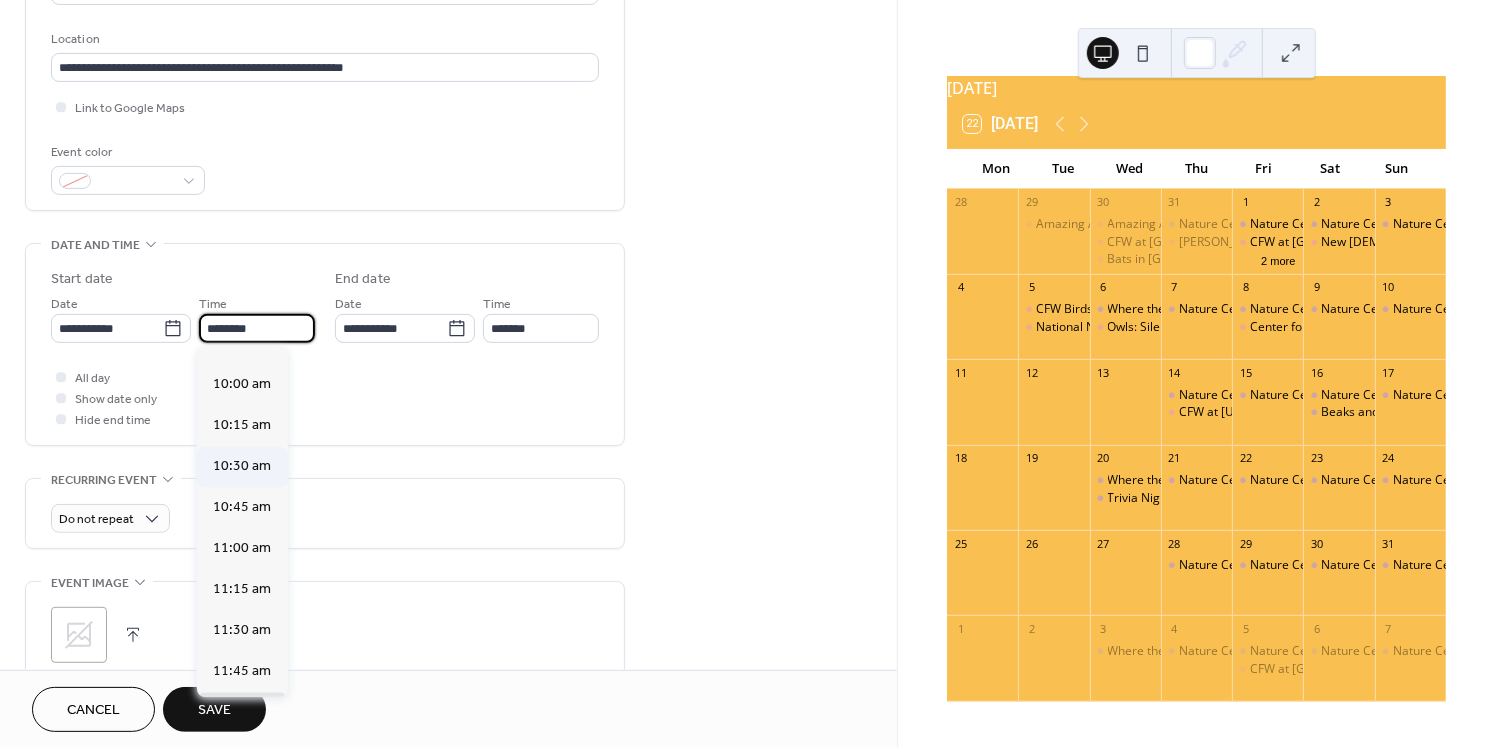 scroll, scrollTop: 1510, scrollLeft: 0, axis: vertical 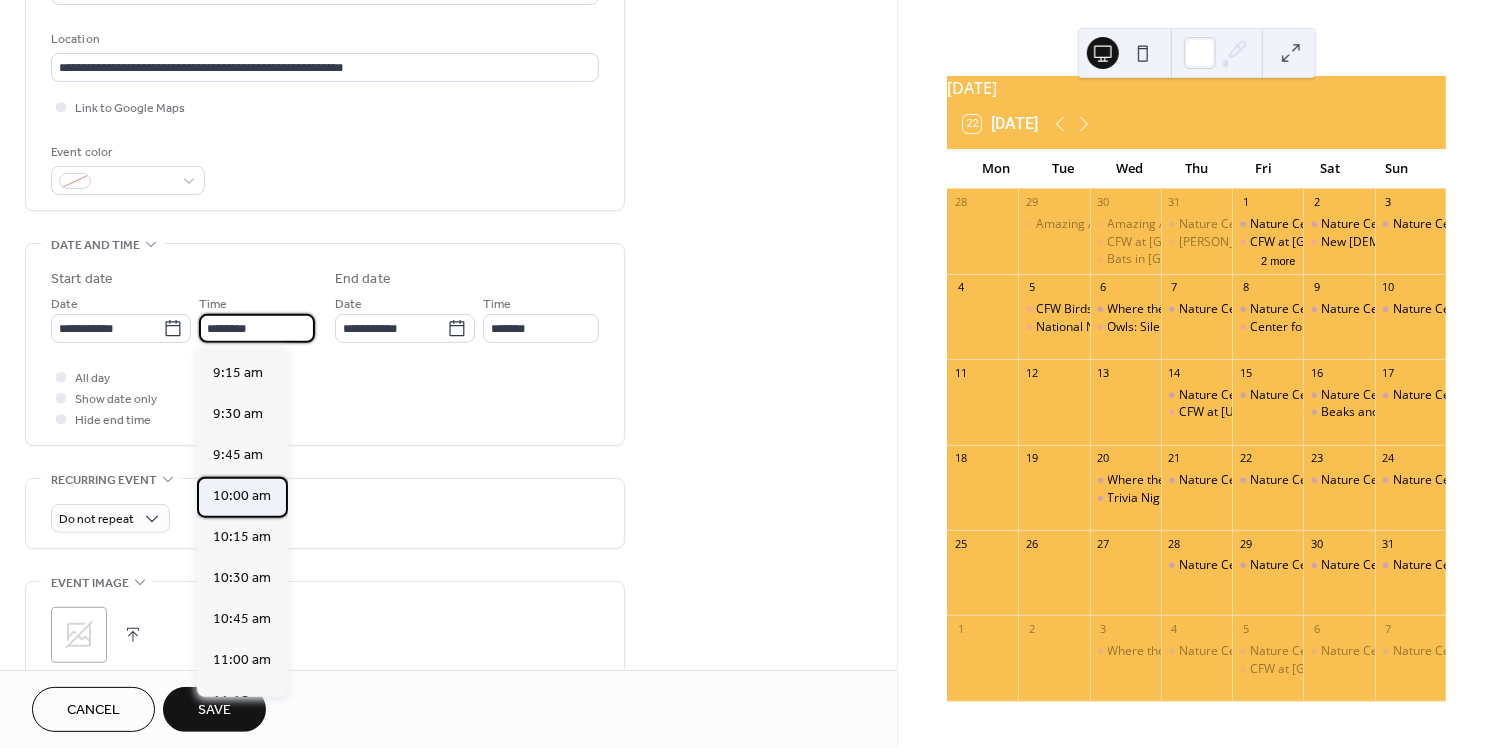 click on "10:00 am" at bounding box center (242, 496) 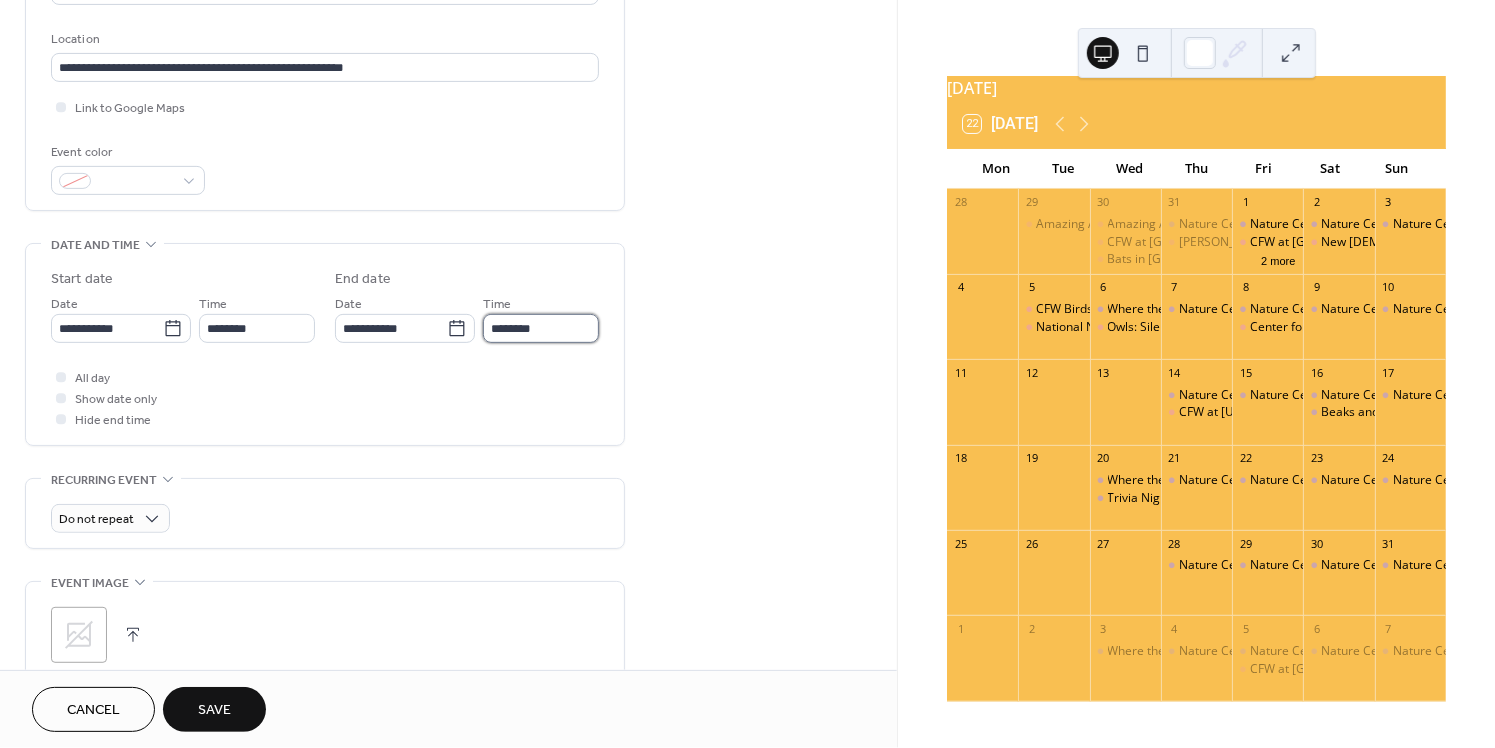click on "********" at bounding box center (541, 328) 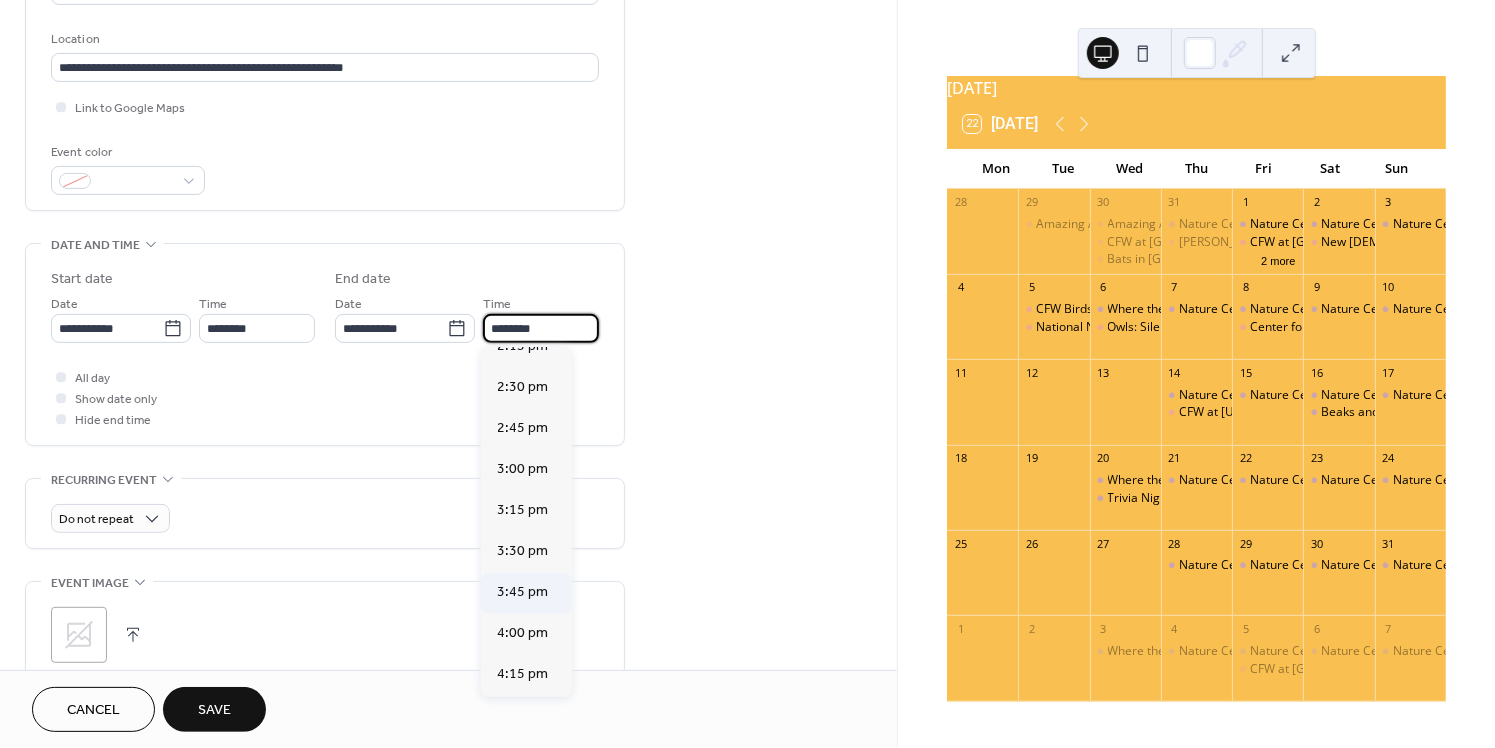 scroll, scrollTop: 670, scrollLeft: 0, axis: vertical 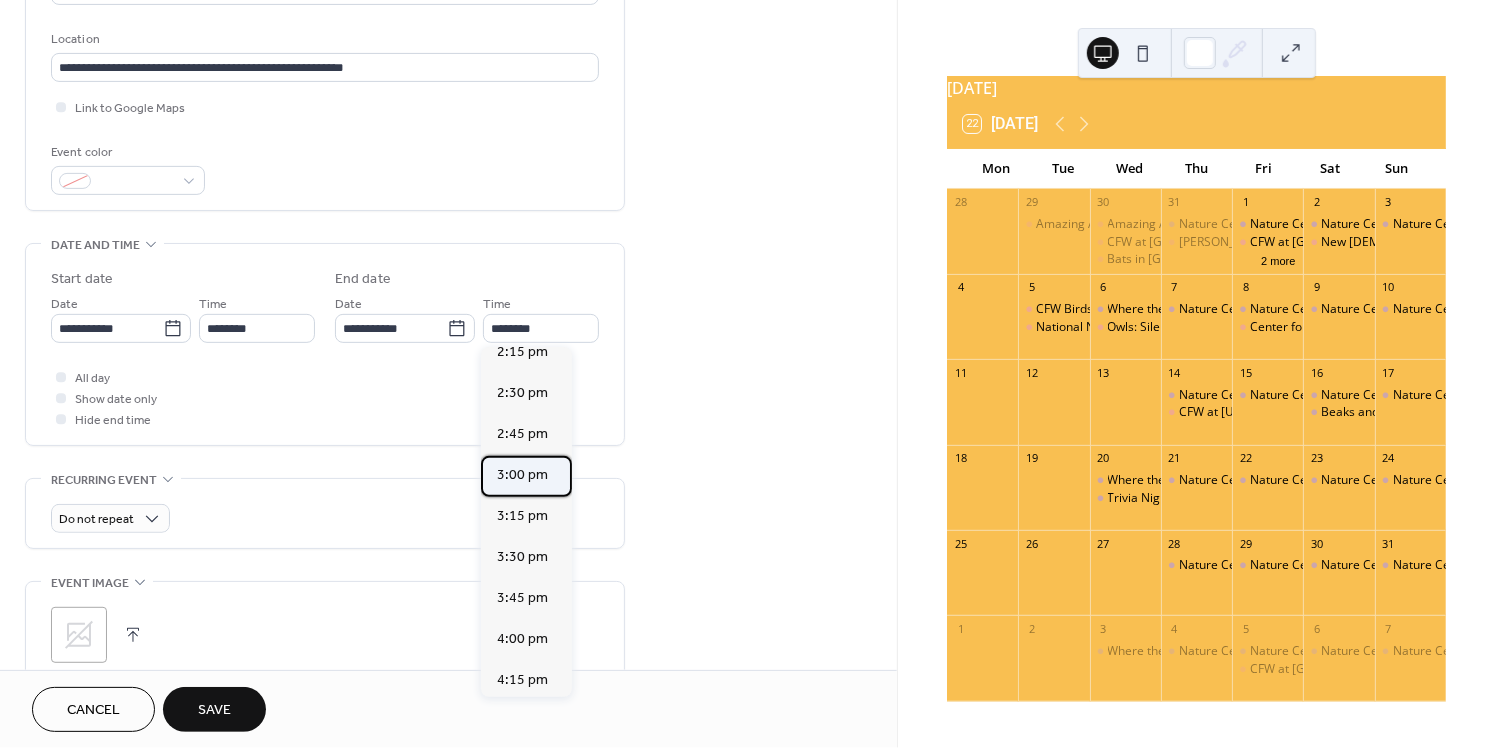 click on "3:00 pm" at bounding box center (522, 475) 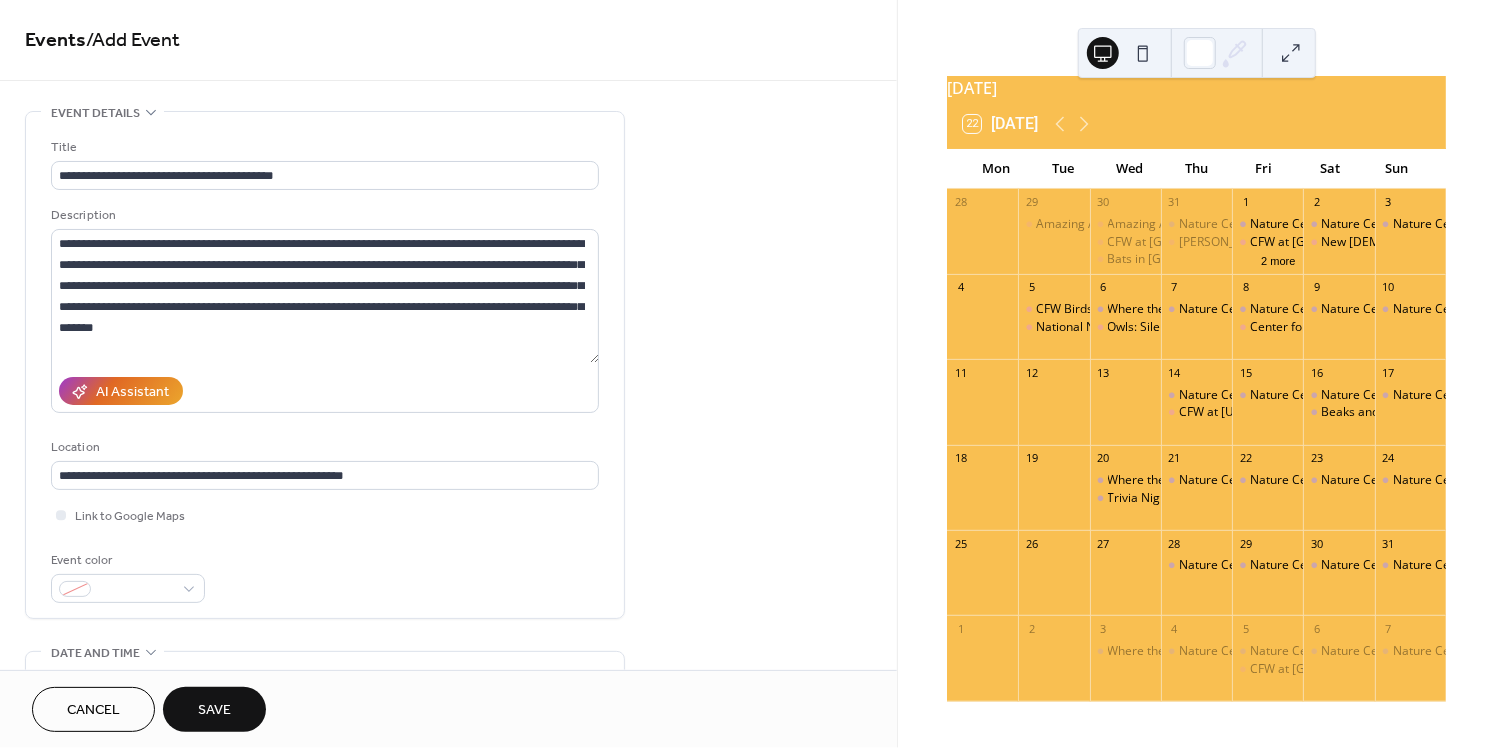 scroll, scrollTop: 0, scrollLeft: 0, axis: both 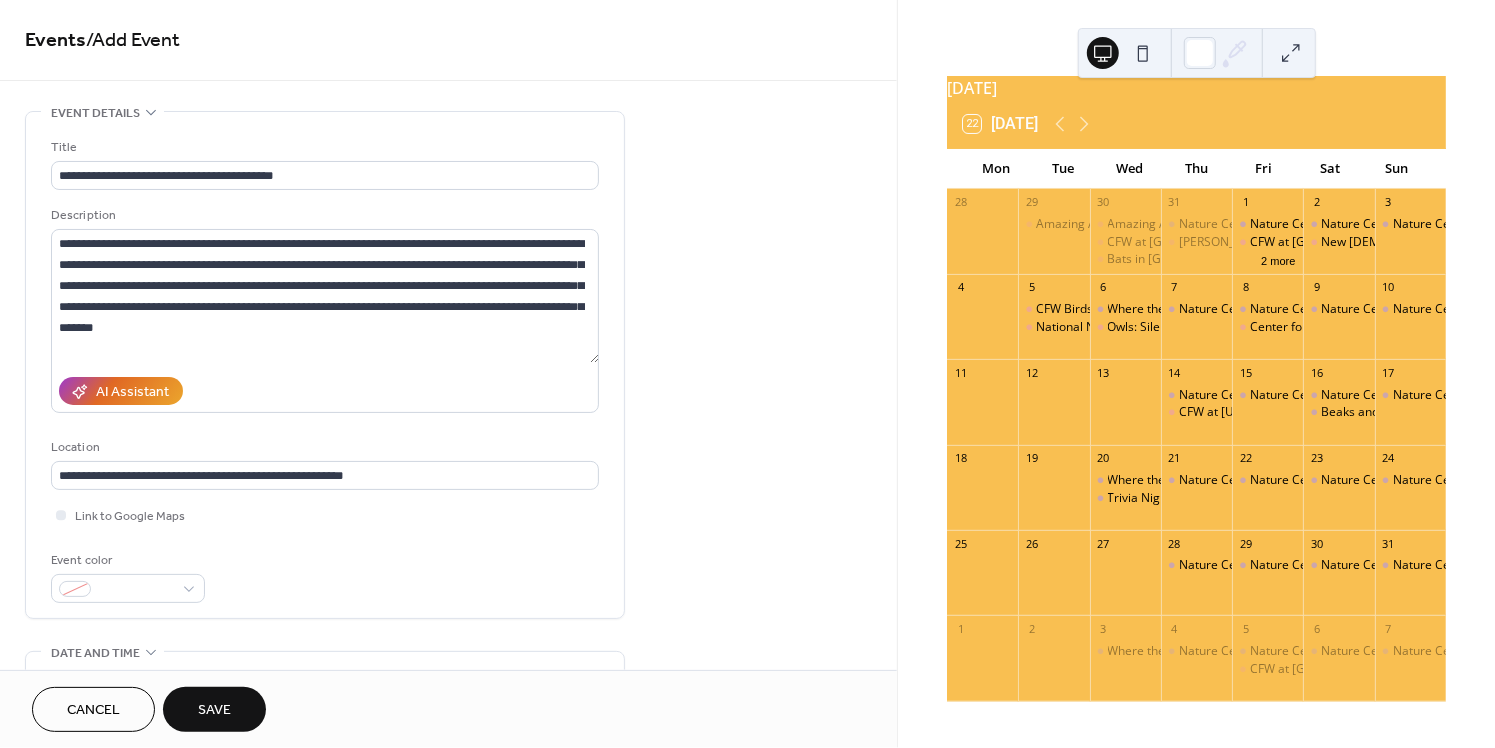 click on "Save" at bounding box center (214, 709) 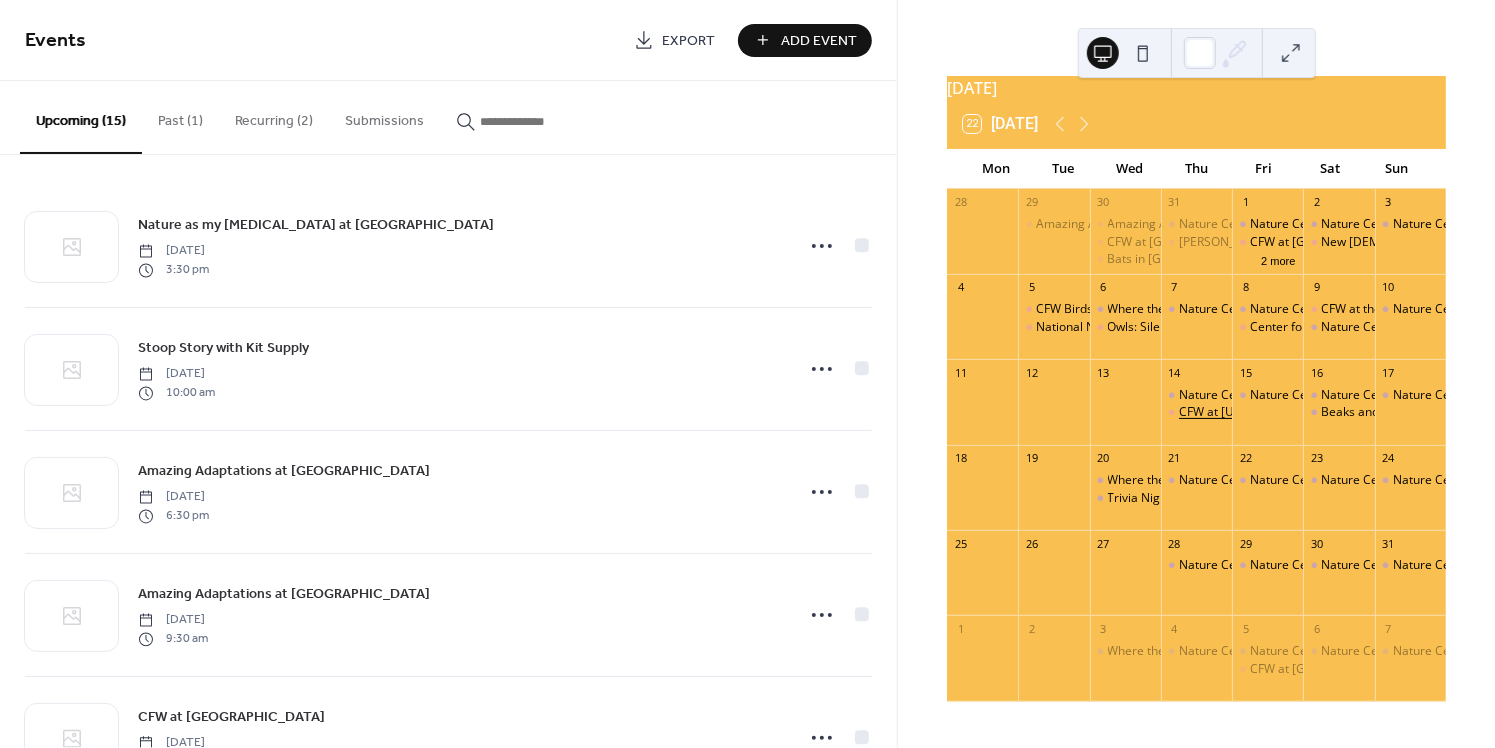 click on "CFW at [US_STATE] Beer Company" at bounding box center [1275, 412] 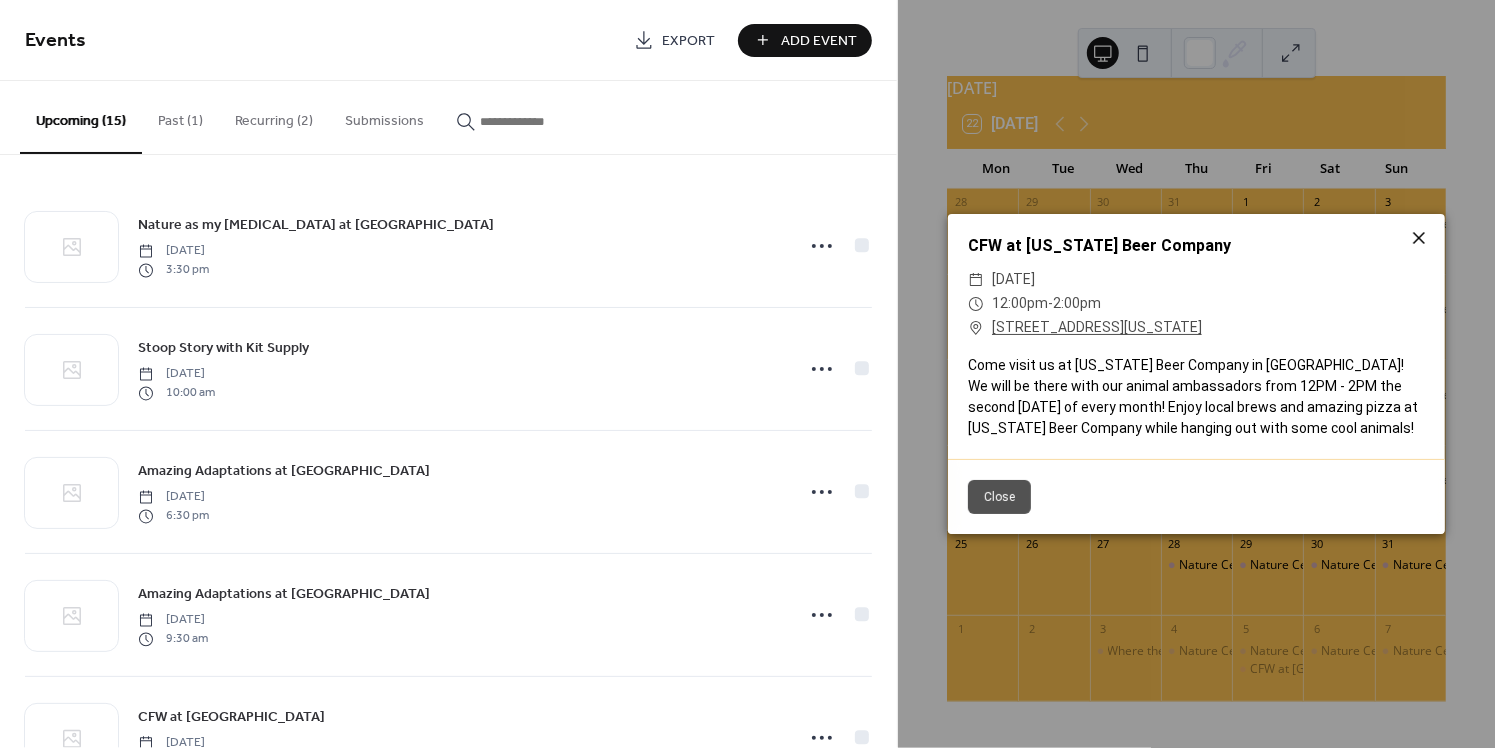 click 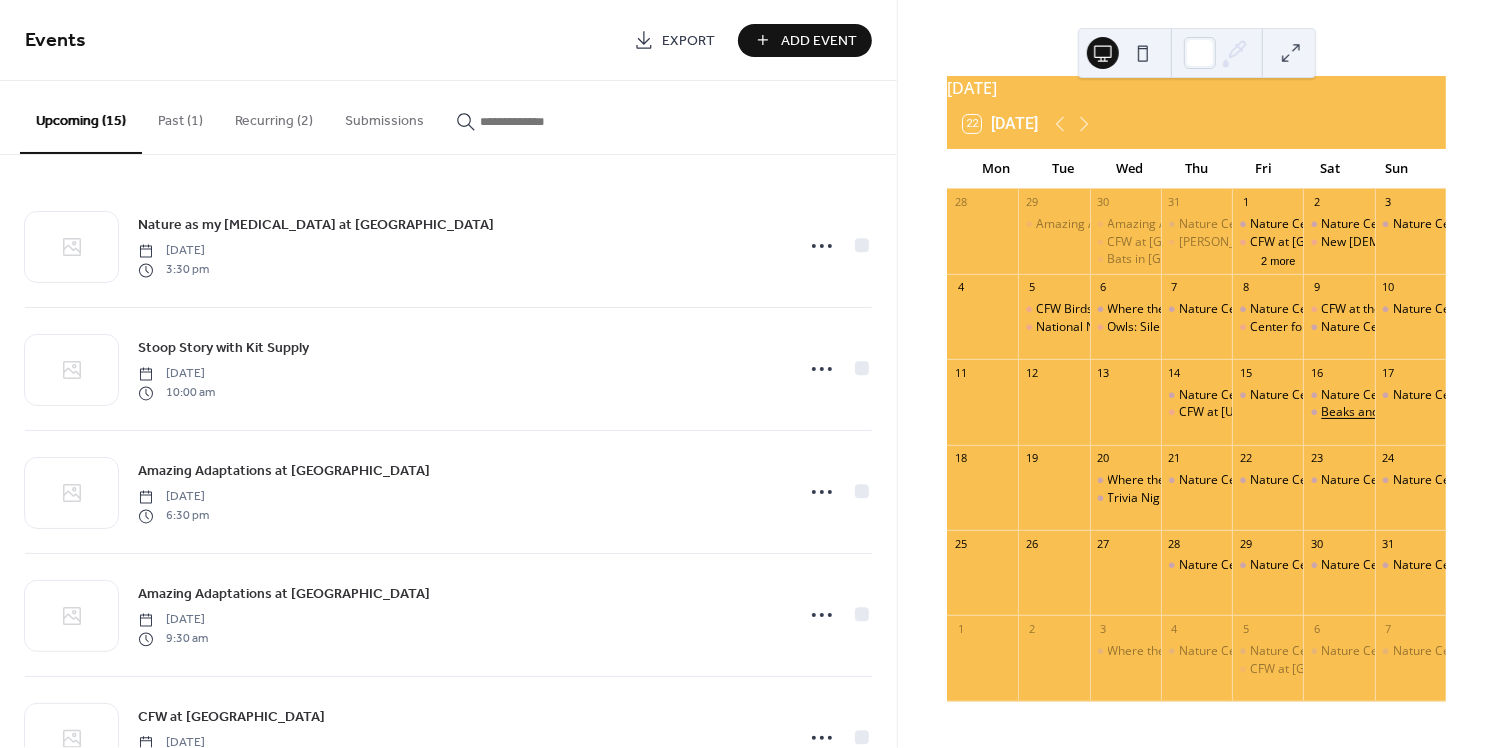 click on "Beaks and Brews 2025!" at bounding box center (1386, 412) 